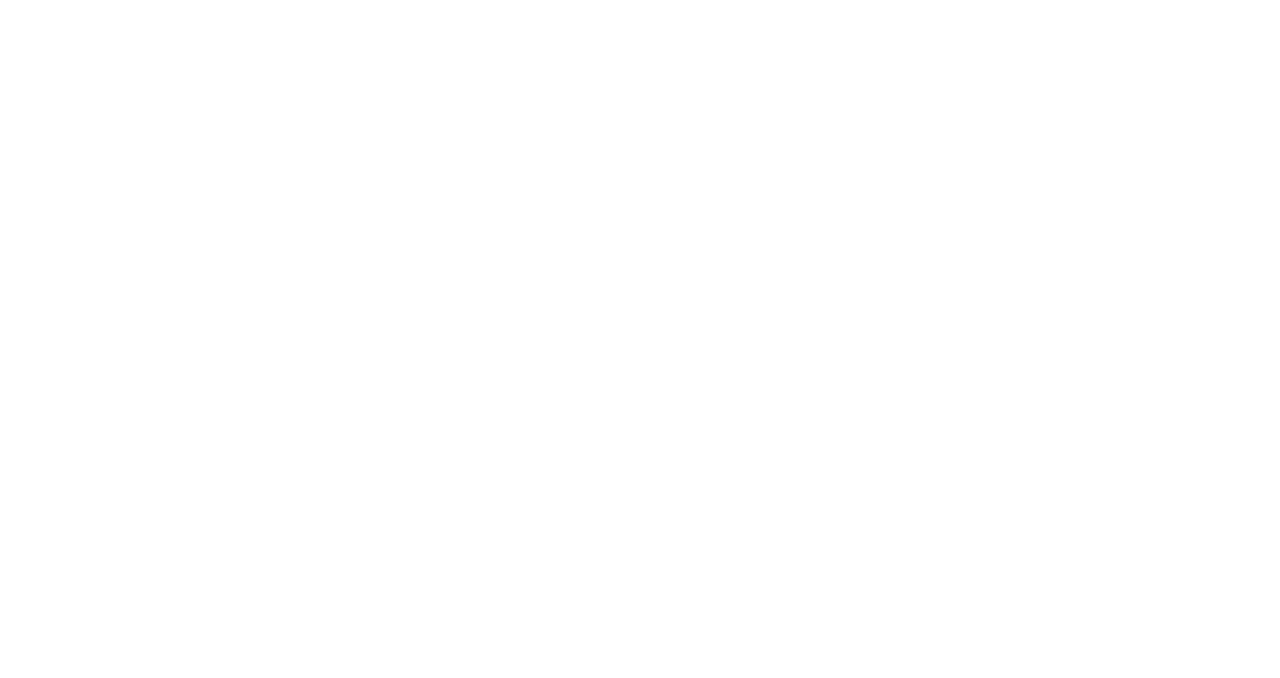 scroll, scrollTop: 0, scrollLeft: 0, axis: both 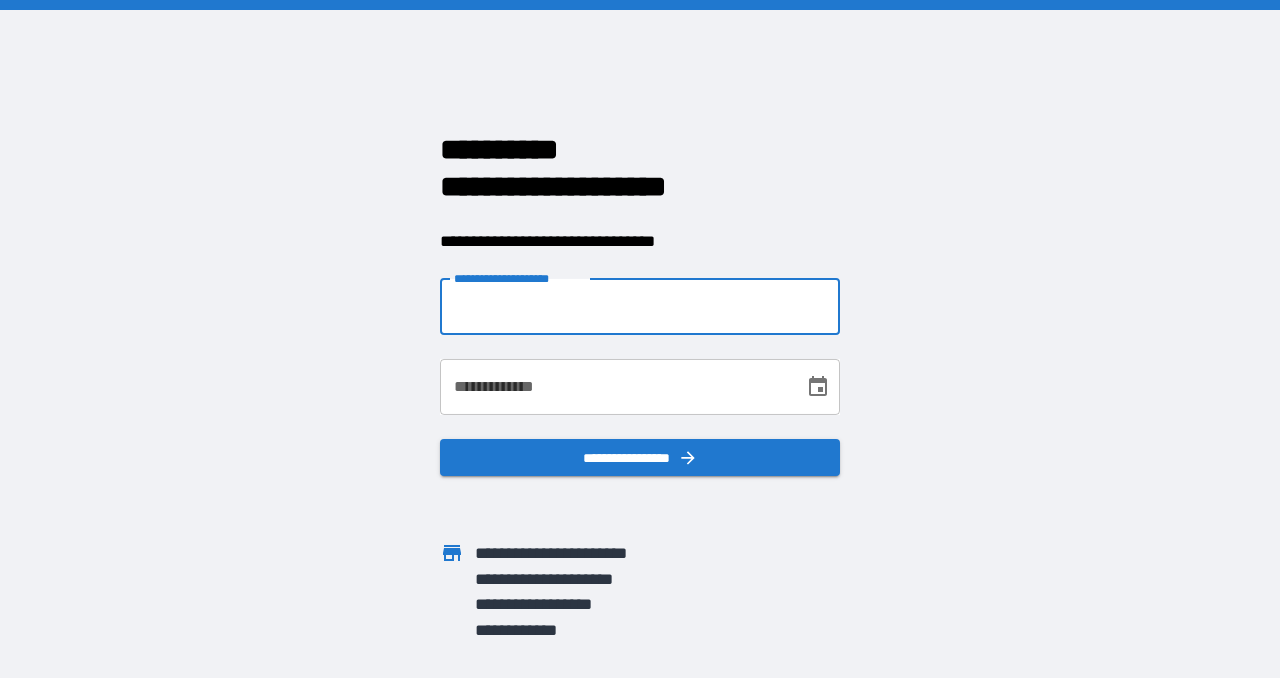 click on "**********" at bounding box center (640, 307) 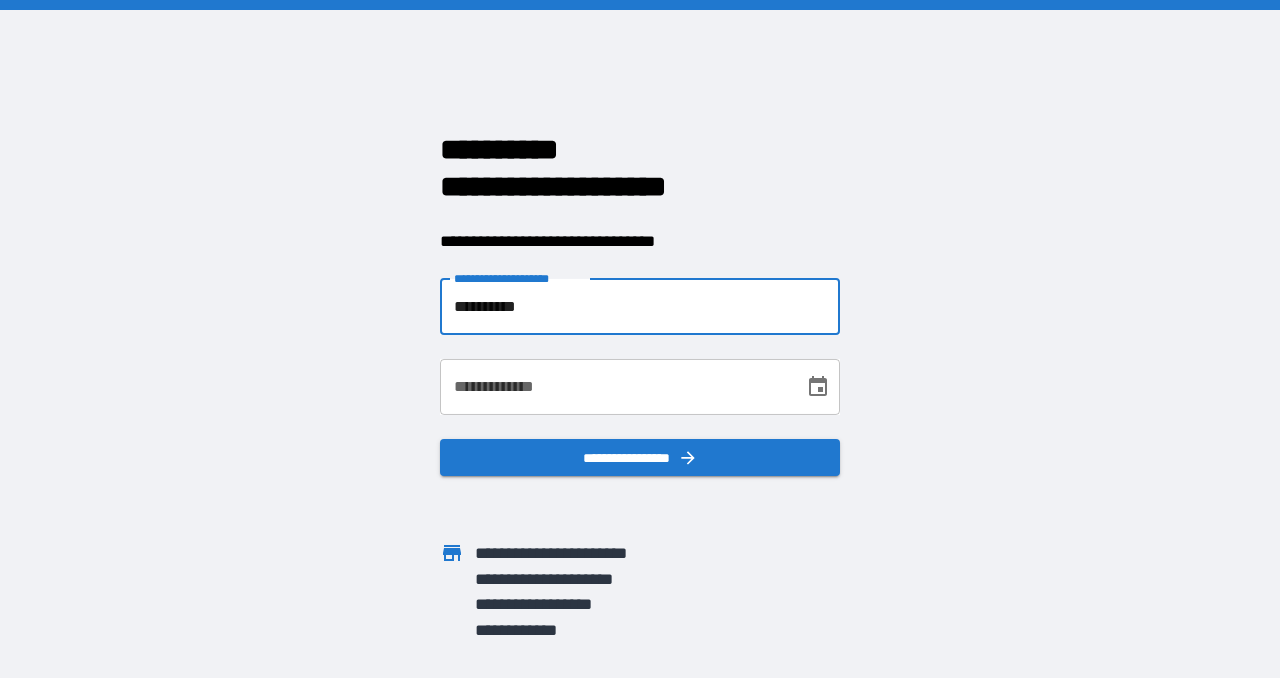 type on "**********" 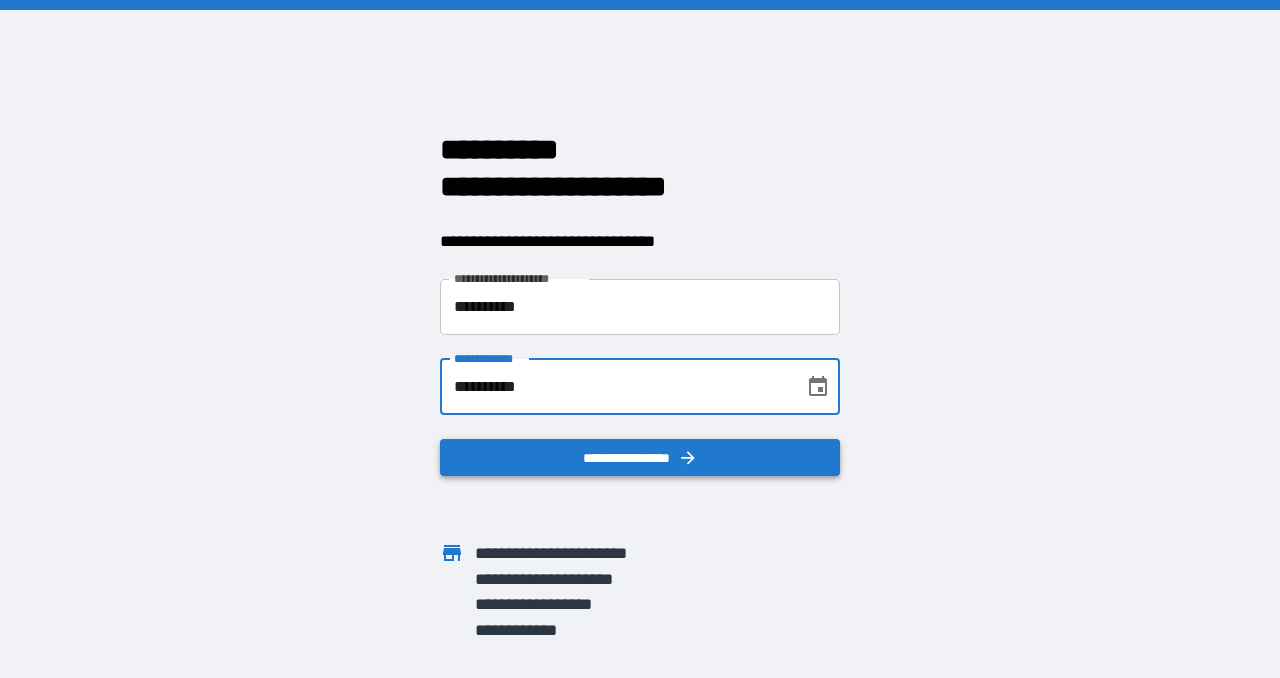 type on "**********" 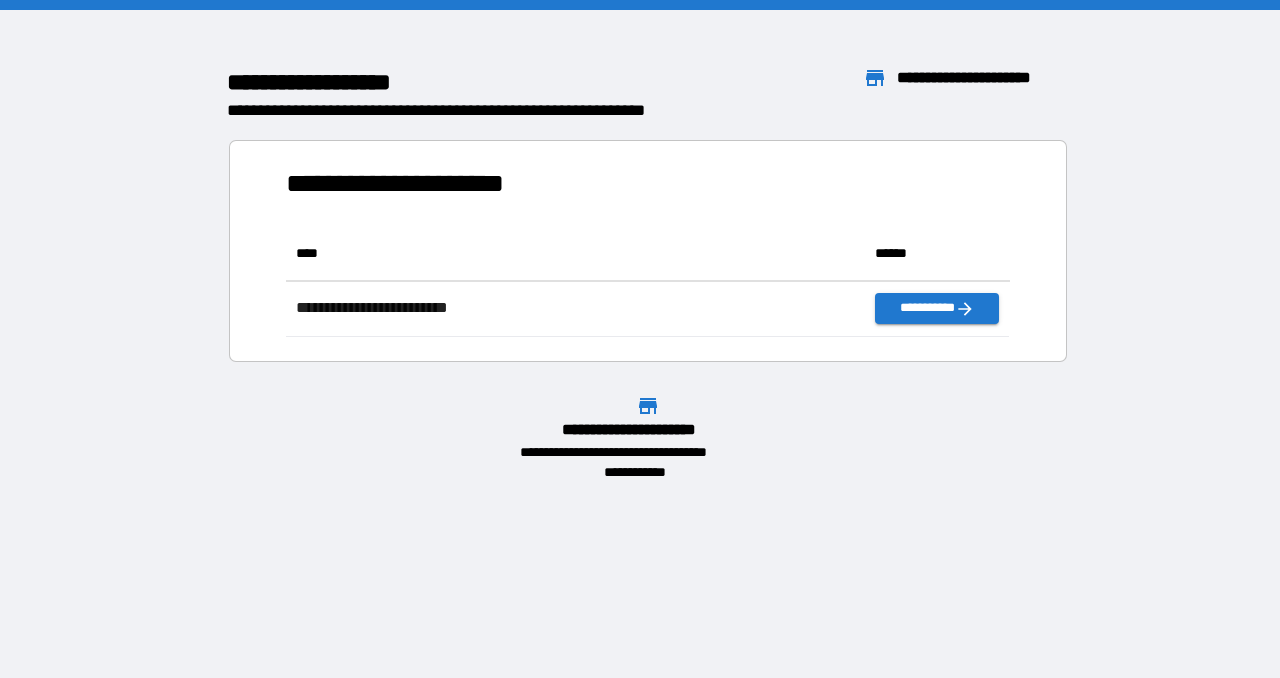 scroll, scrollTop: 1, scrollLeft: 0, axis: vertical 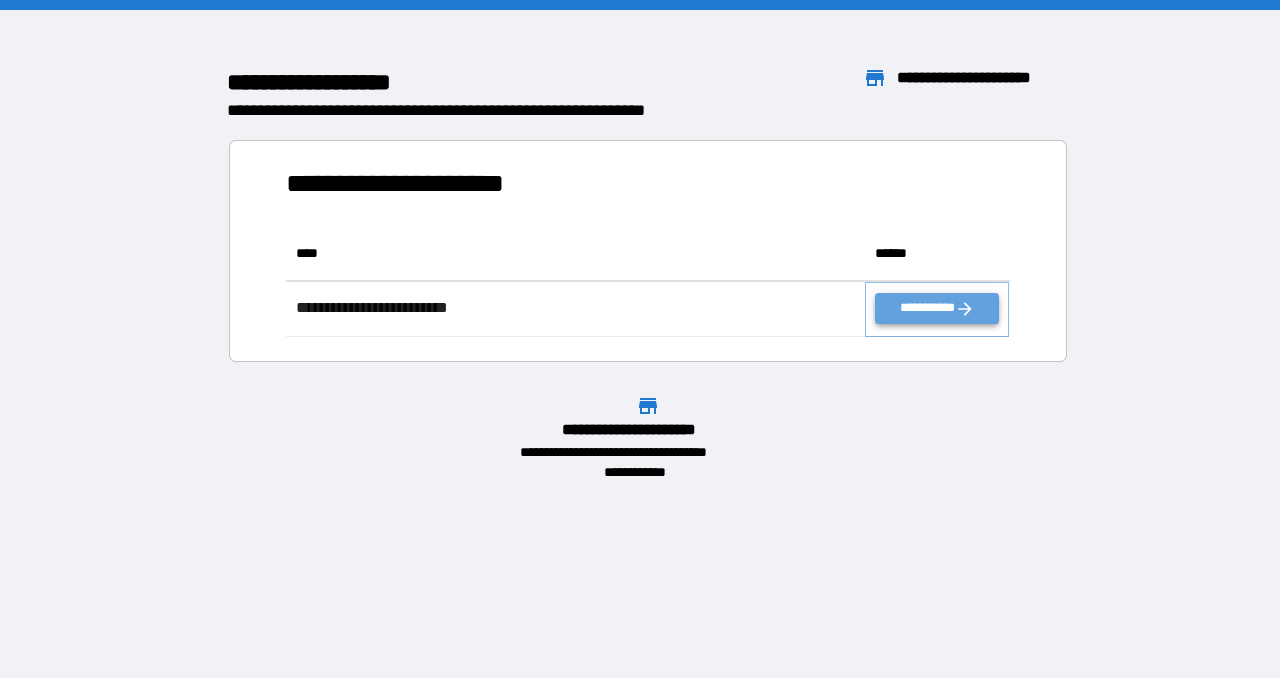click on "**********" at bounding box center [937, 308] 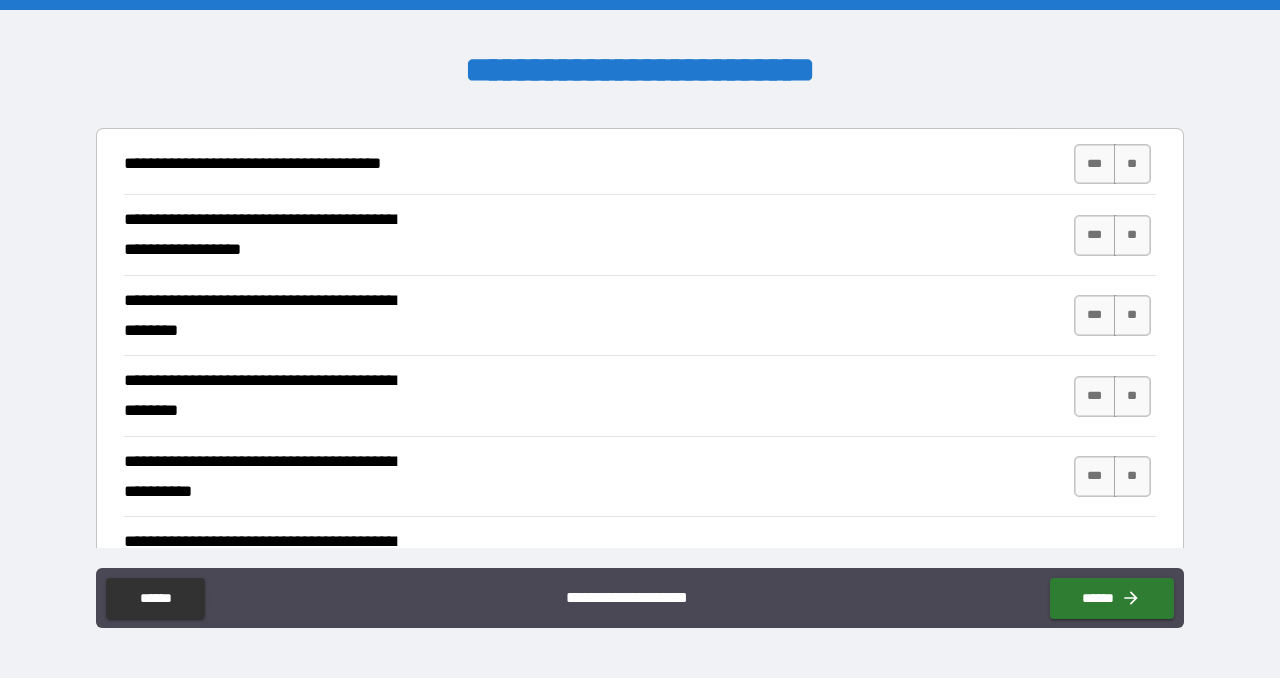 scroll, scrollTop: 369, scrollLeft: 0, axis: vertical 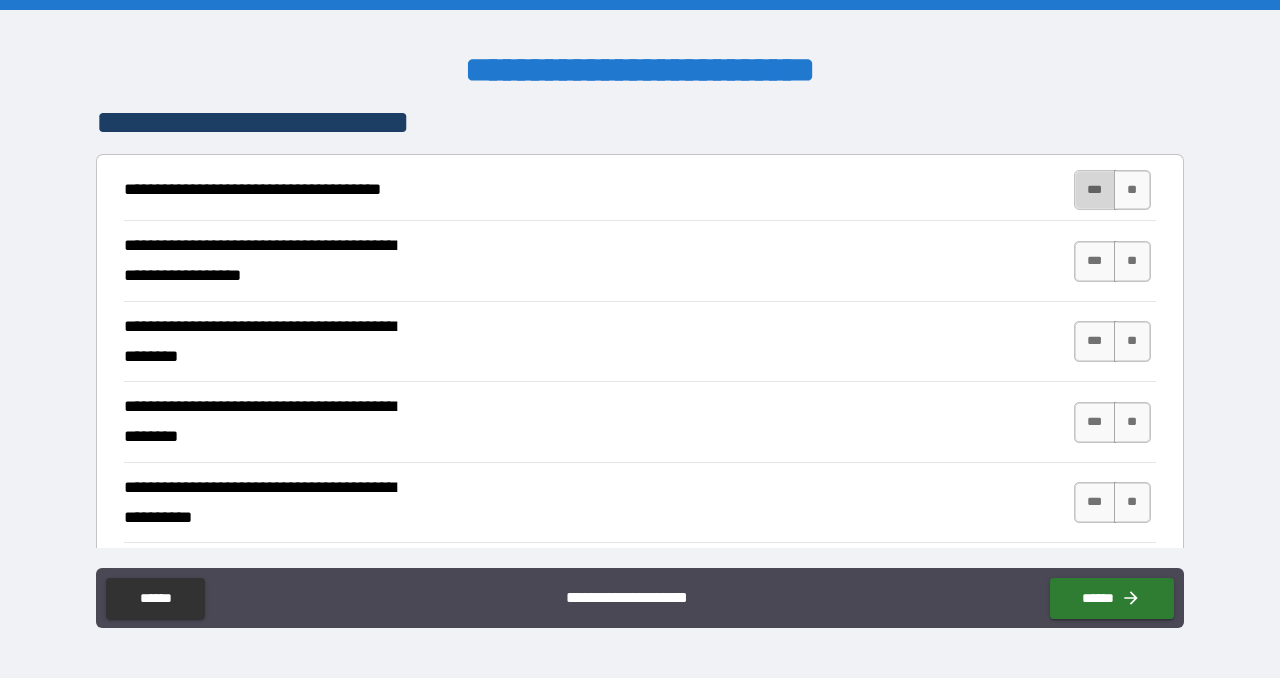 click on "***" at bounding box center (1095, 190) 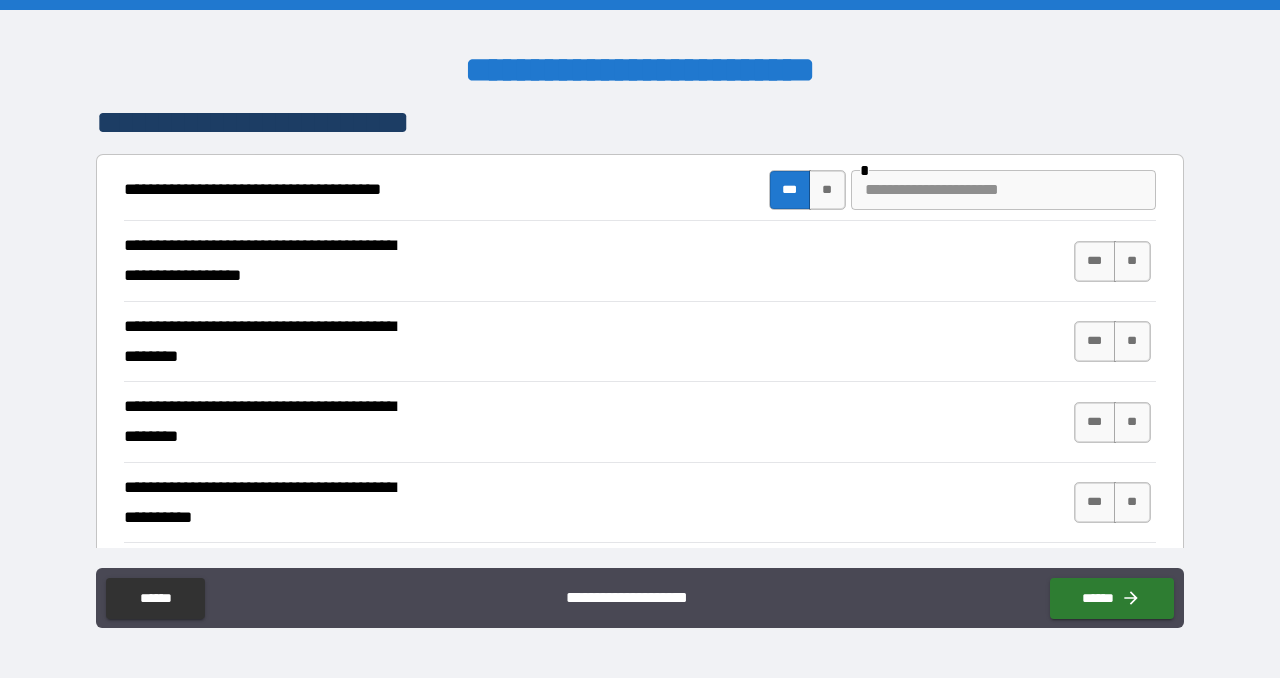 click at bounding box center (1003, 190) 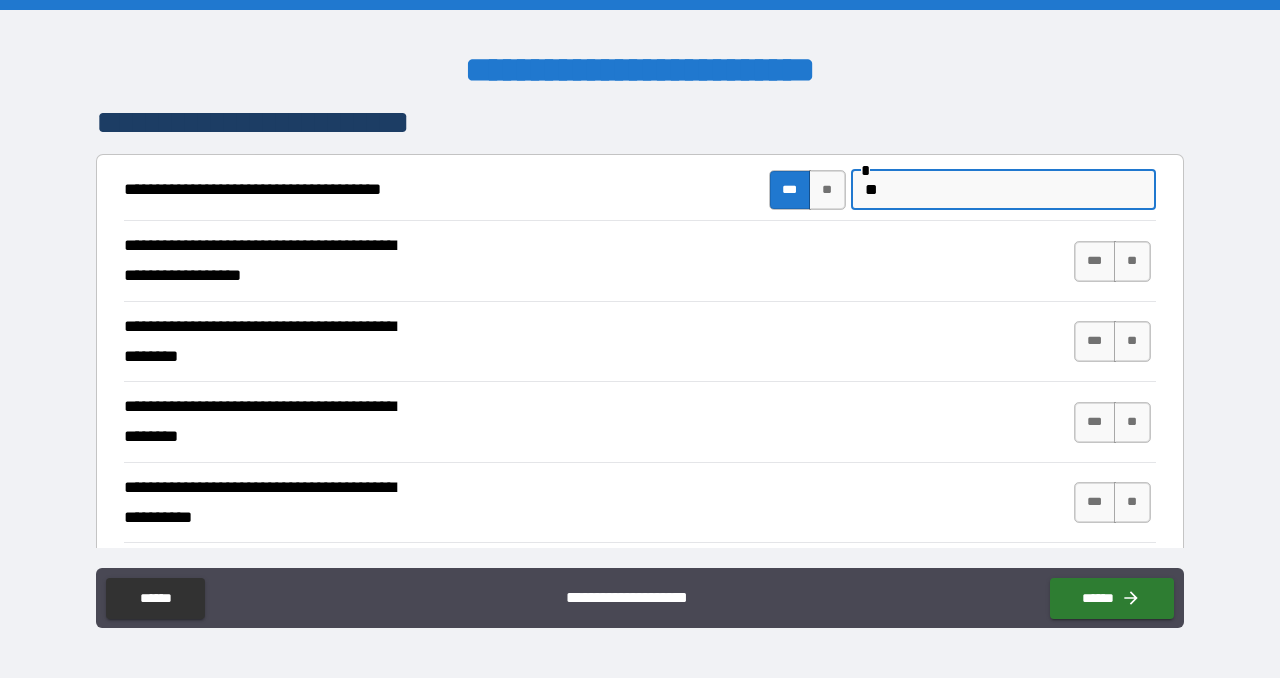 type on "*" 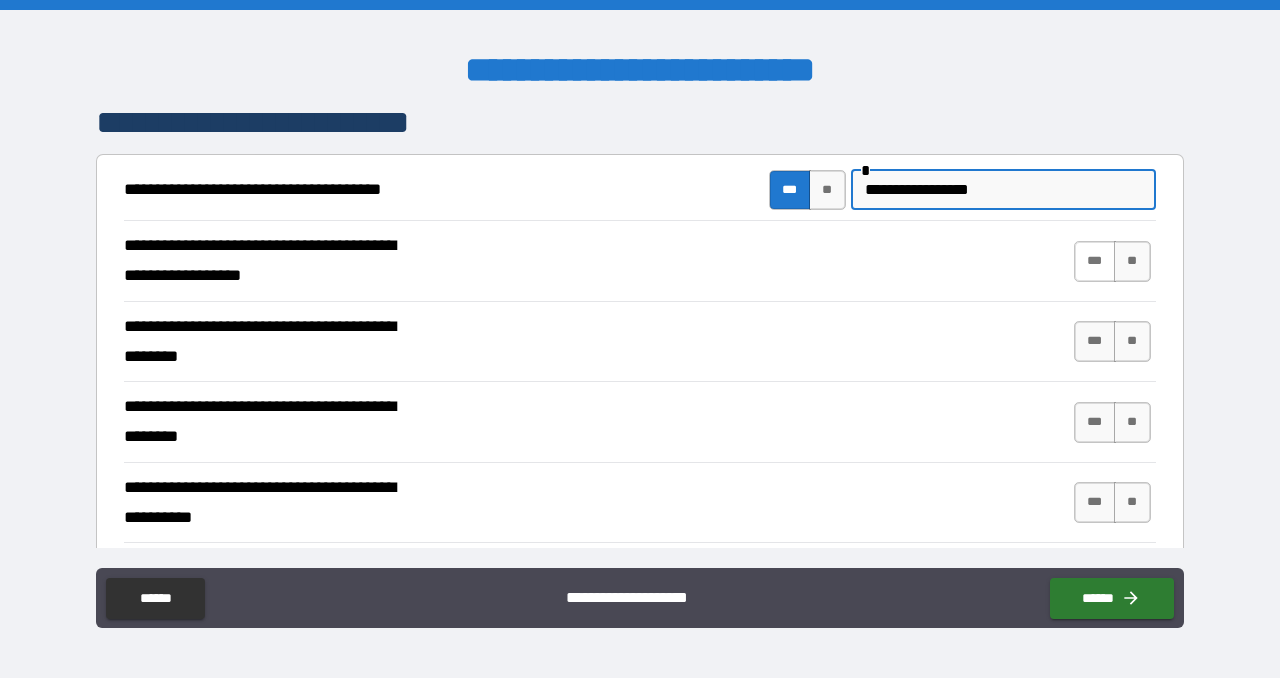 type on "**********" 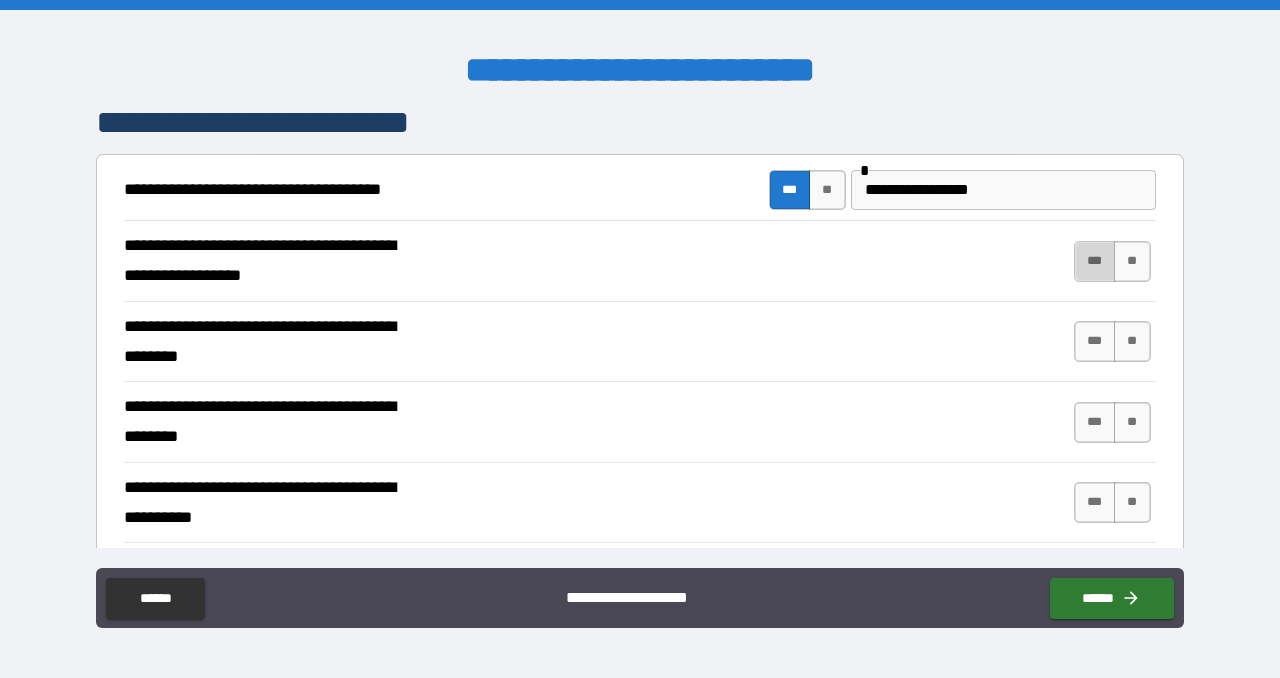 click on "***" at bounding box center (1095, 261) 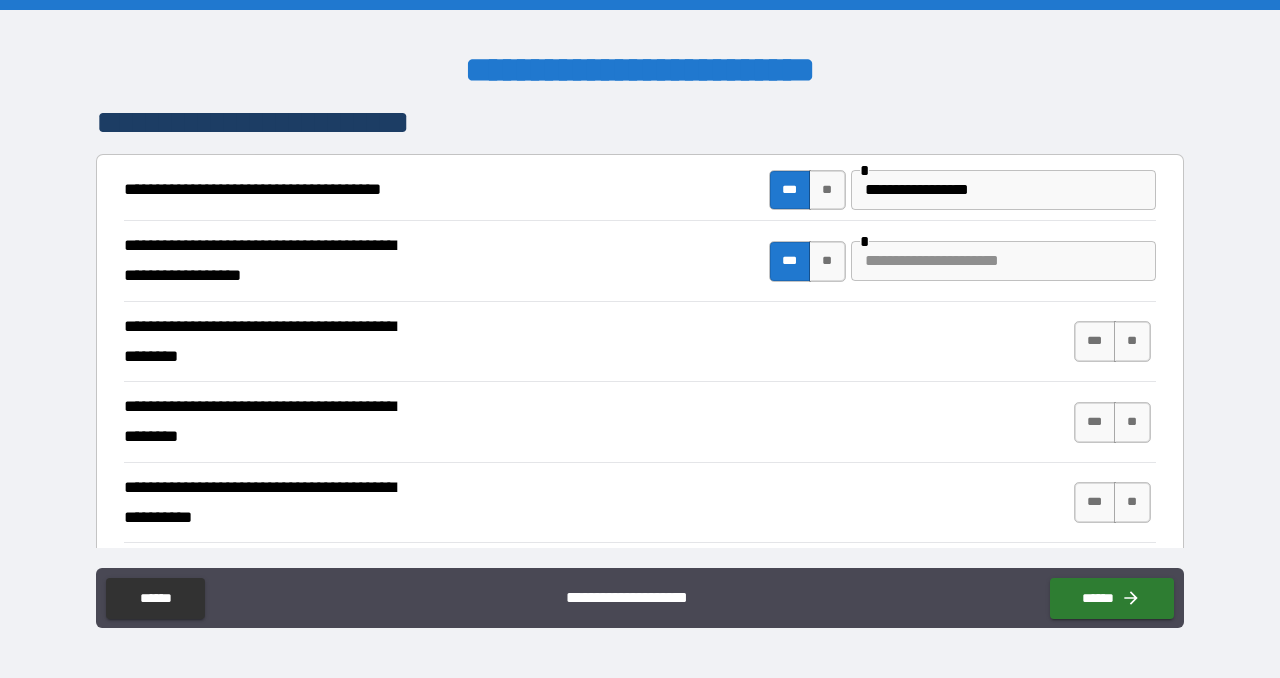 click at bounding box center [1003, 261] 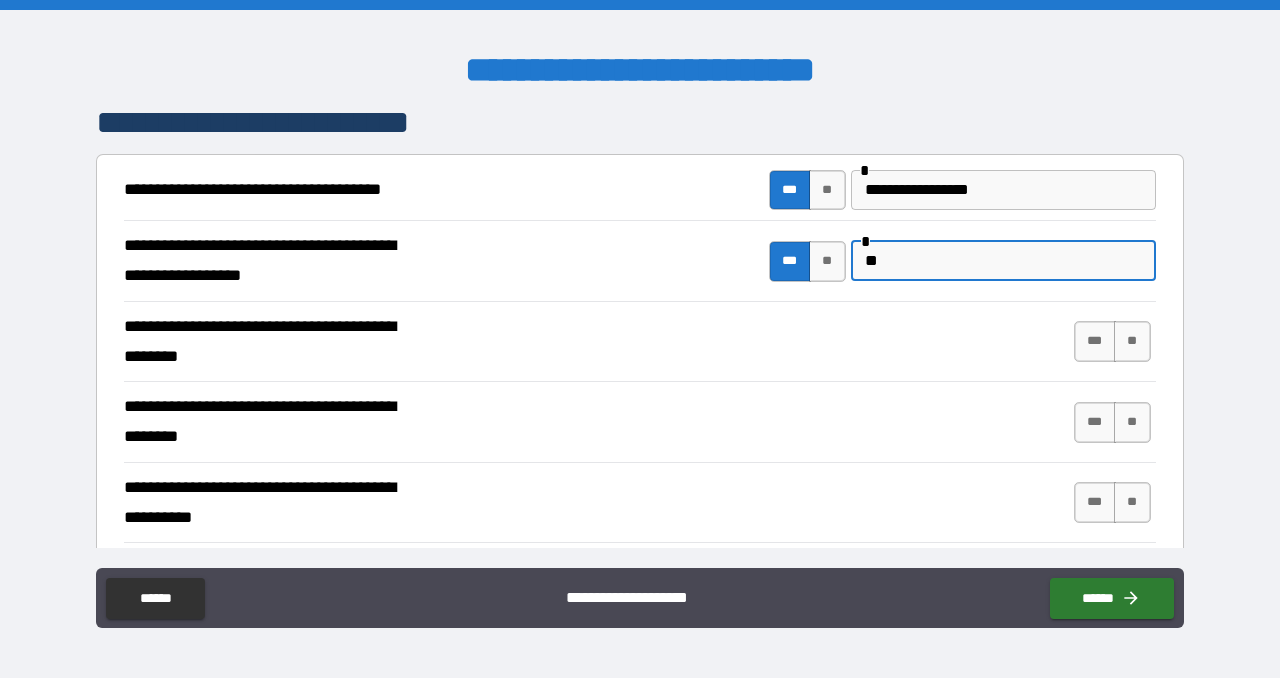 type on "*" 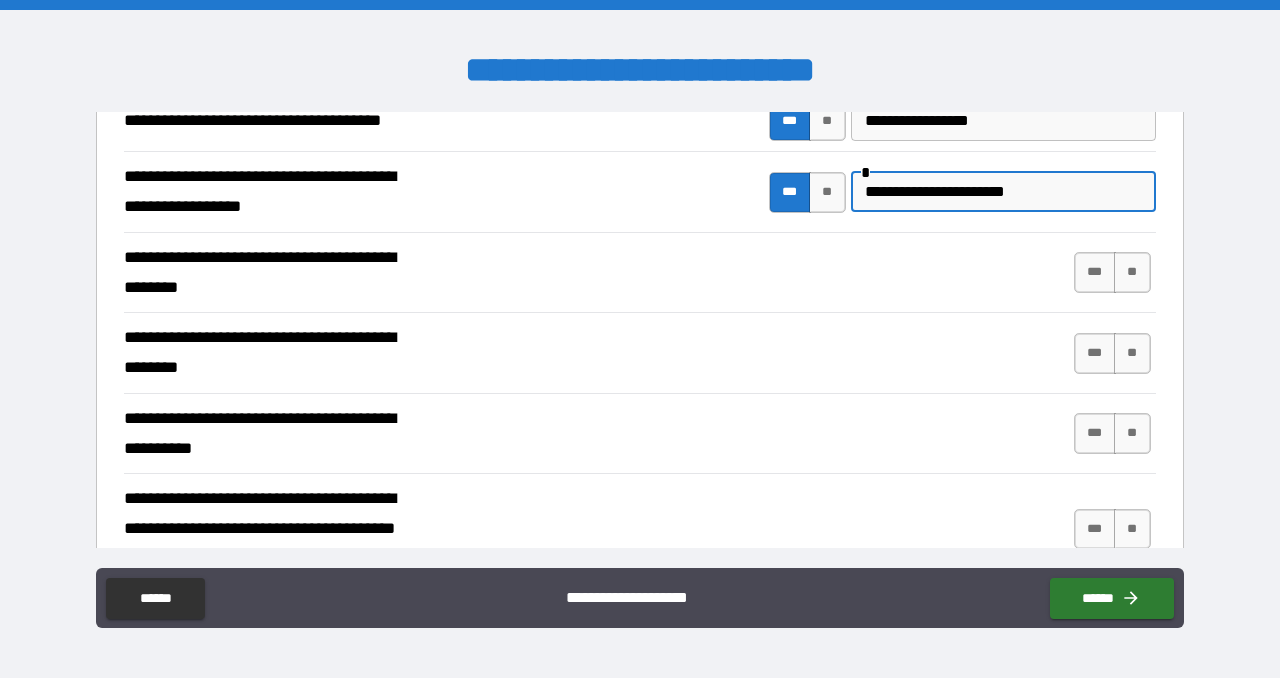 scroll, scrollTop: 445, scrollLeft: 0, axis: vertical 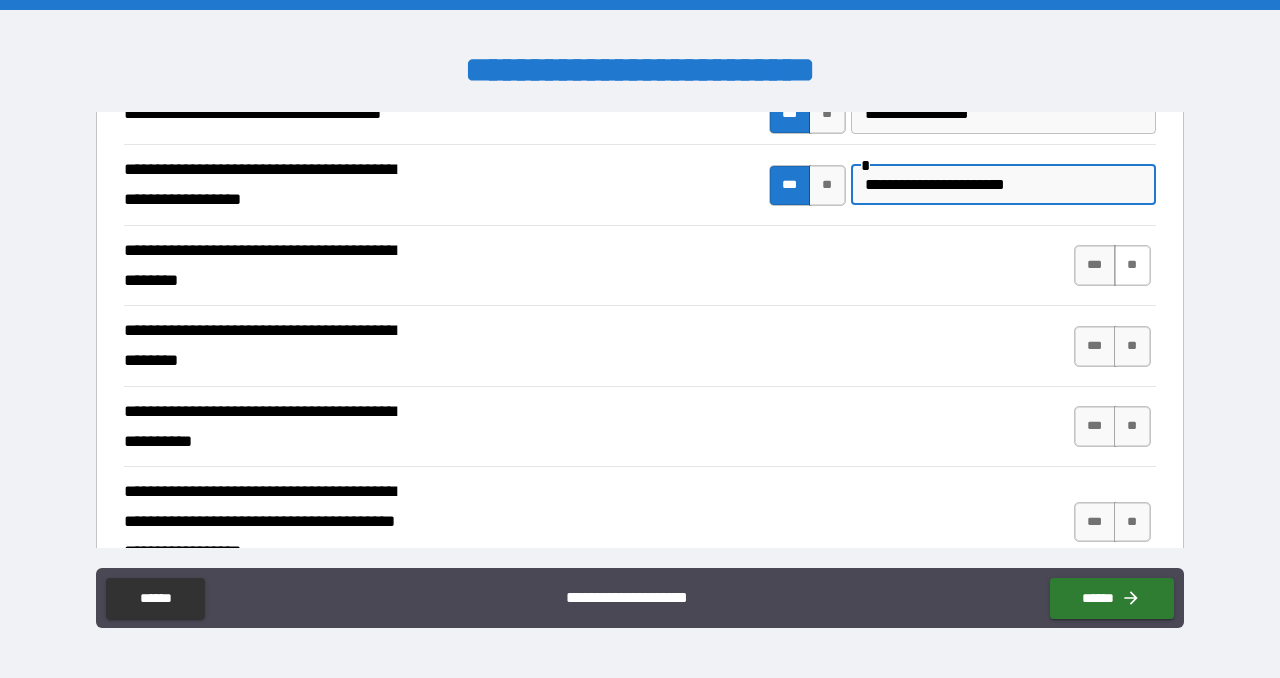 type on "**********" 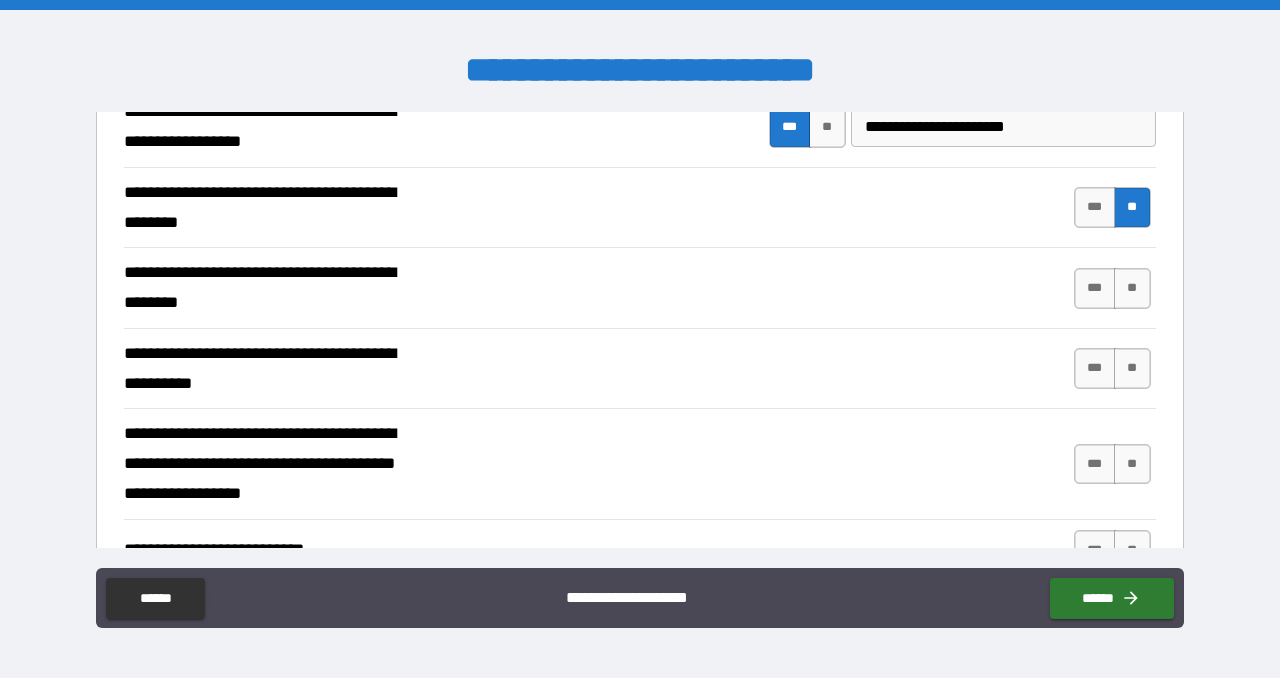 scroll, scrollTop: 504, scrollLeft: 0, axis: vertical 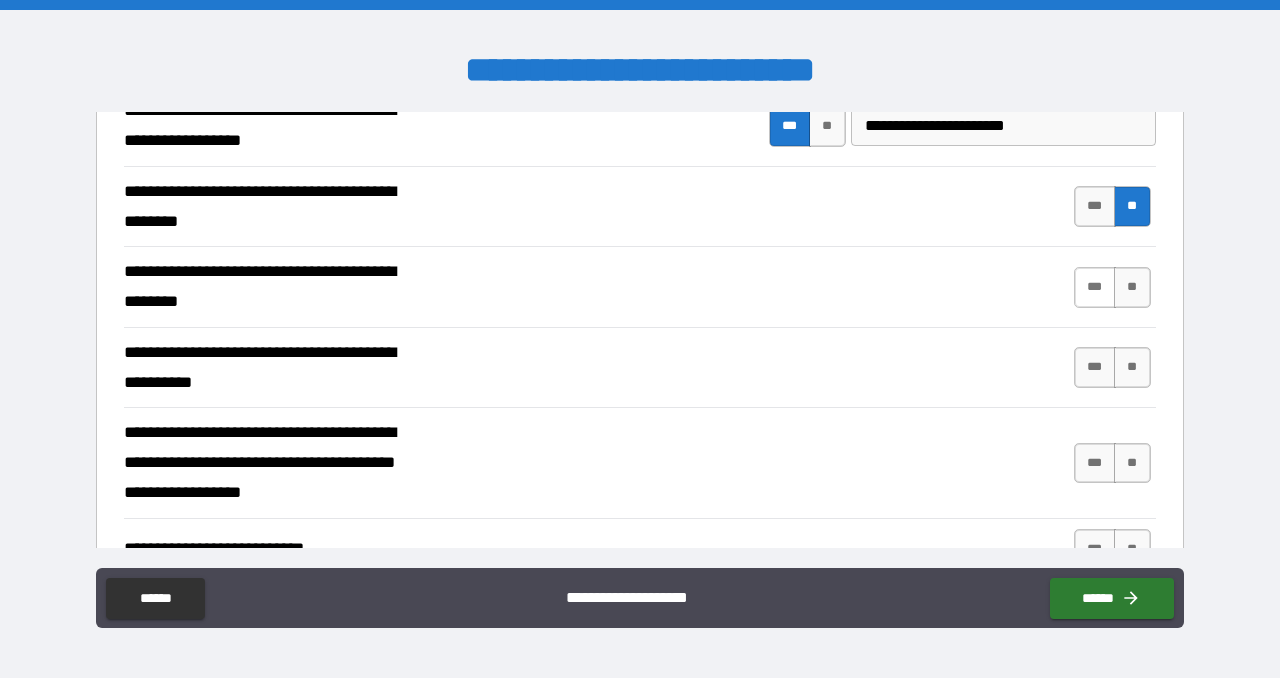 click on "***" at bounding box center (1095, 287) 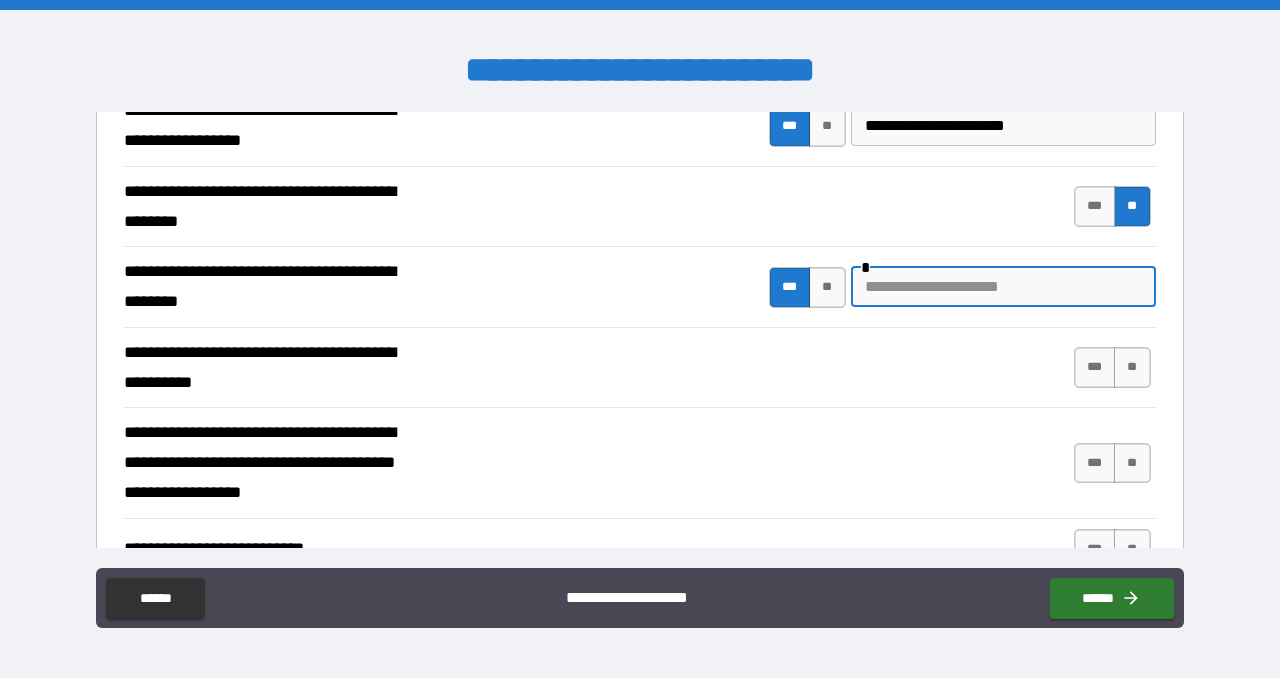 click at bounding box center [1003, 287] 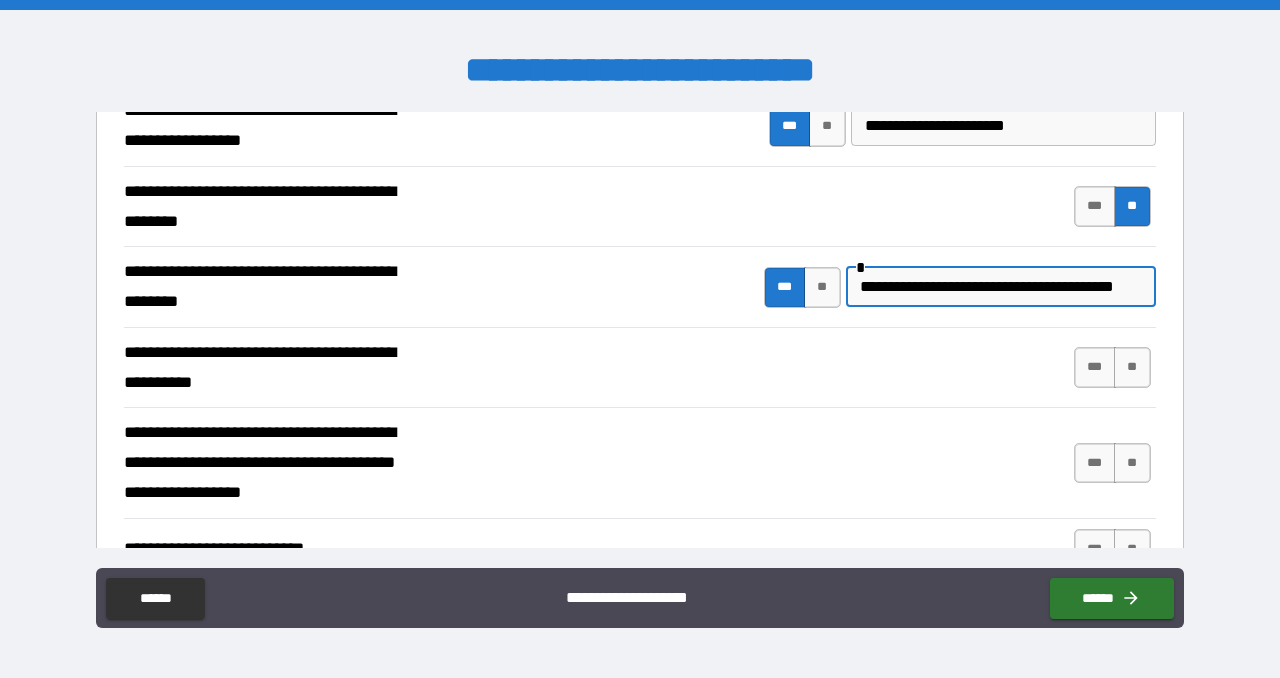 scroll, scrollTop: 0, scrollLeft: 36, axis: horizontal 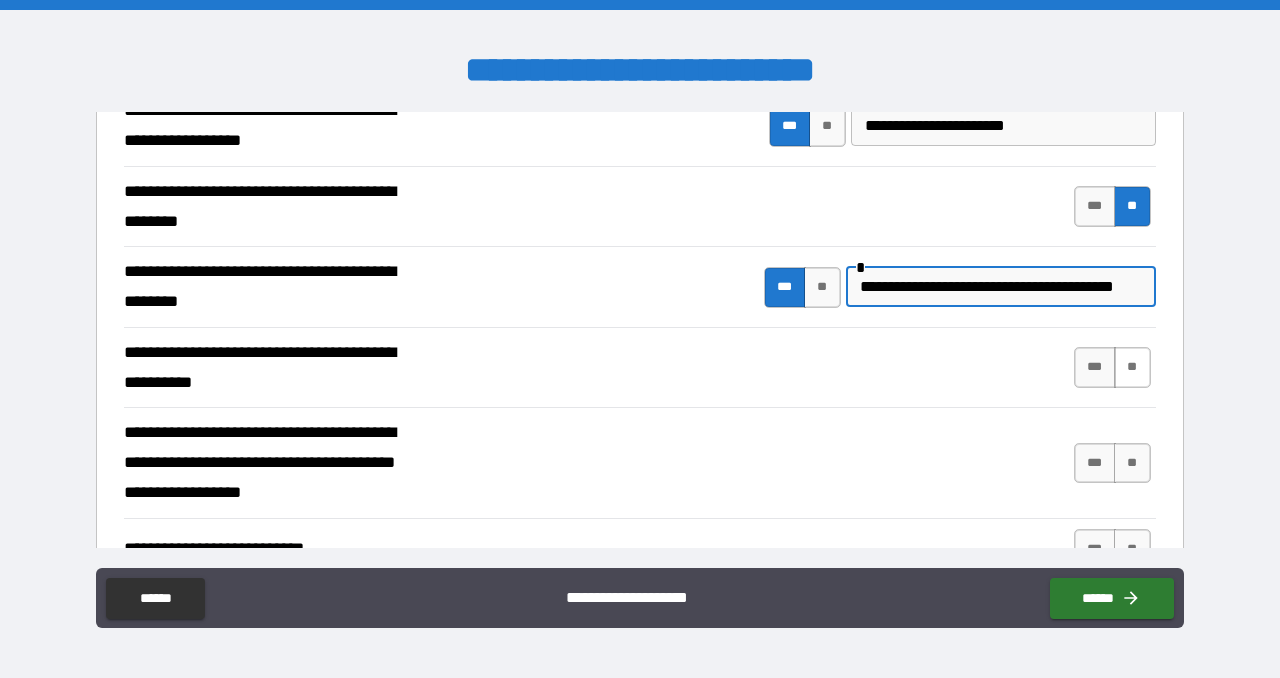 type on "**********" 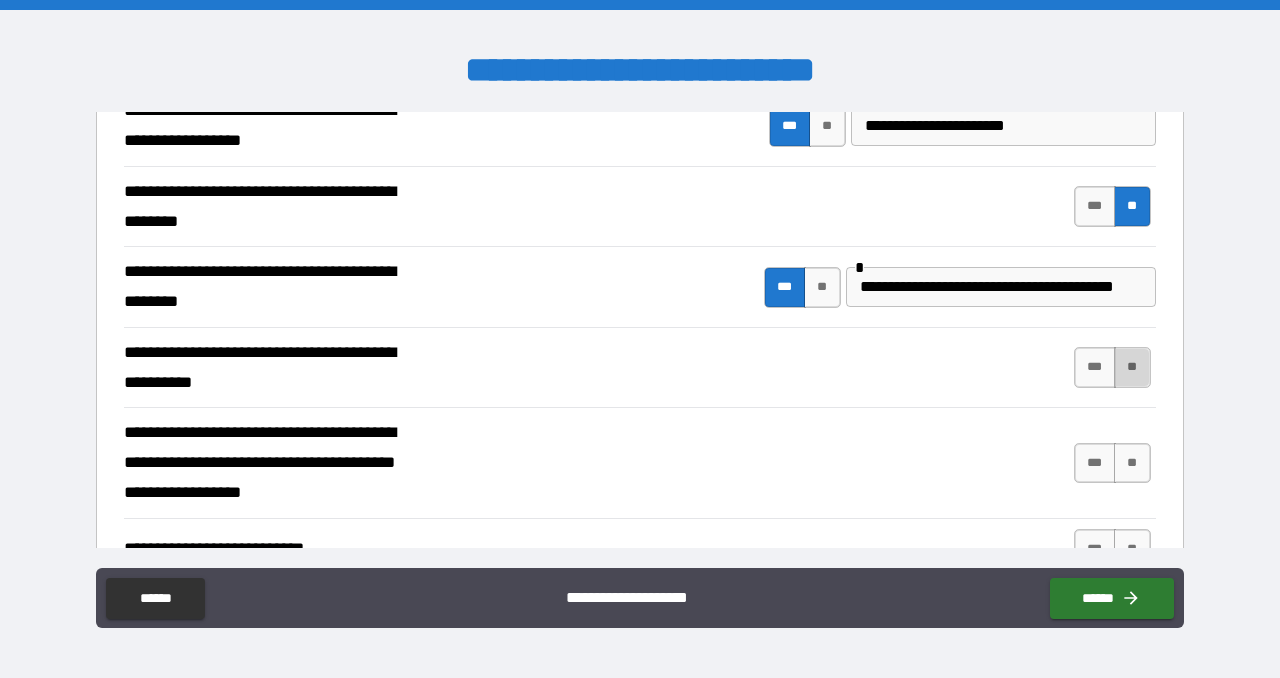 click on "**" at bounding box center (1132, 367) 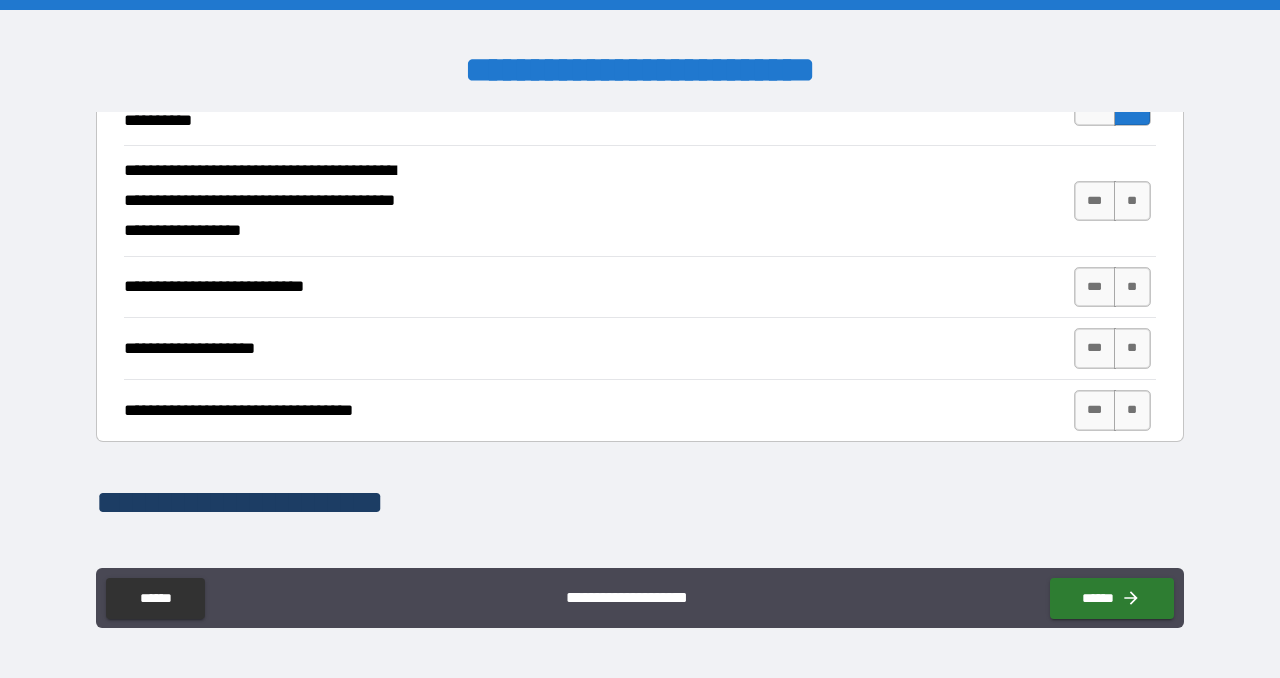 scroll, scrollTop: 775, scrollLeft: 0, axis: vertical 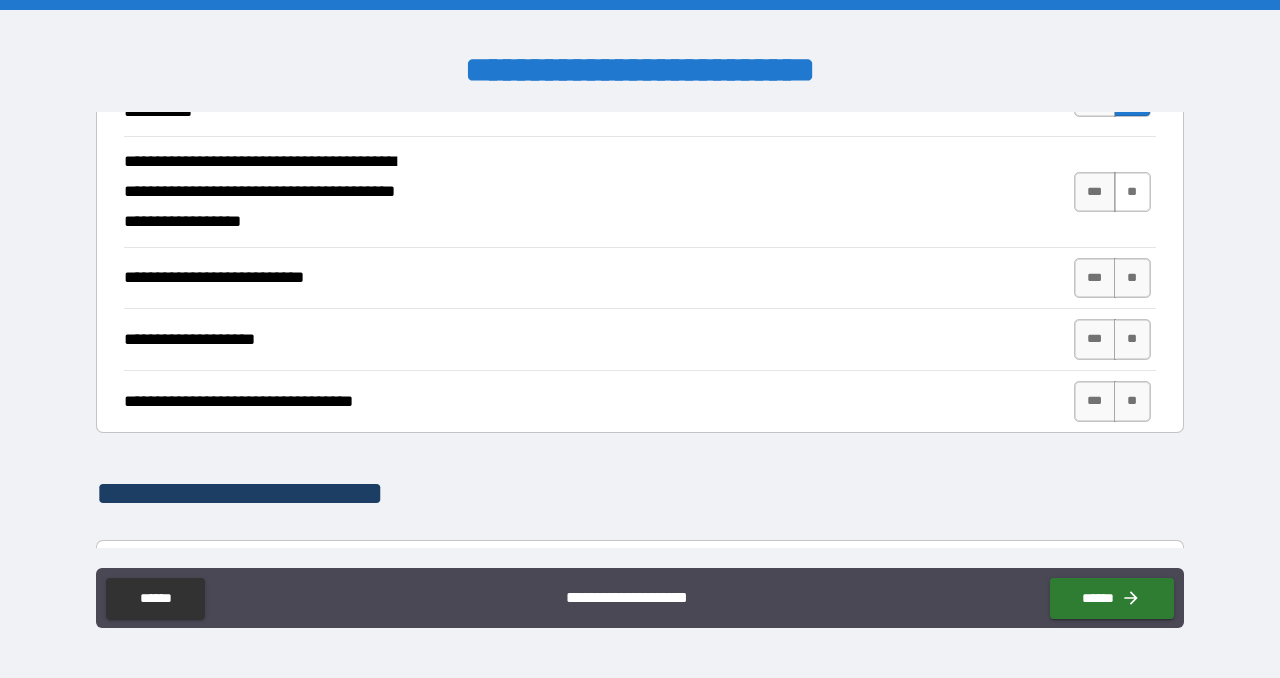 click on "**" at bounding box center [1132, 192] 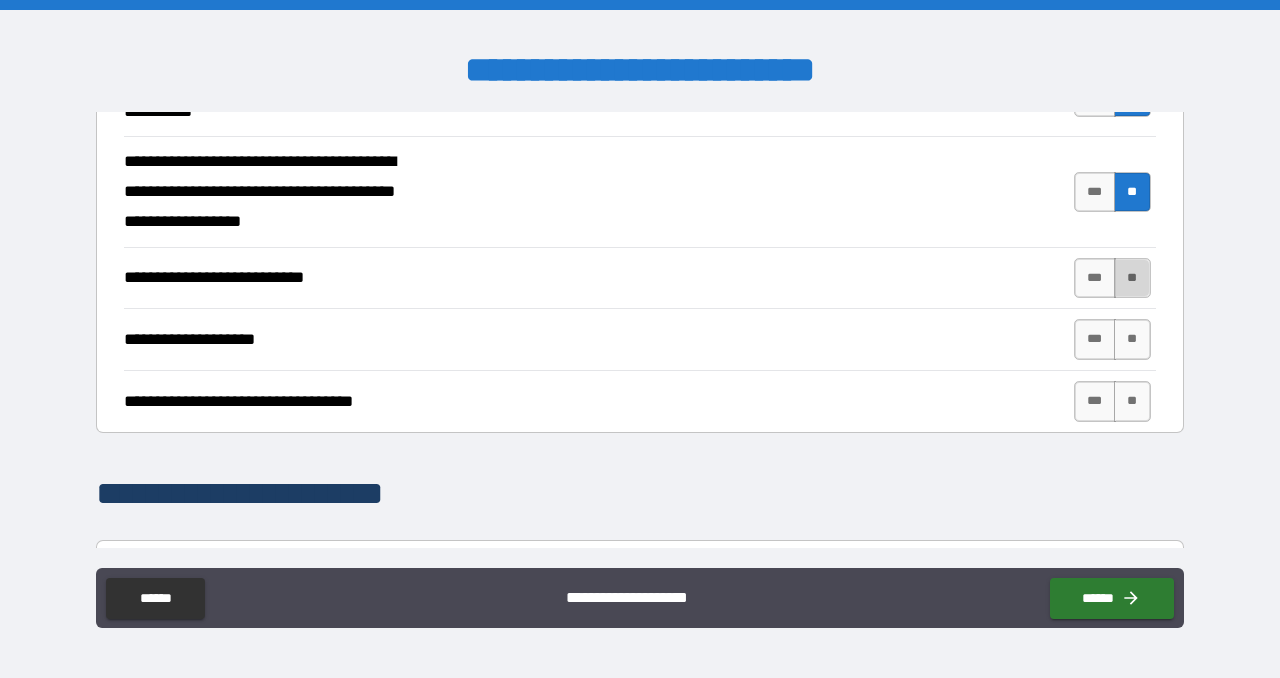 click on "**" at bounding box center (1132, 278) 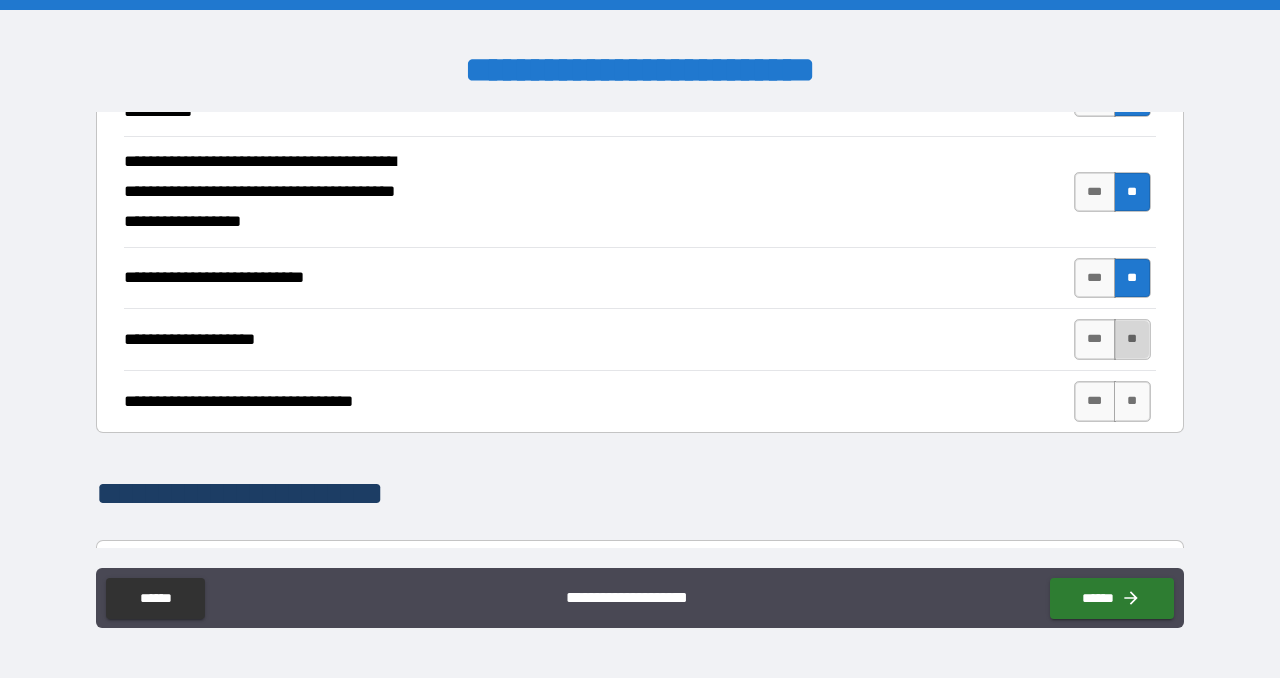 click on "**" at bounding box center (1132, 339) 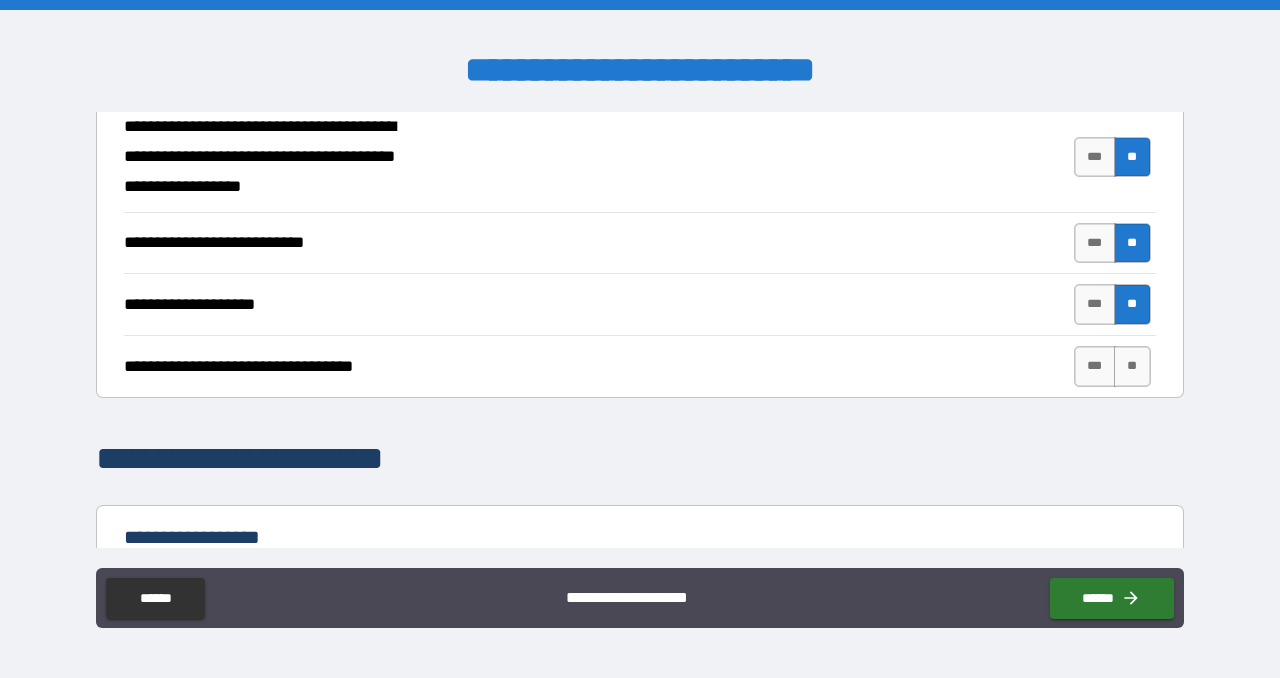 scroll, scrollTop: 856, scrollLeft: 0, axis: vertical 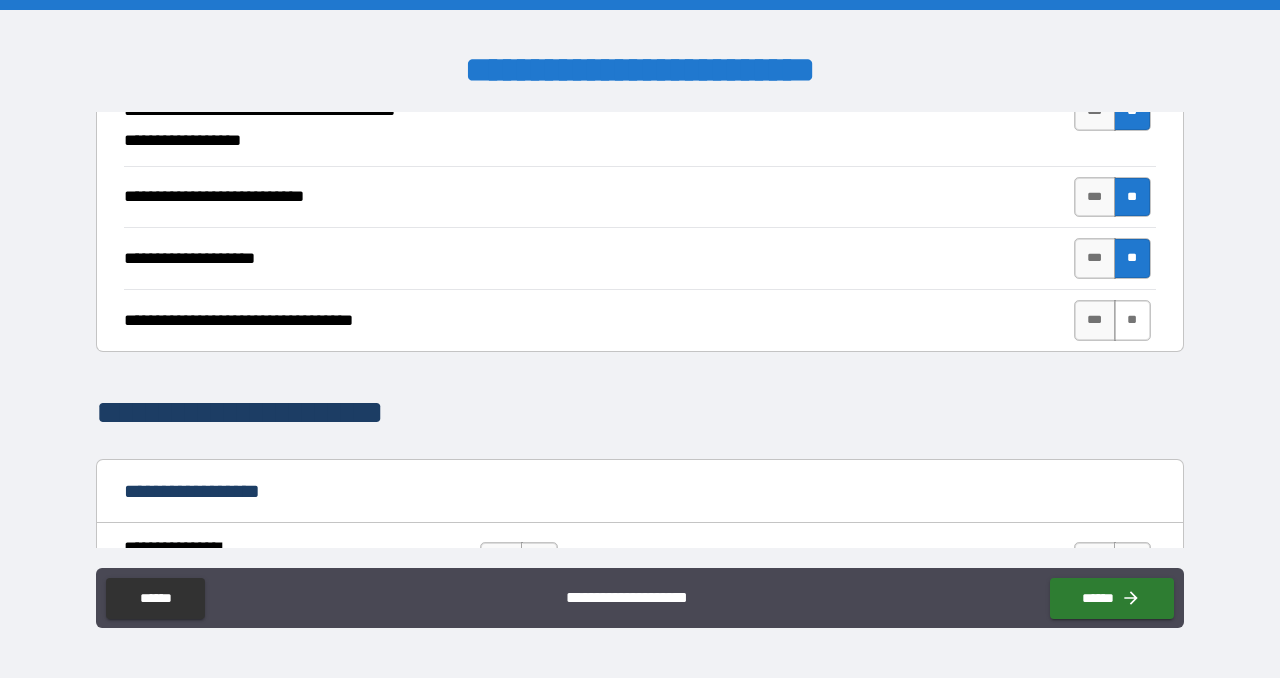 click on "**" at bounding box center (1132, 320) 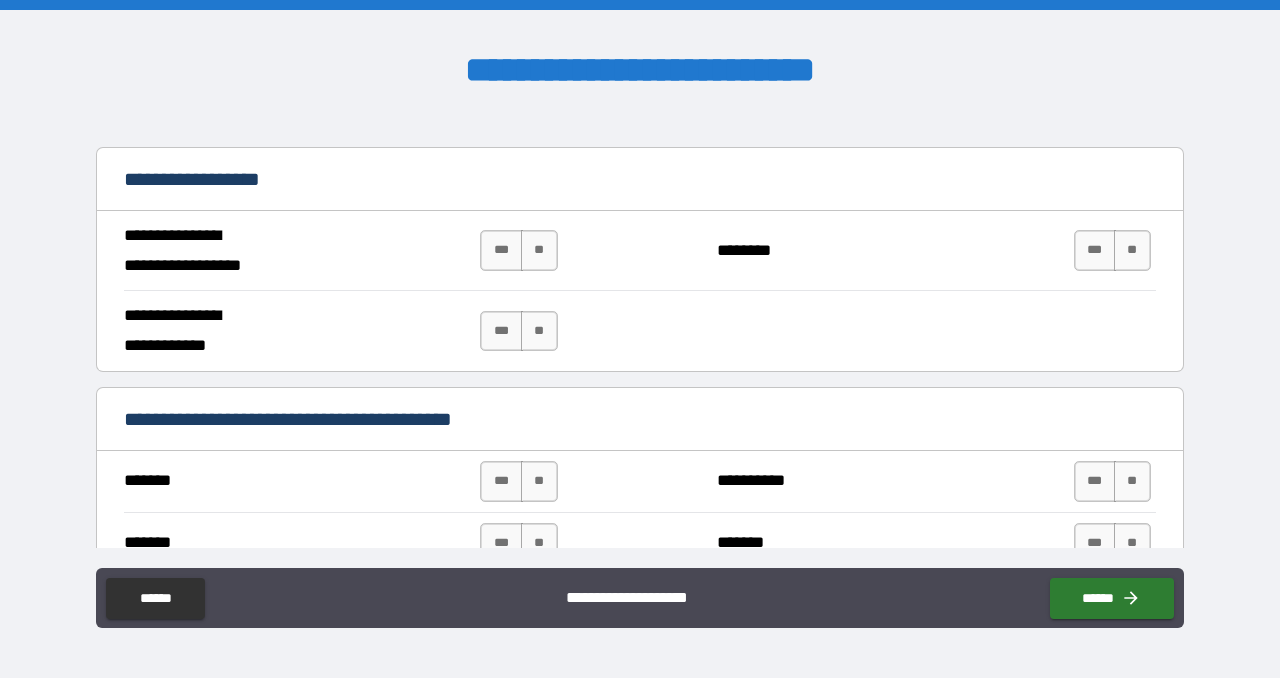 scroll, scrollTop: 1193, scrollLeft: 0, axis: vertical 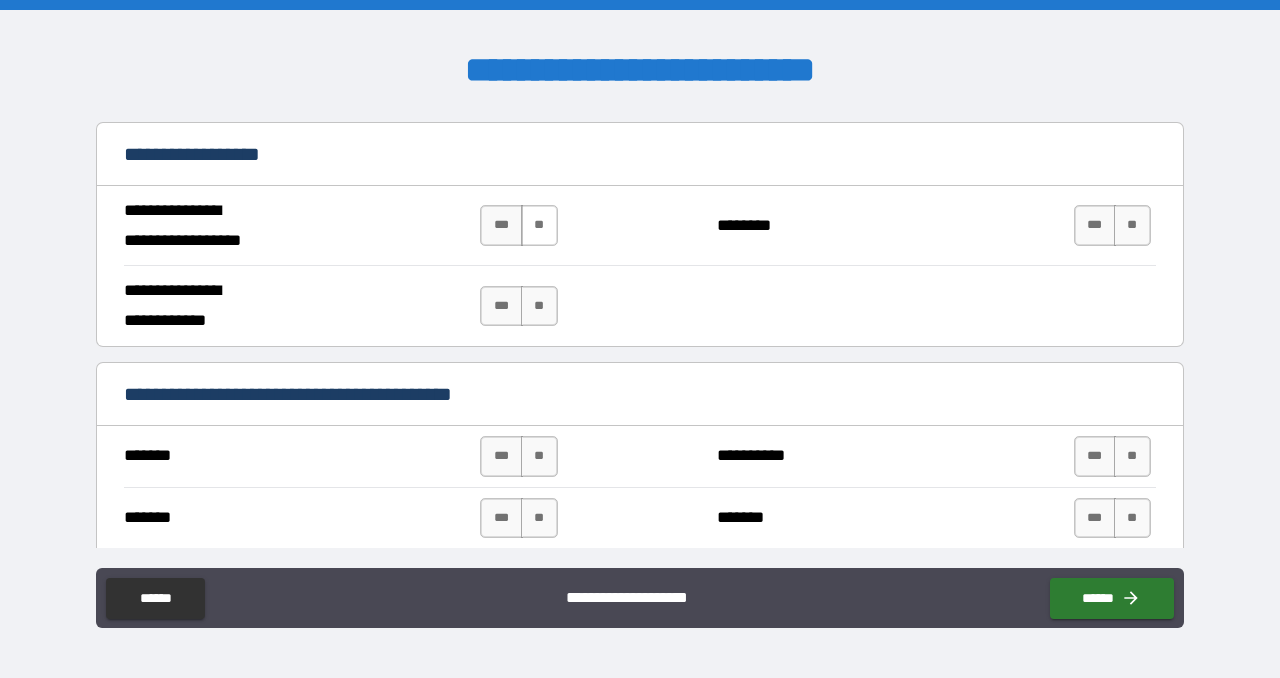 click on "**" at bounding box center (539, 225) 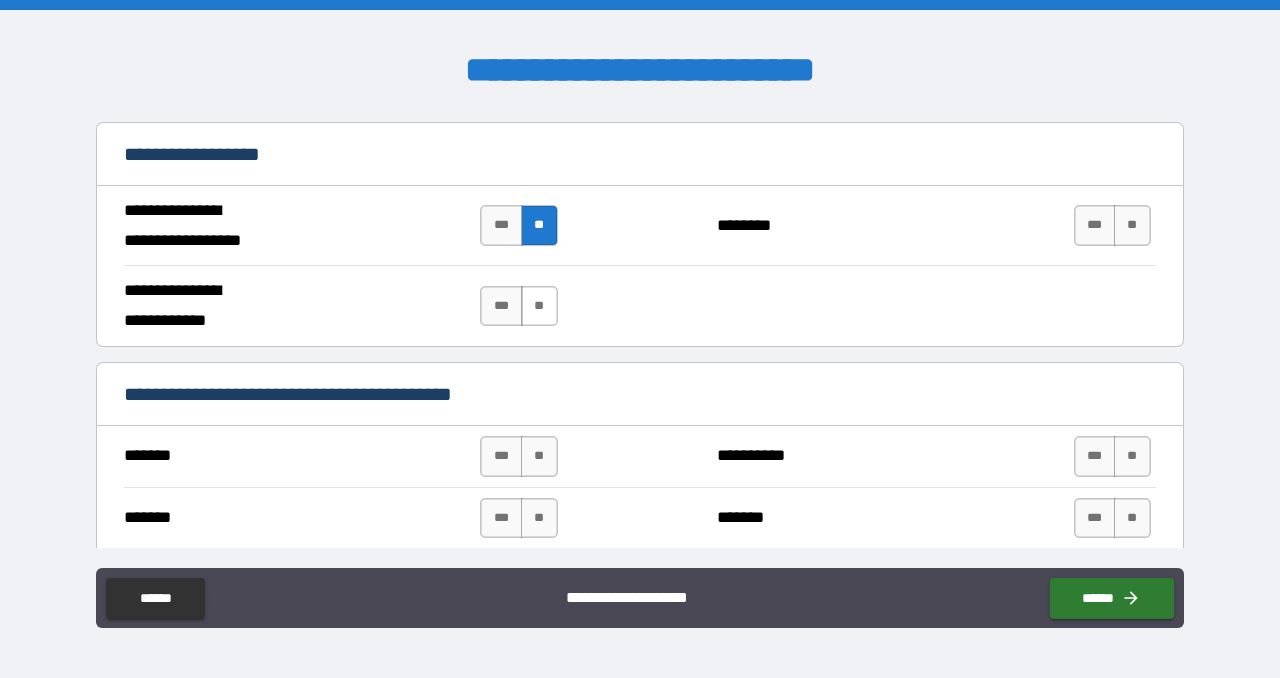 click on "**" at bounding box center (539, 306) 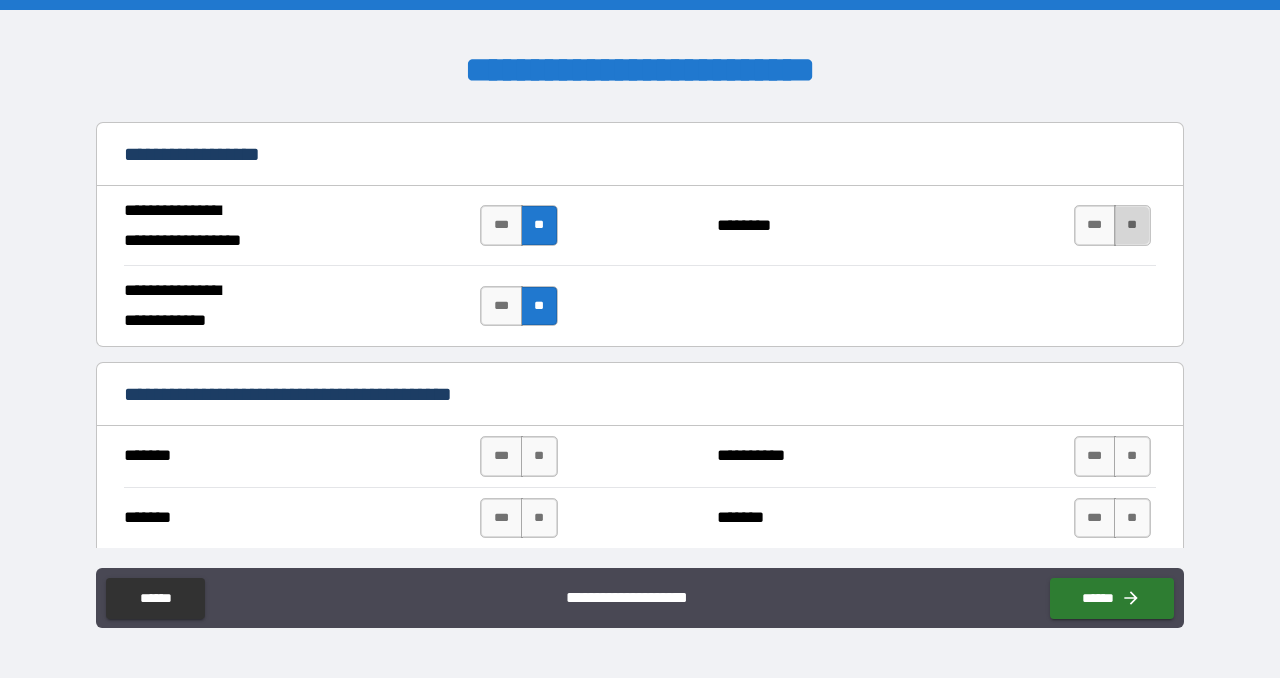 click on "**" at bounding box center [1132, 225] 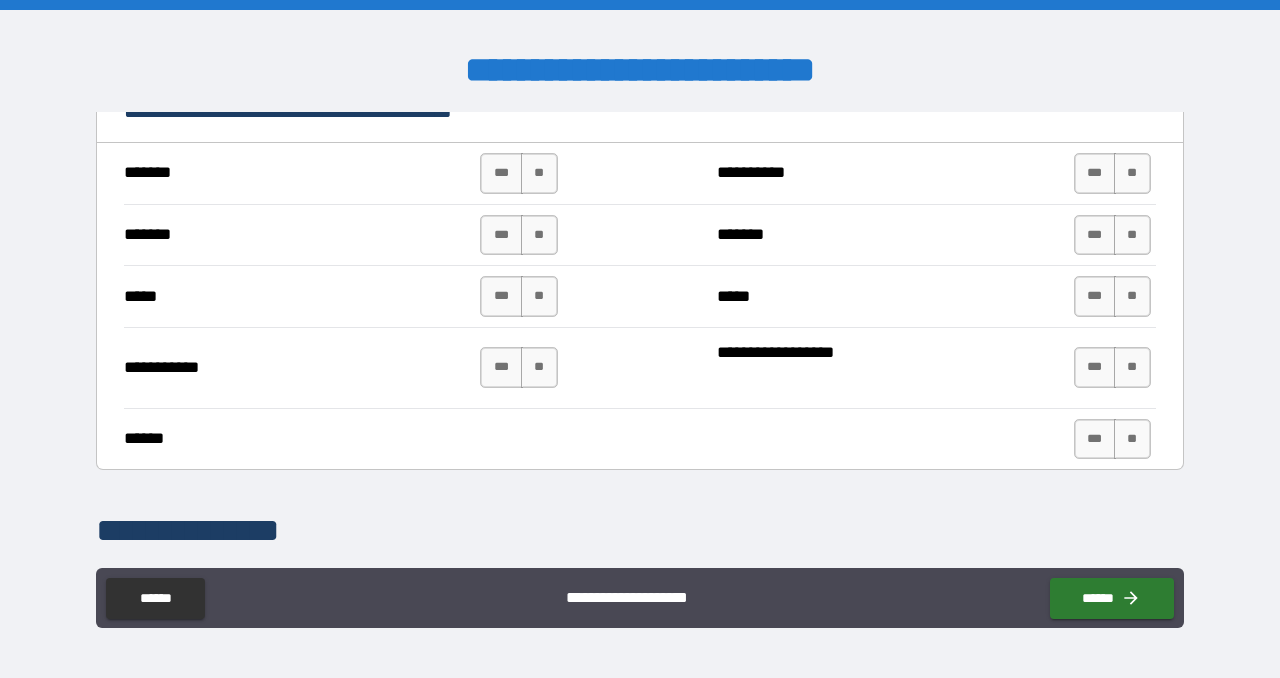 scroll, scrollTop: 1480, scrollLeft: 0, axis: vertical 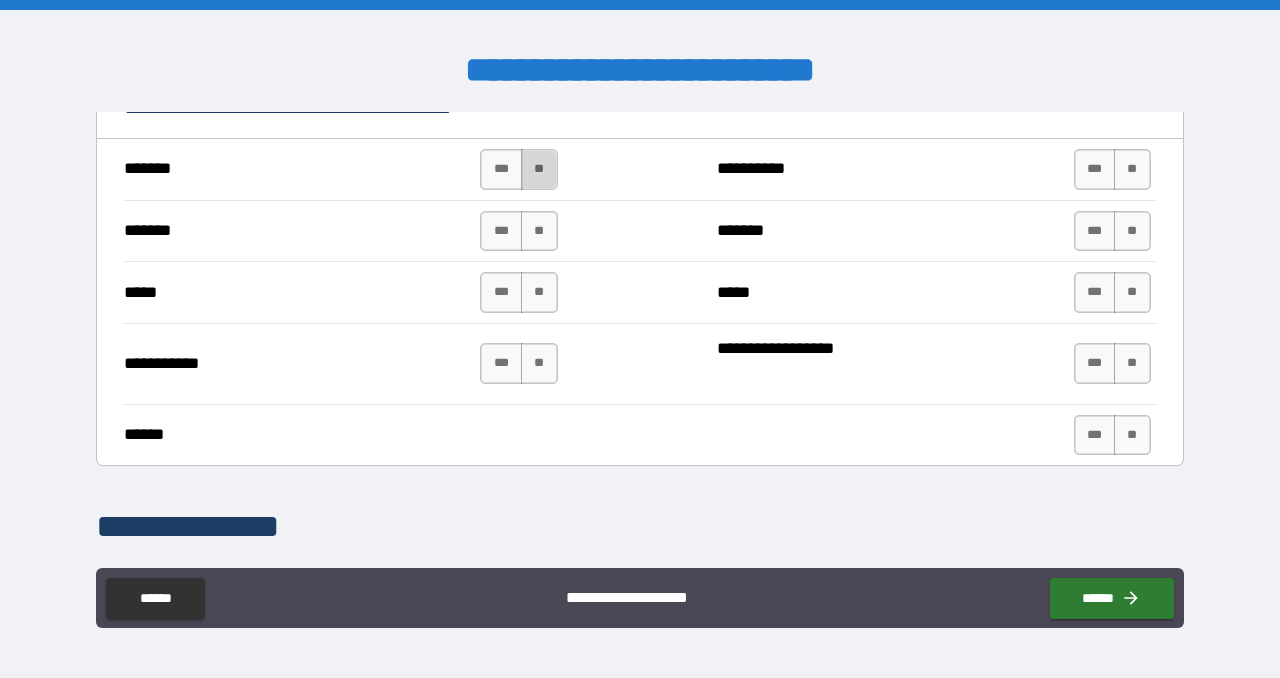 click on "**" at bounding box center [539, 169] 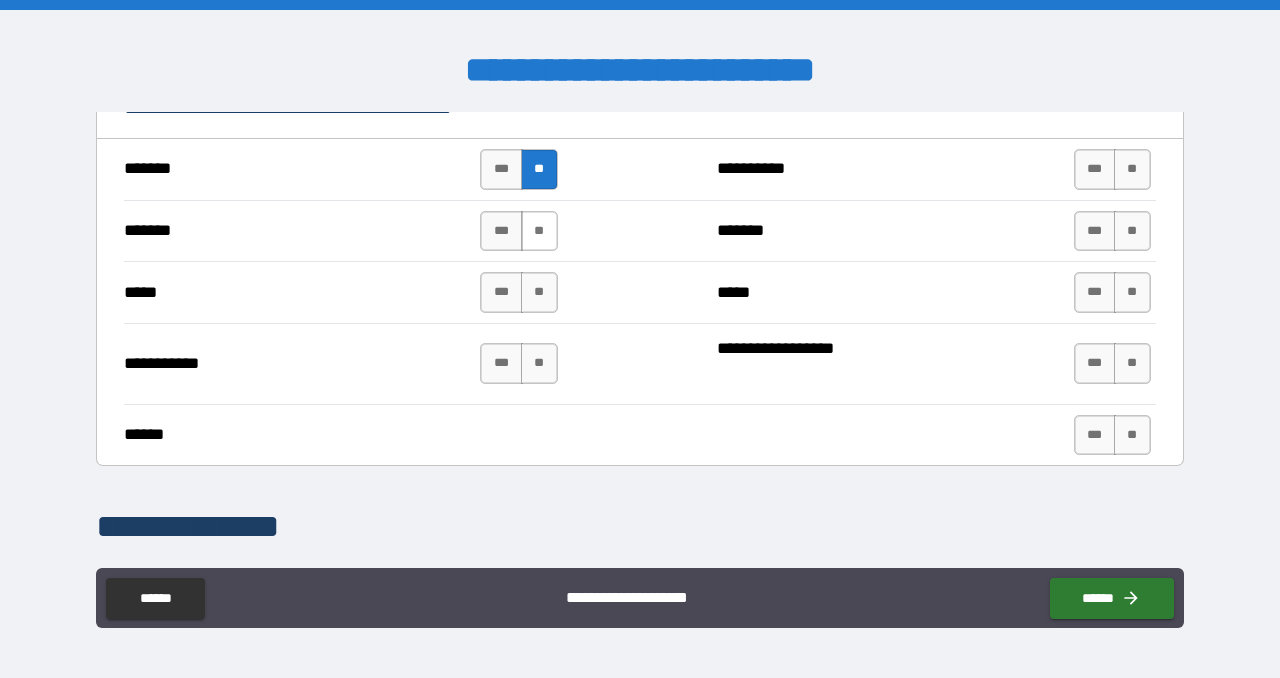 click on "**" at bounding box center (539, 231) 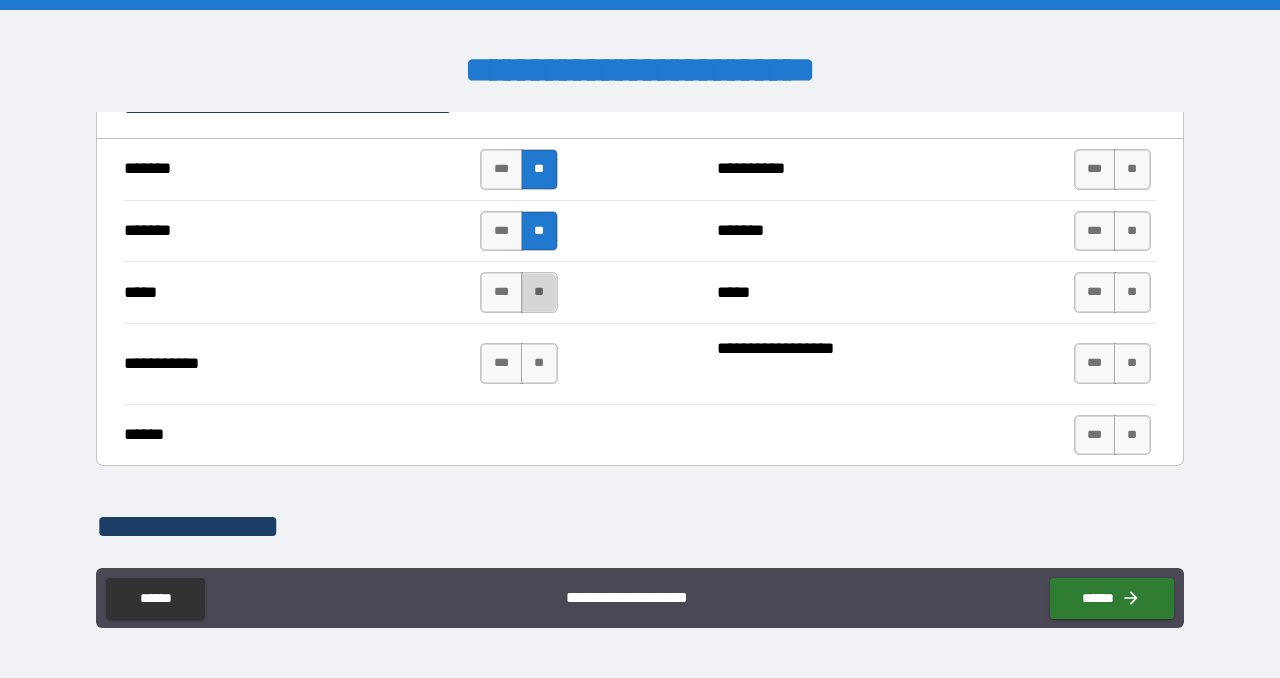 click on "**" at bounding box center [539, 292] 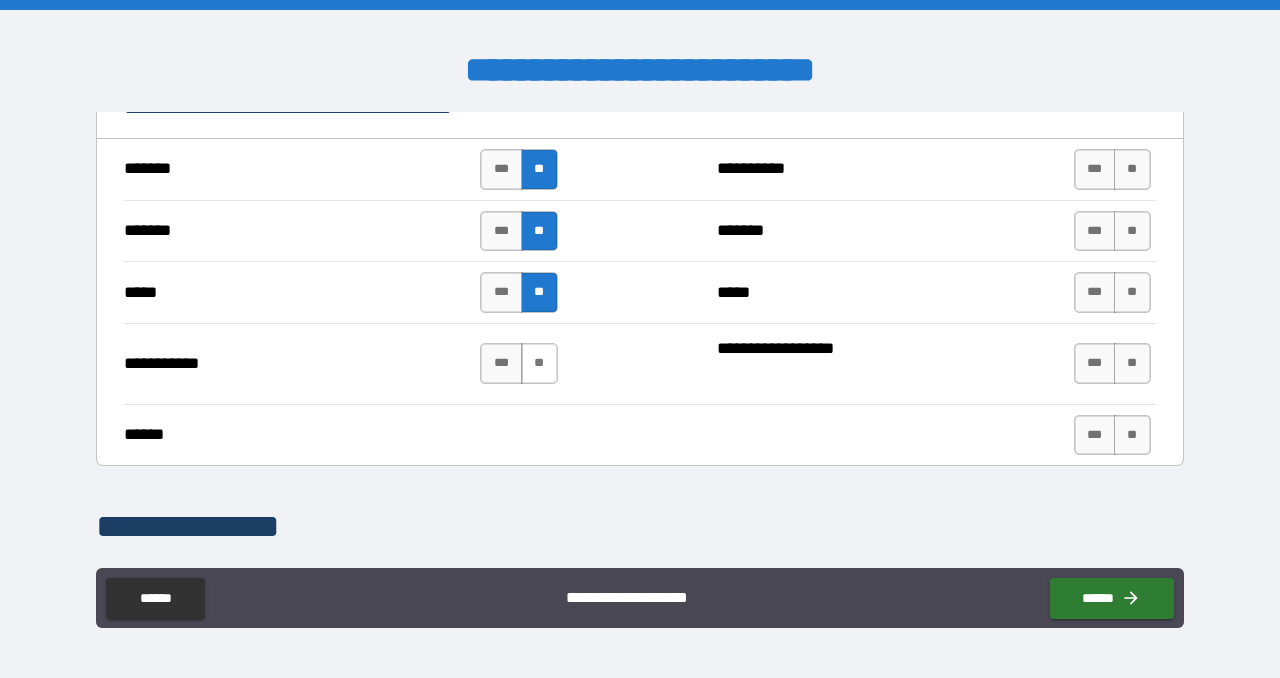 click on "**" at bounding box center [539, 363] 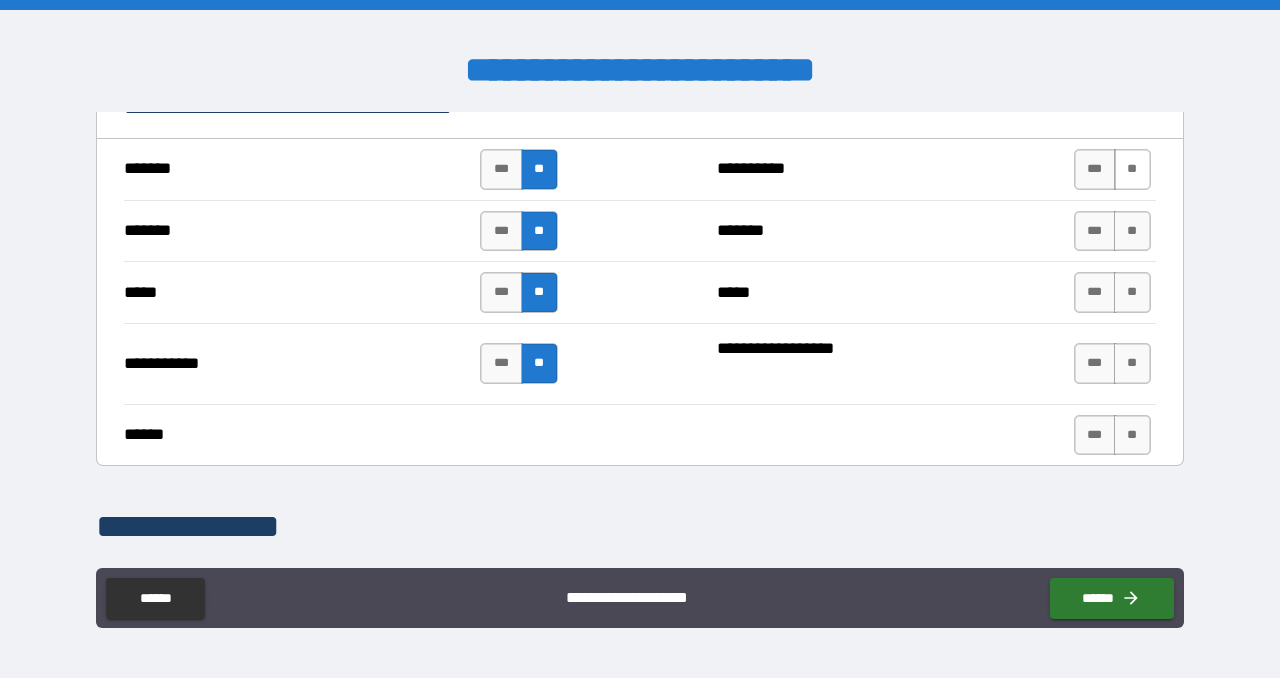 click on "**" at bounding box center [1132, 169] 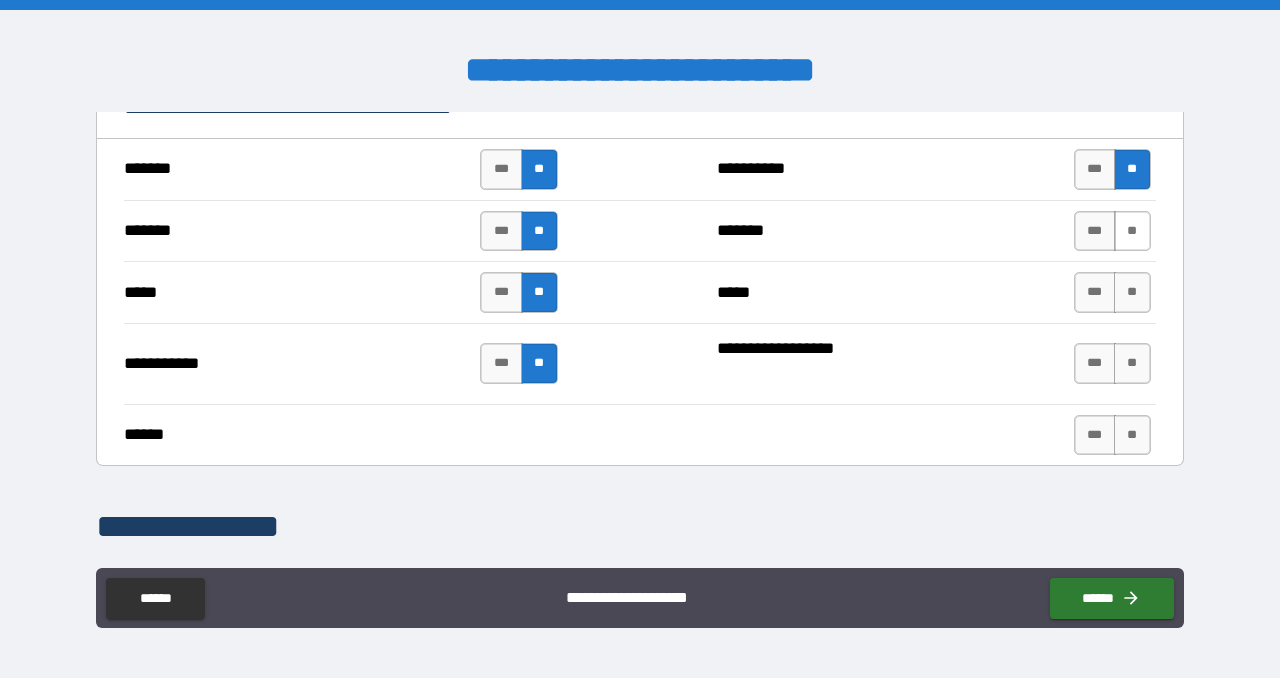 click on "**" at bounding box center [1132, 231] 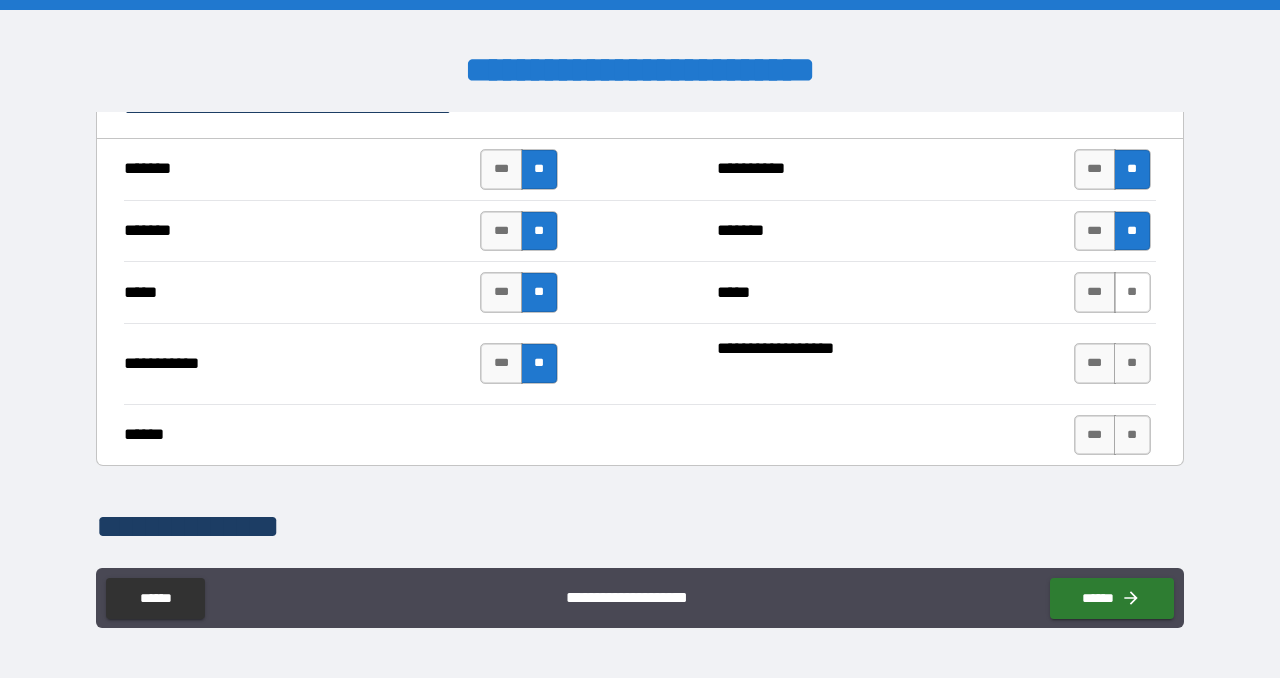 click on "**" at bounding box center (1132, 292) 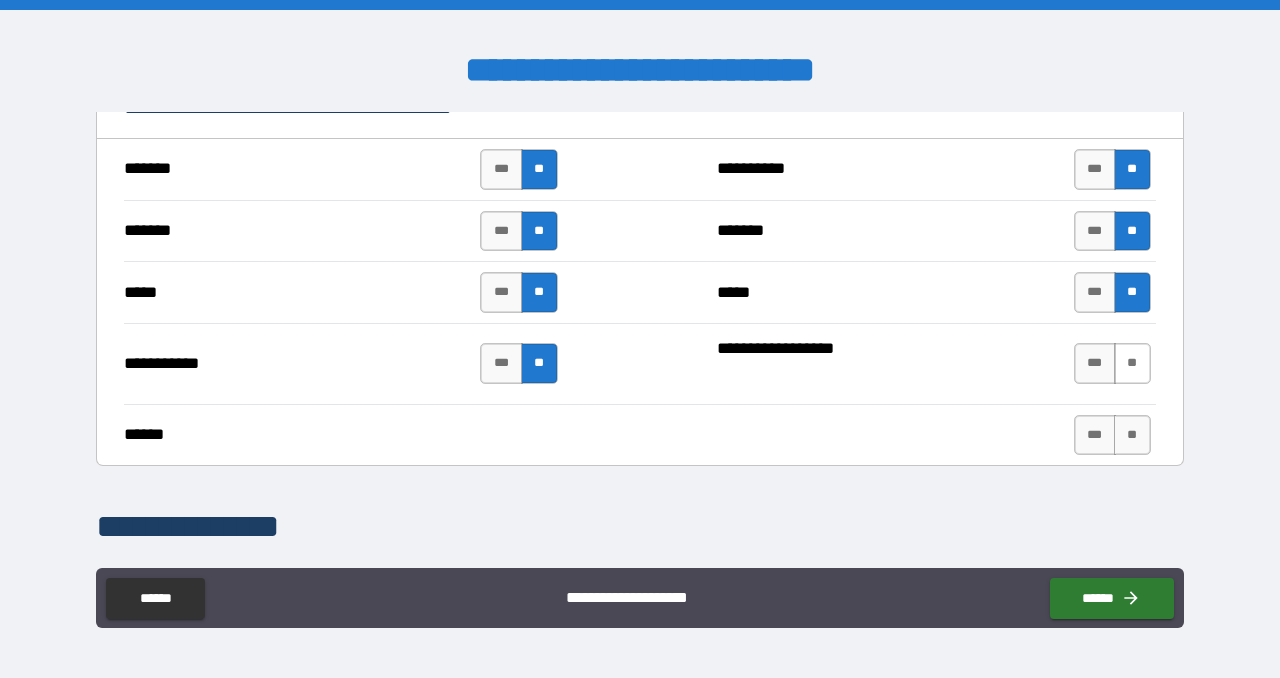 click on "**" at bounding box center (1132, 363) 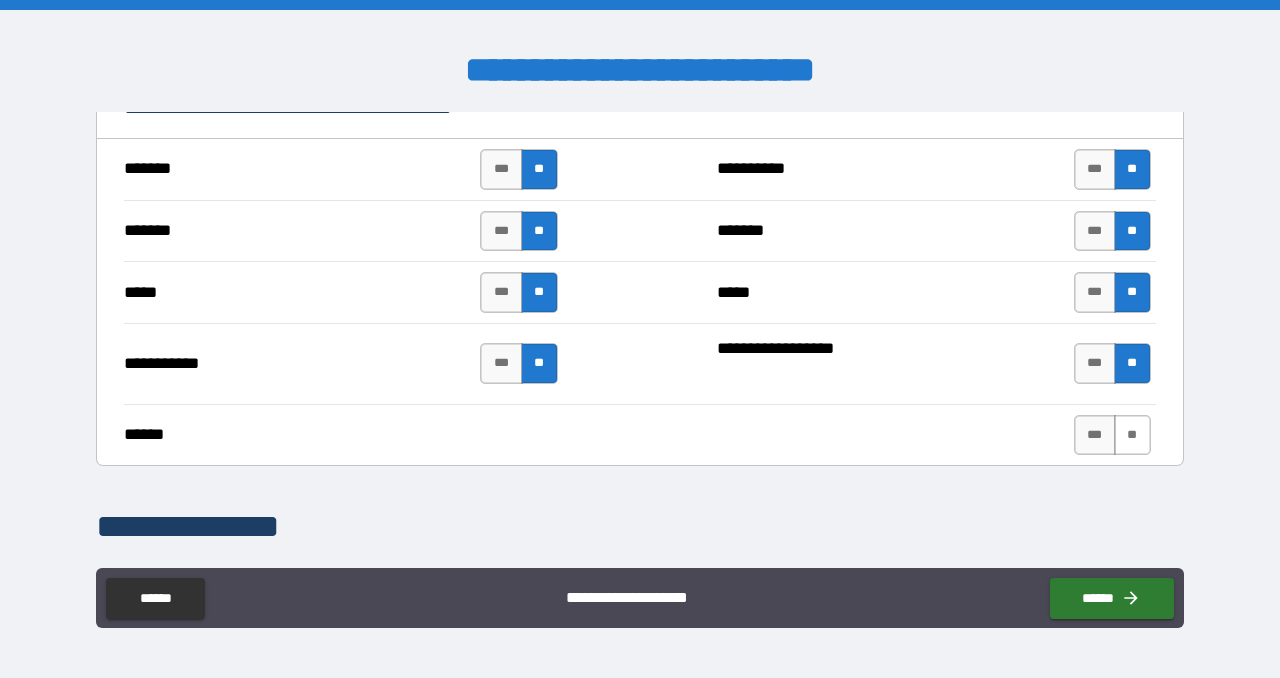 click on "**" at bounding box center [1132, 435] 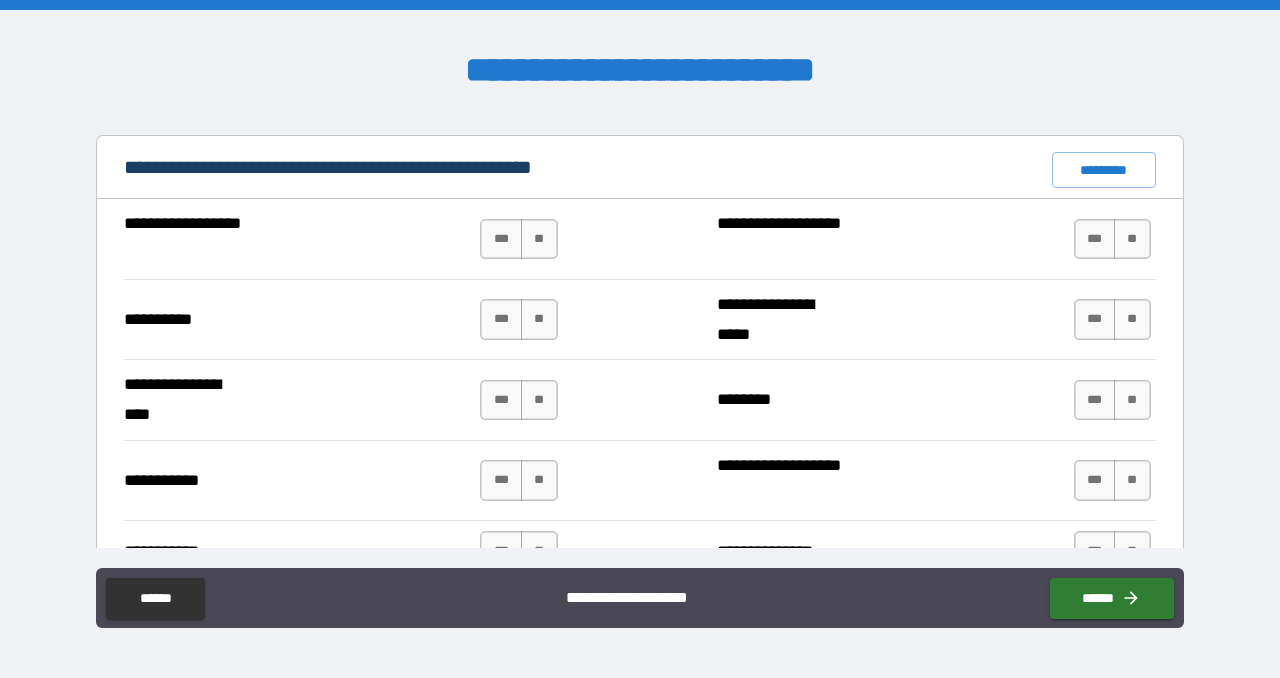 scroll, scrollTop: 1919, scrollLeft: 0, axis: vertical 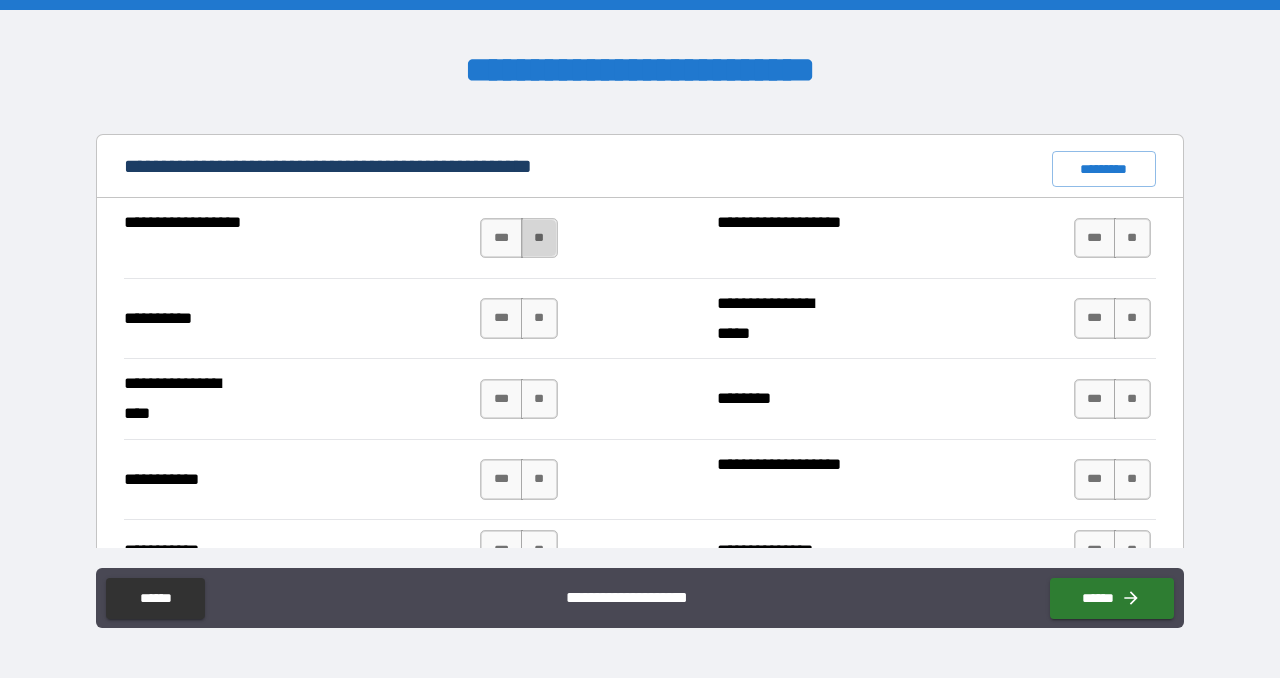 click on "**" at bounding box center (539, 238) 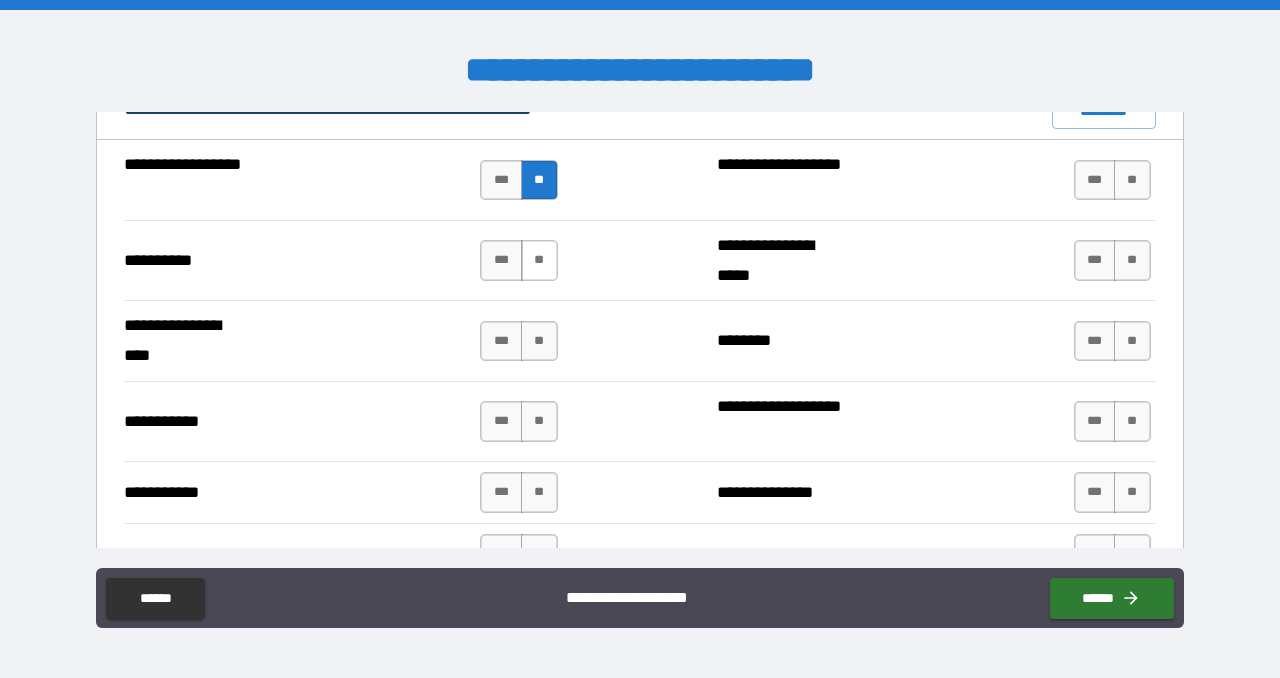 click on "**" at bounding box center [539, 260] 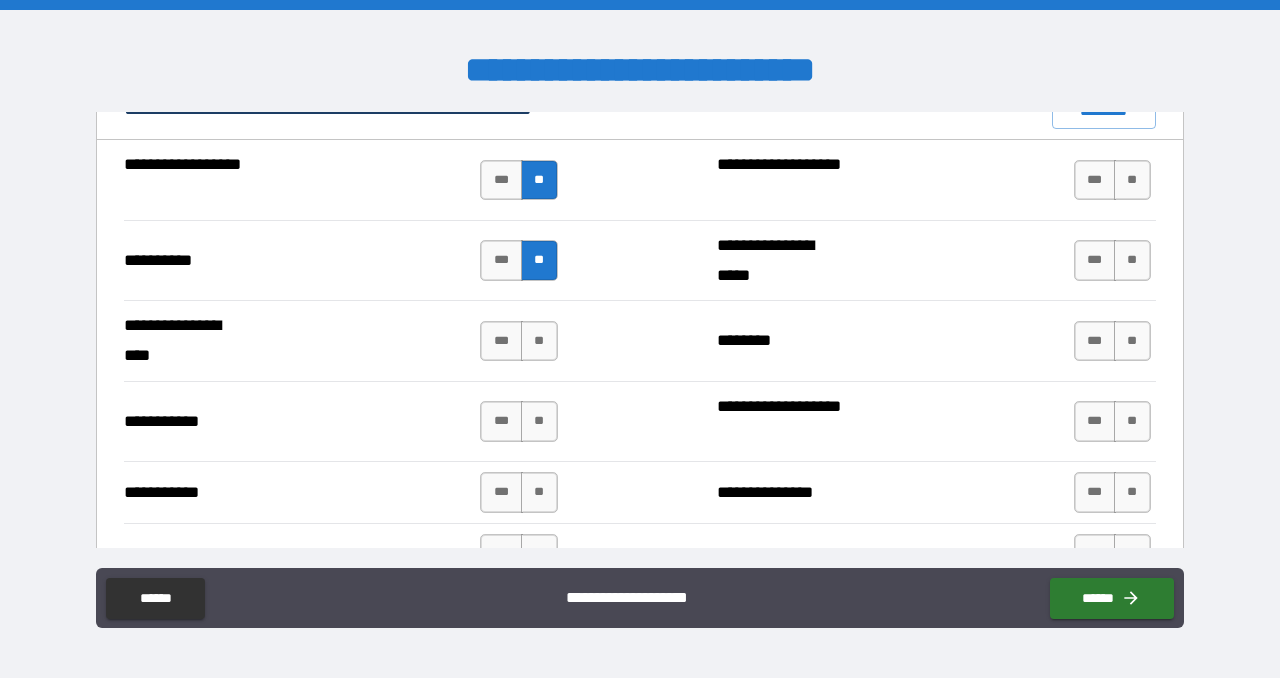 scroll, scrollTop: 2064, scrollLeft: 0, axis: vertical 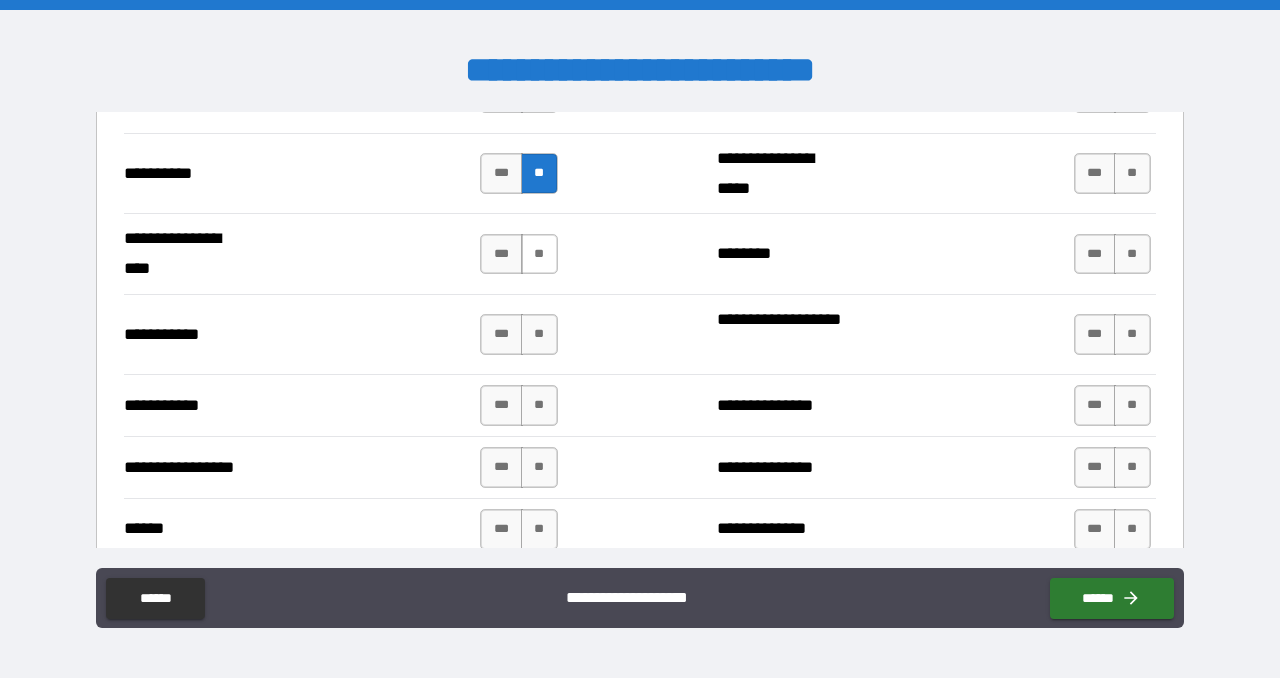 click on "**" at bounding box center (539, 254) 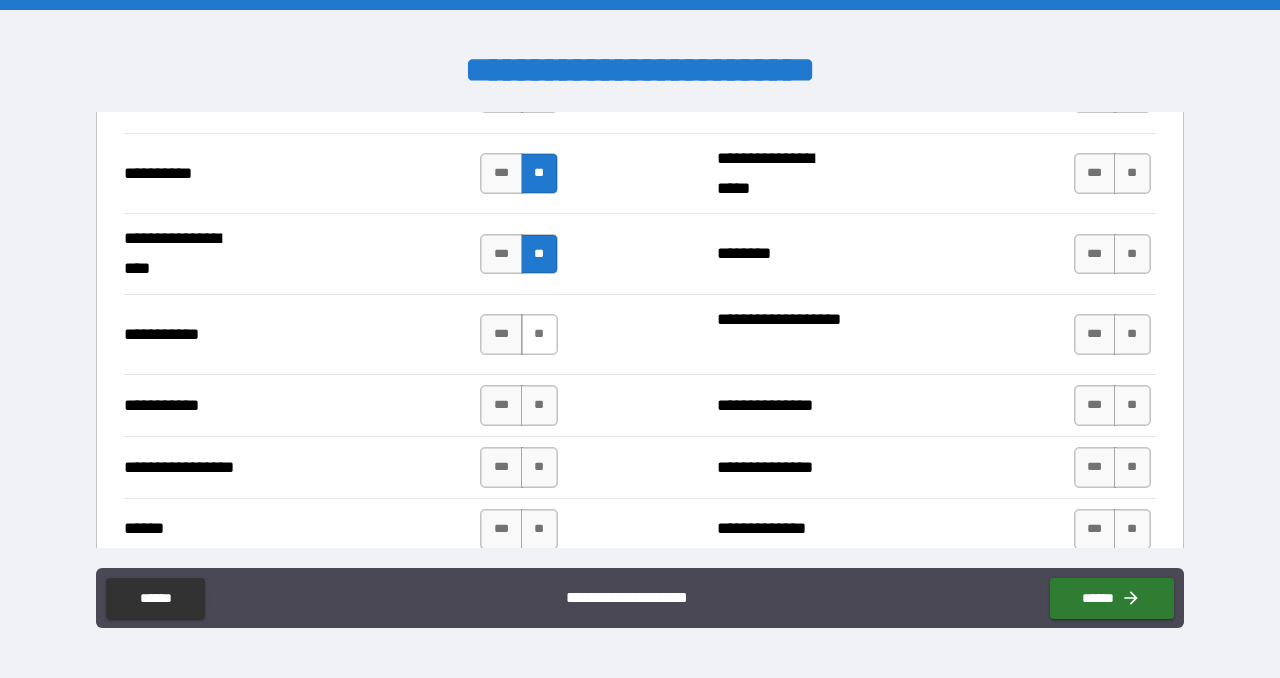 click on "**" at bounding box center (539, 334) 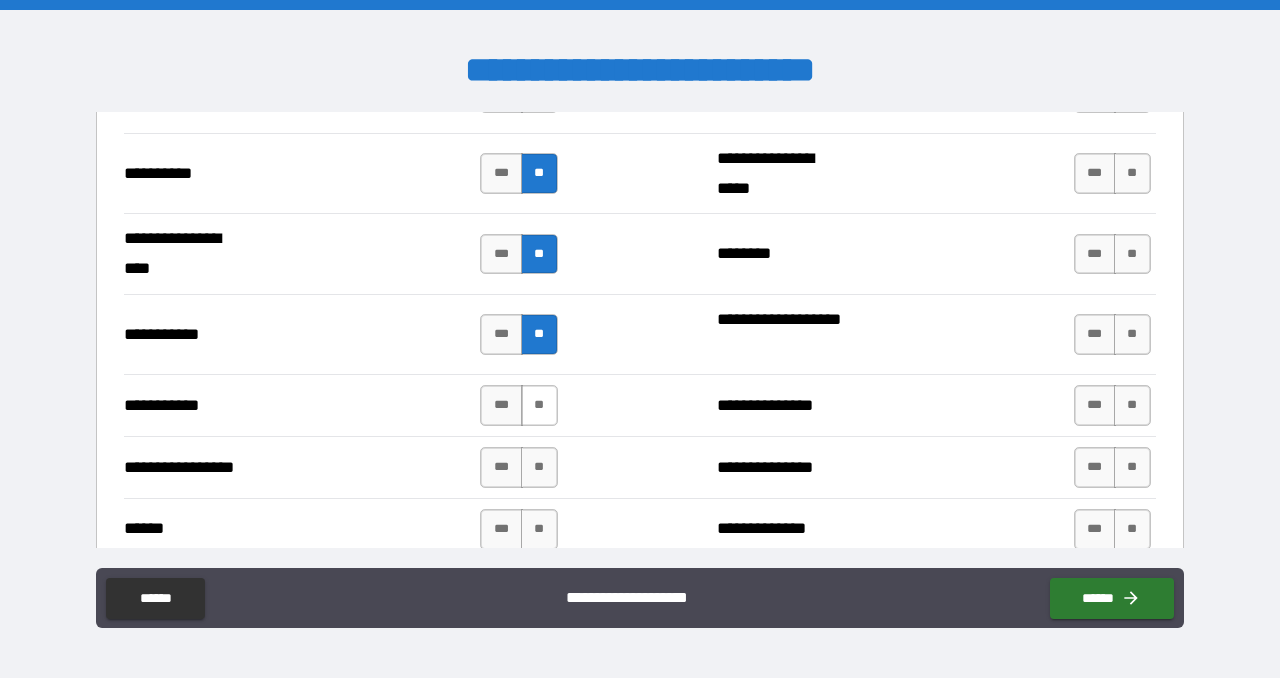 click on "**" at bounding box center [539, 405] 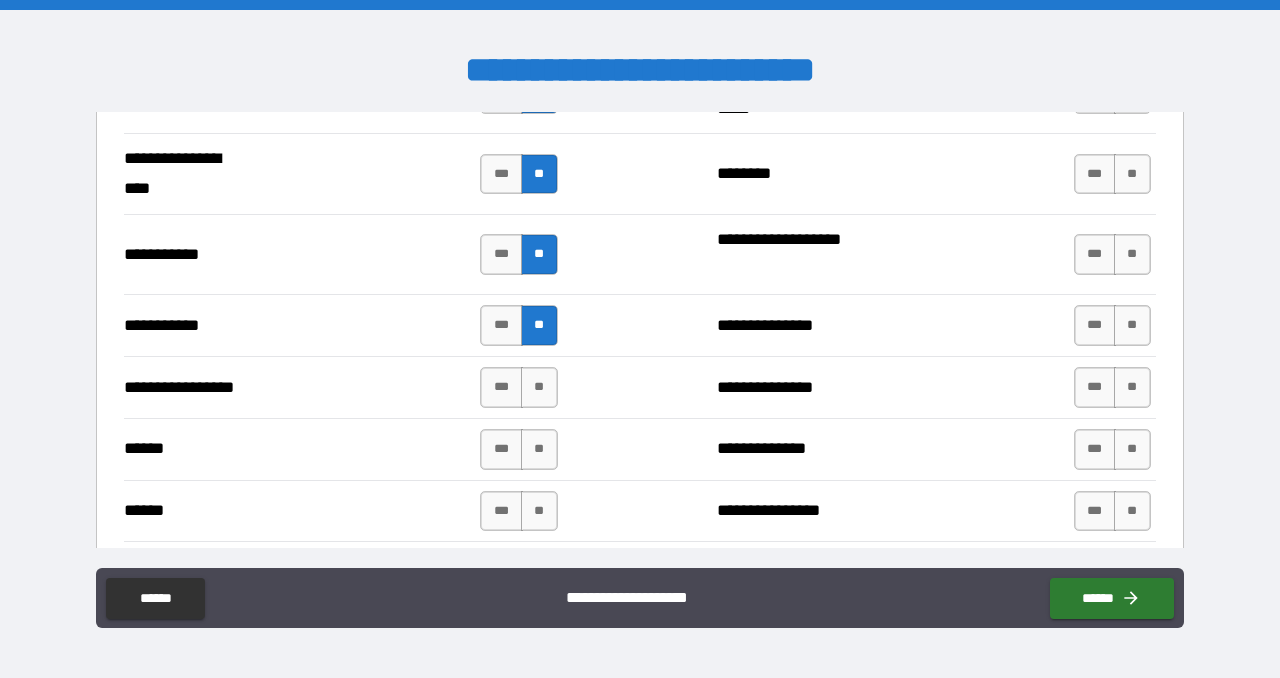 scroll, scrollTop: 2171, scrollLeft: 0, axis: vertical 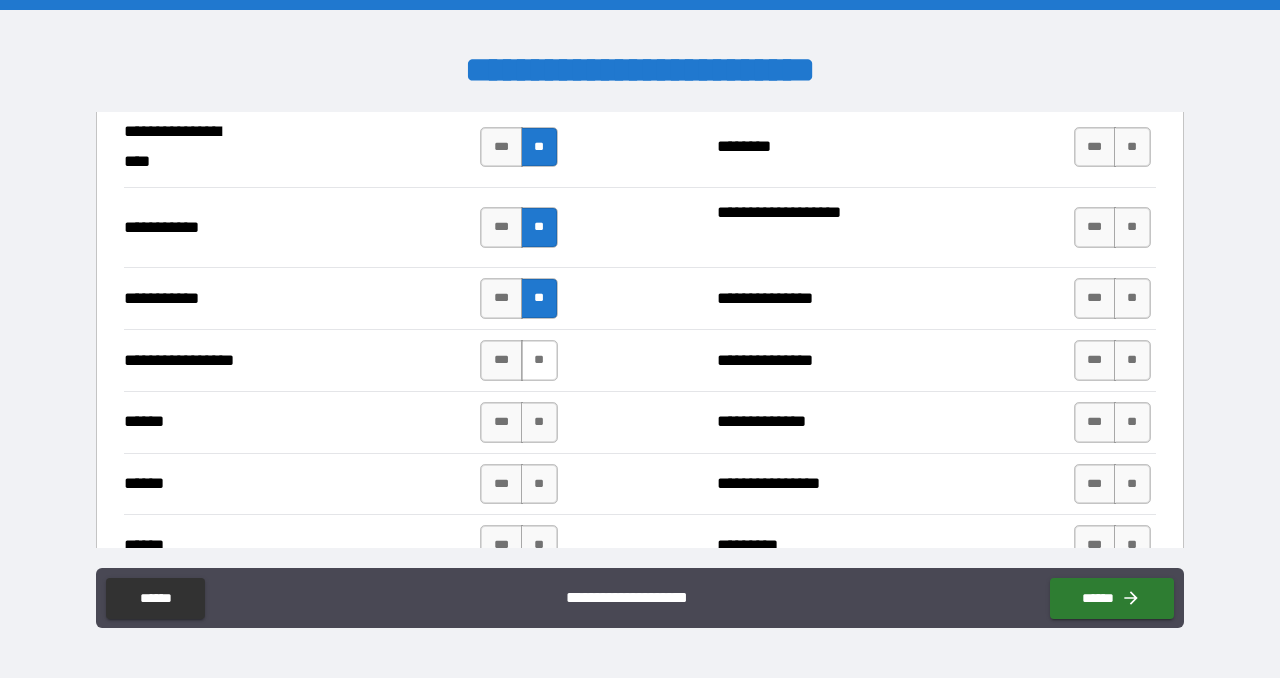 click on "**" at bounding box center [539, 360] 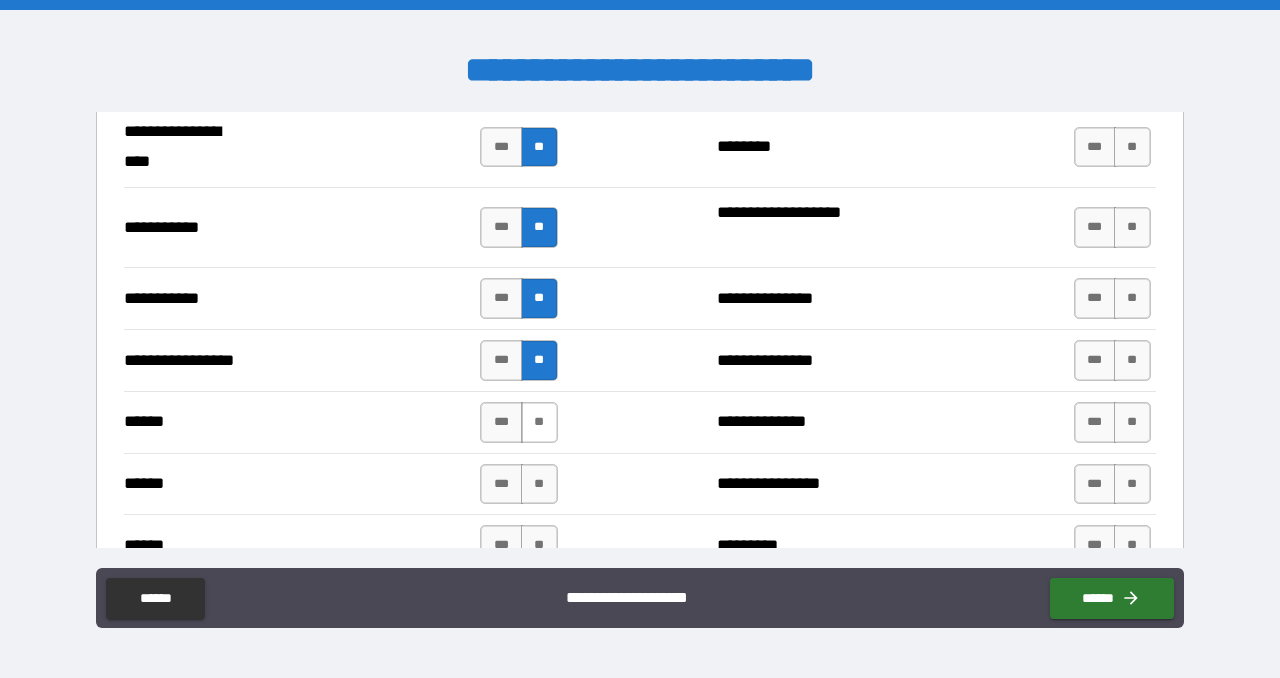 click on "**" at bounding box center [539, 422] 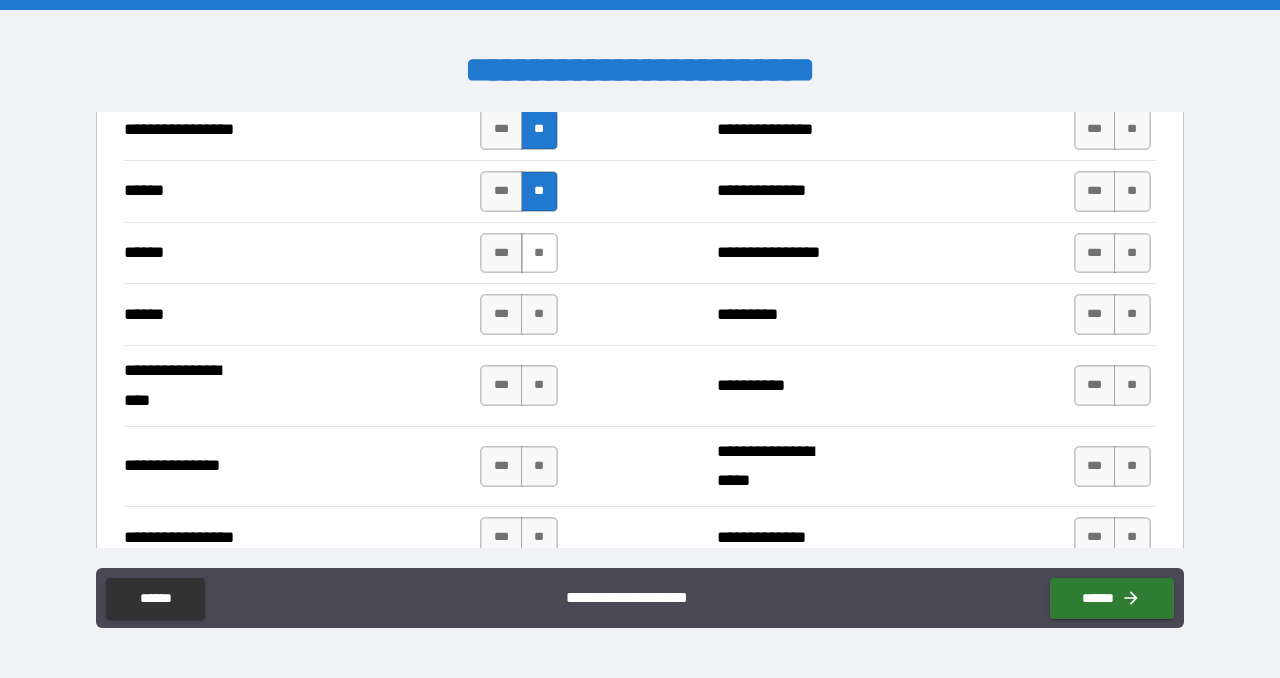 scroll, scrollTop: 2405, scrollLeft: 0, axis: vertical 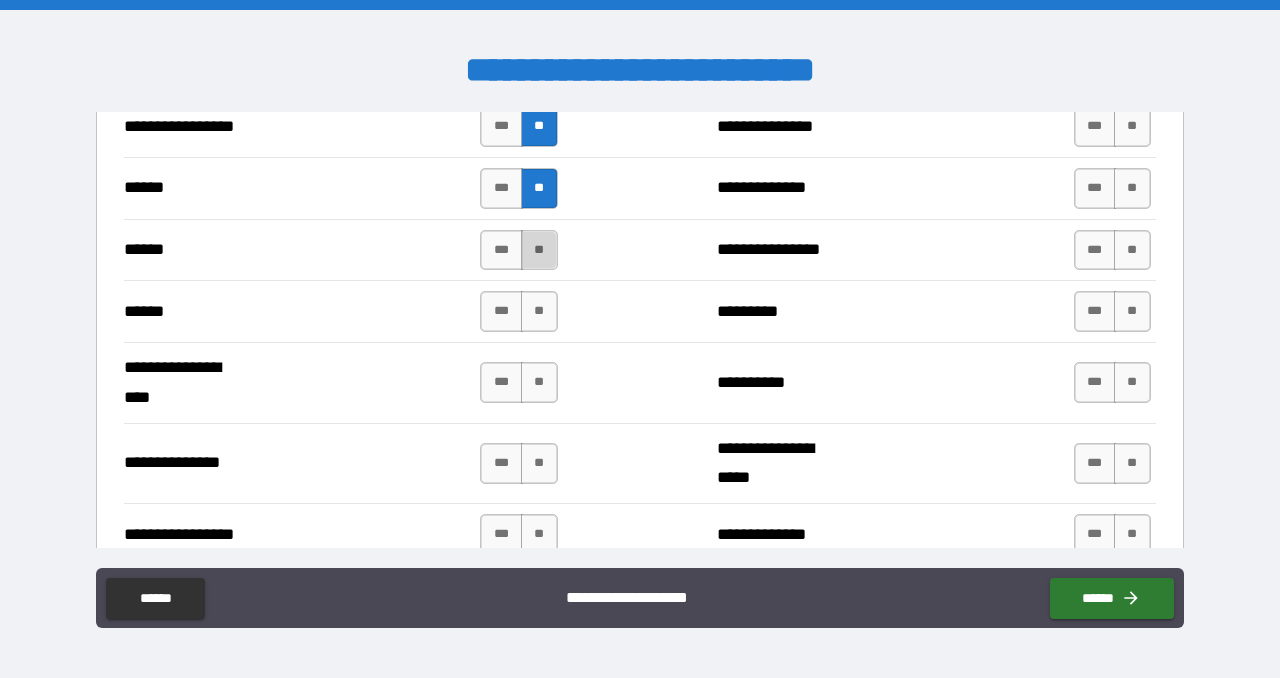 click on "**" at bounding box center [539, 250] 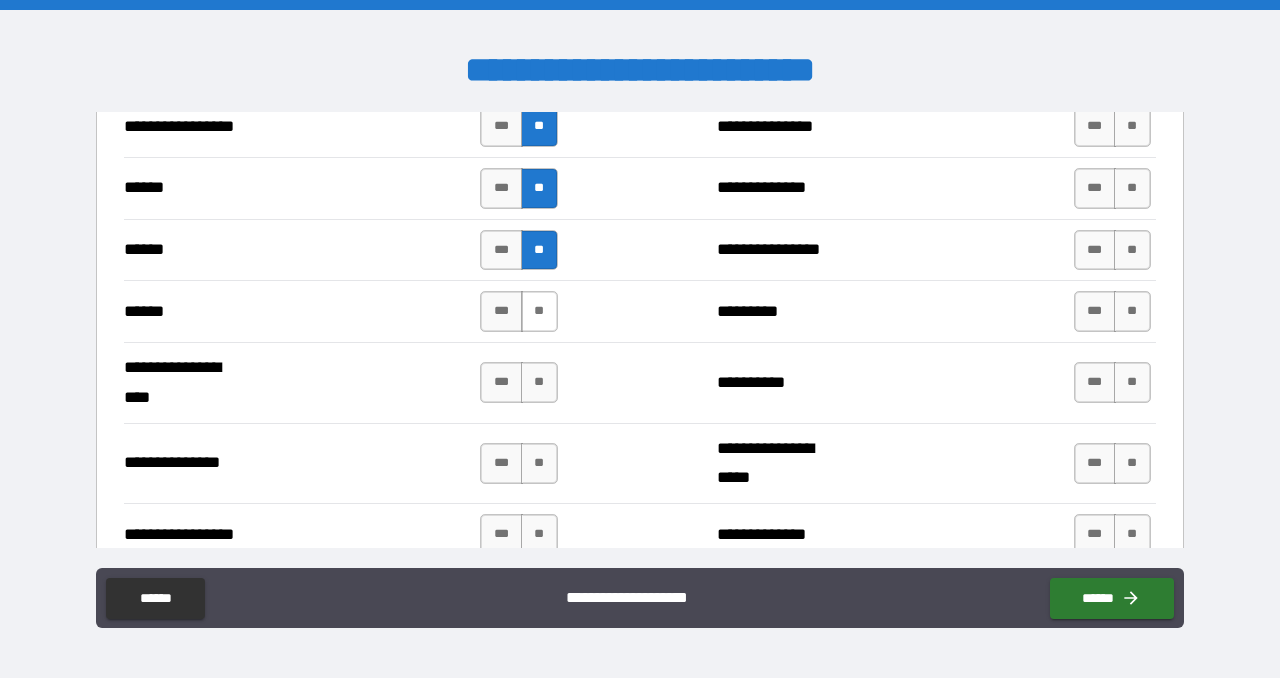 click on "**" at bounding box center [539, 311] 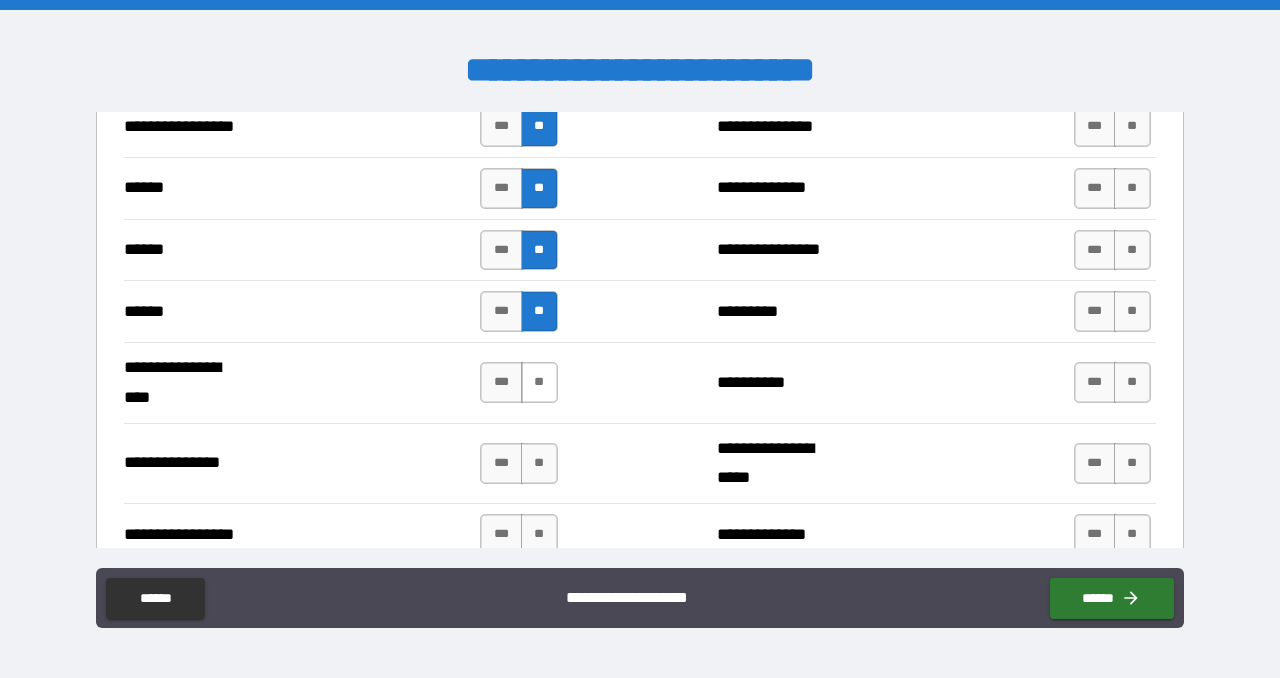 click on "**" at bounding box center (539, 382) 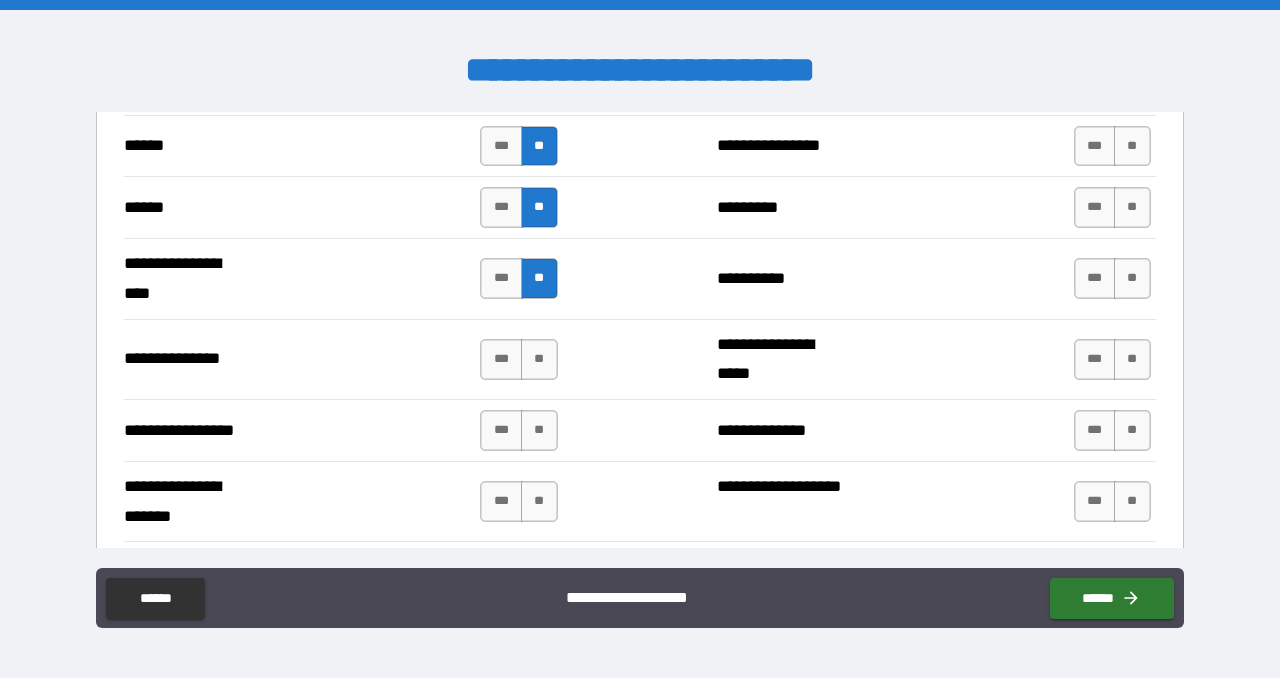 scroll, scrollTop: 2540, scrollLeft: 0, axis: vertical 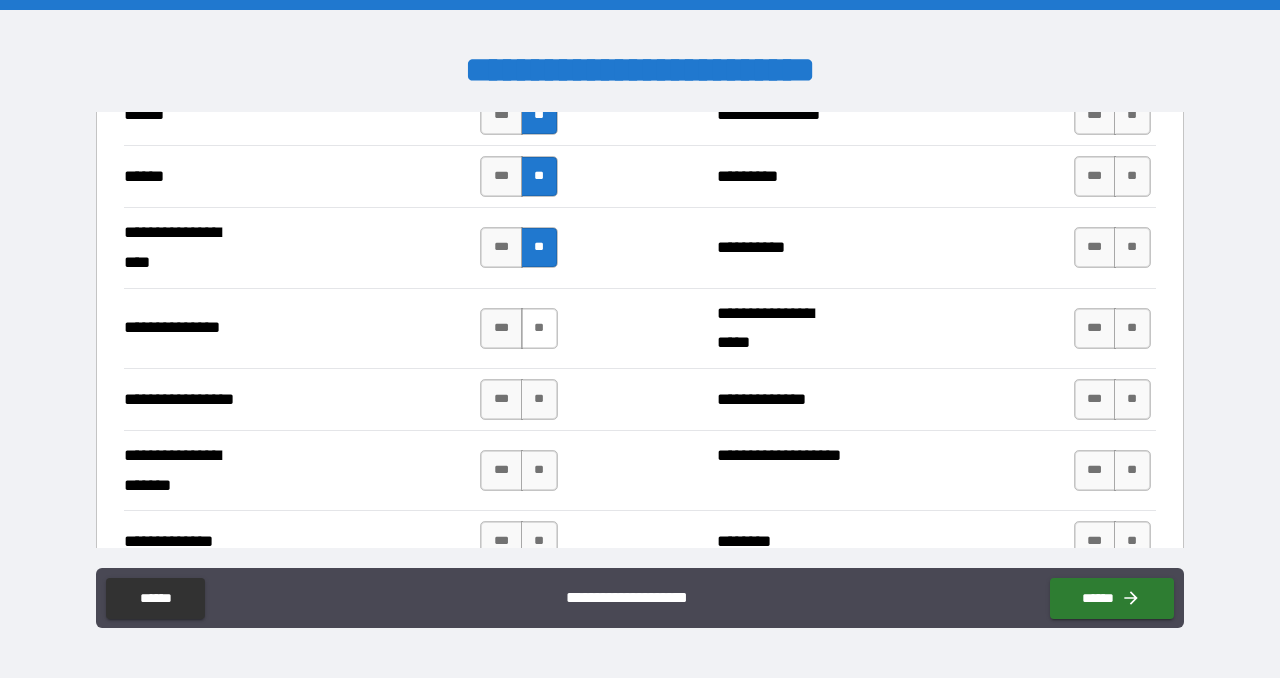 click on "**" at bounding box center (539, 328) 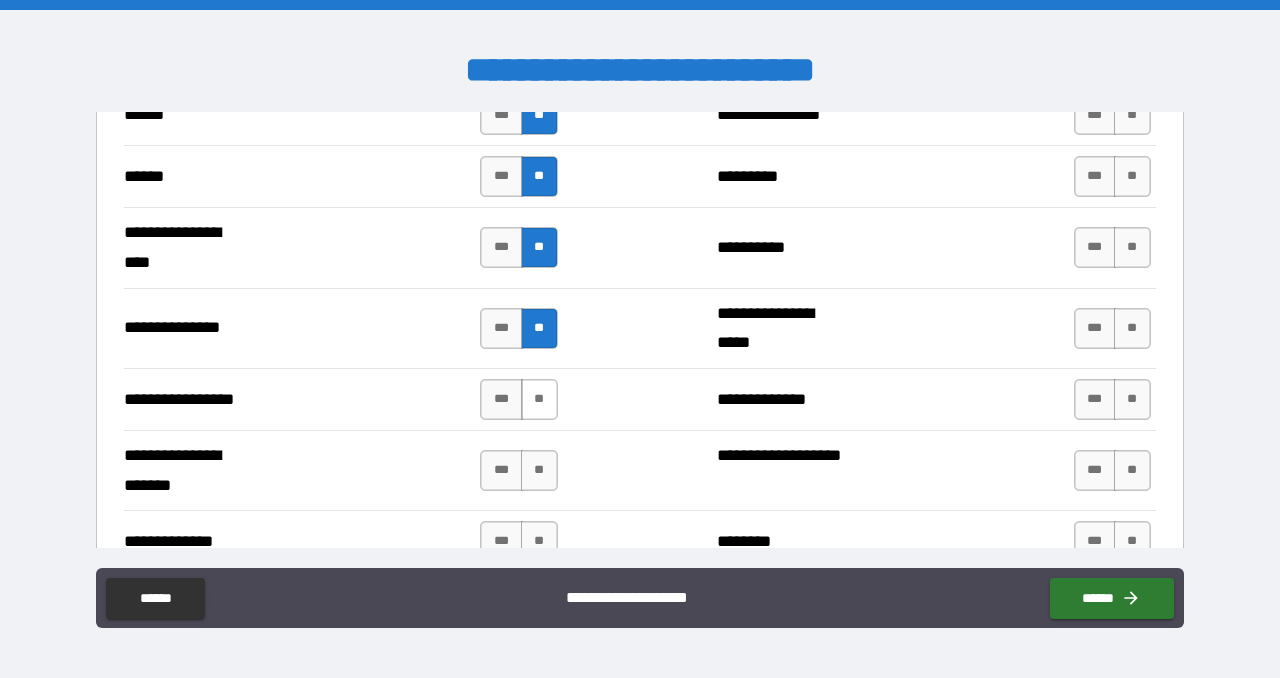 click on "**" at bounding box center (539, 399) 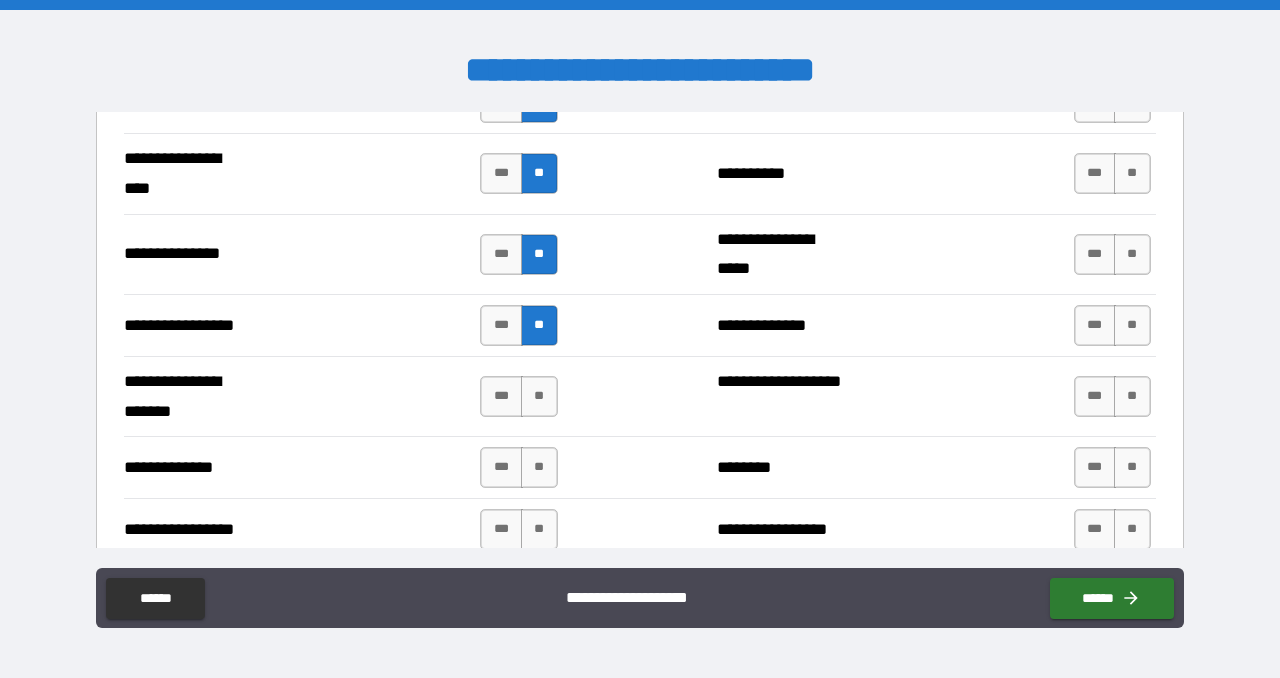 scroll, scrollTop: 2637, scrollLeft: 0, axis: vertical 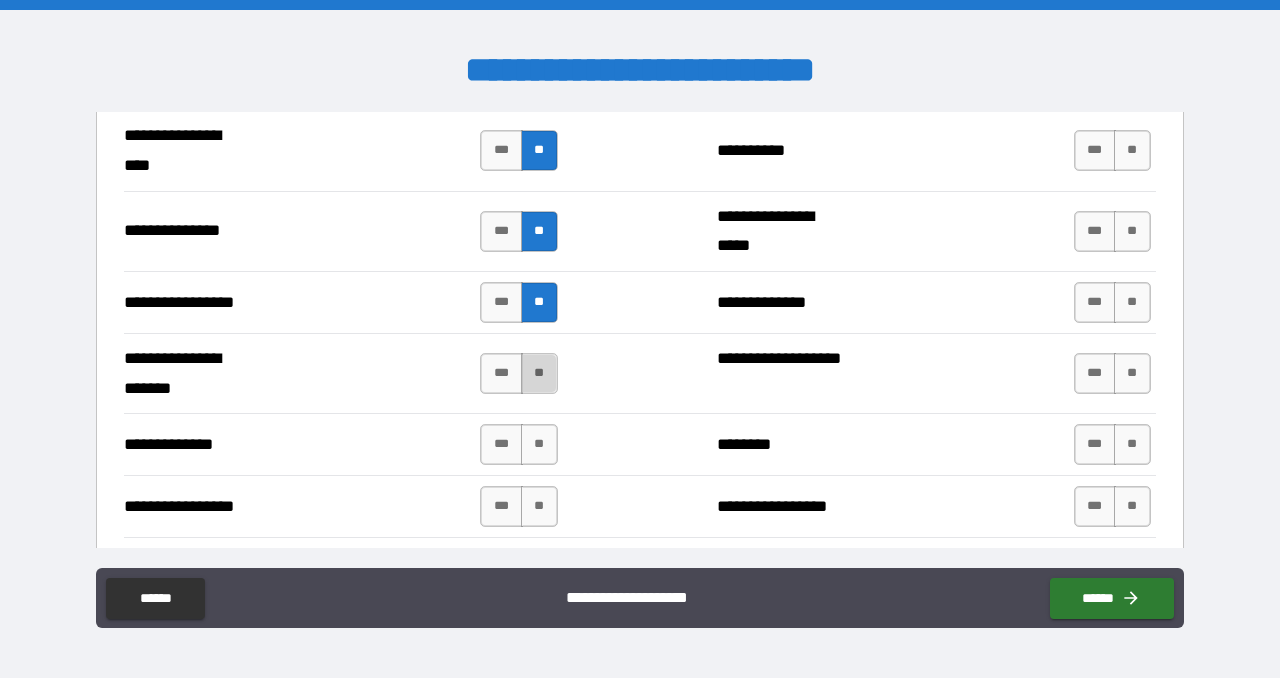 click on "**" at bounding box center [539, 373] 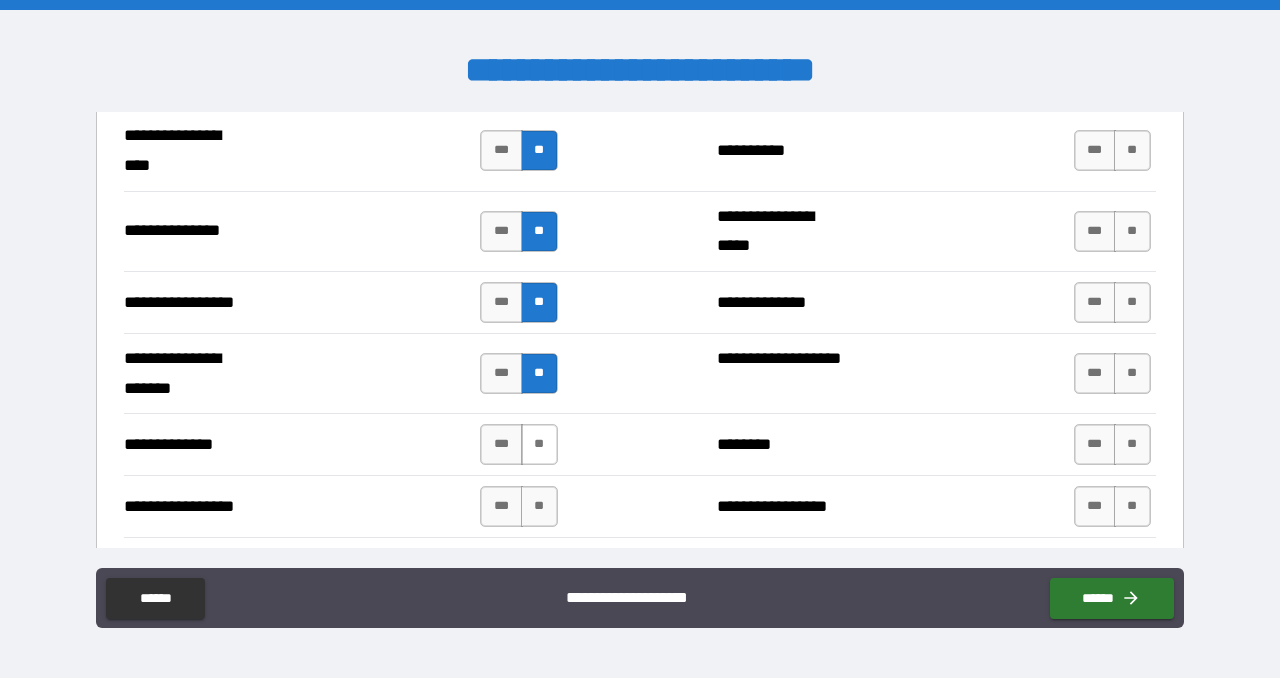 click on "**" at bounding box center [539, 444] 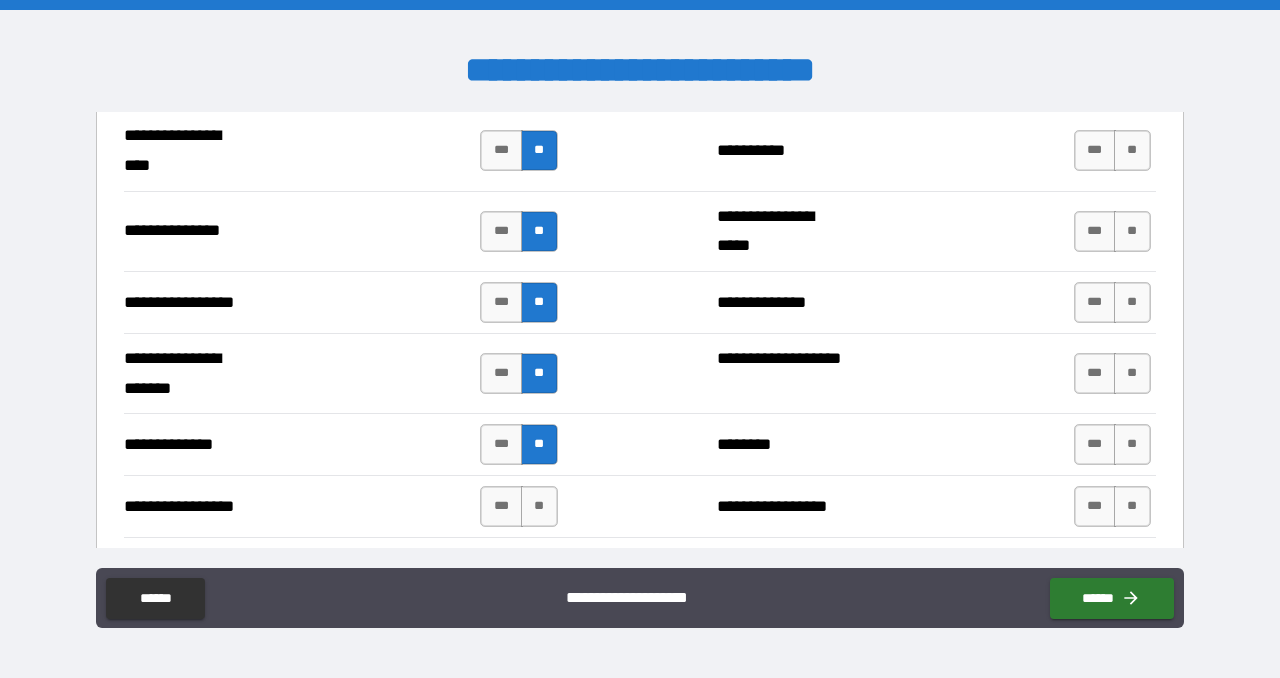 scroll, scrollTop: 2644, scrollLeft: 0, axis: vertical 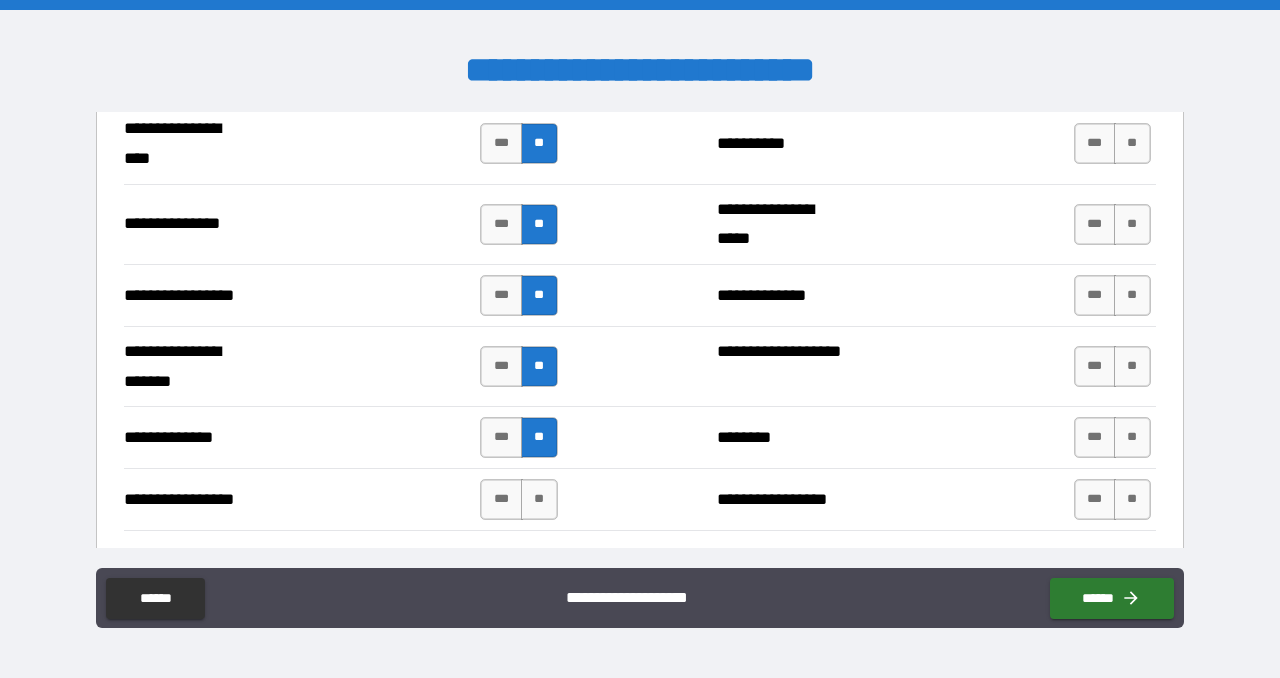 click on "**" at bounding box center [539, 437] 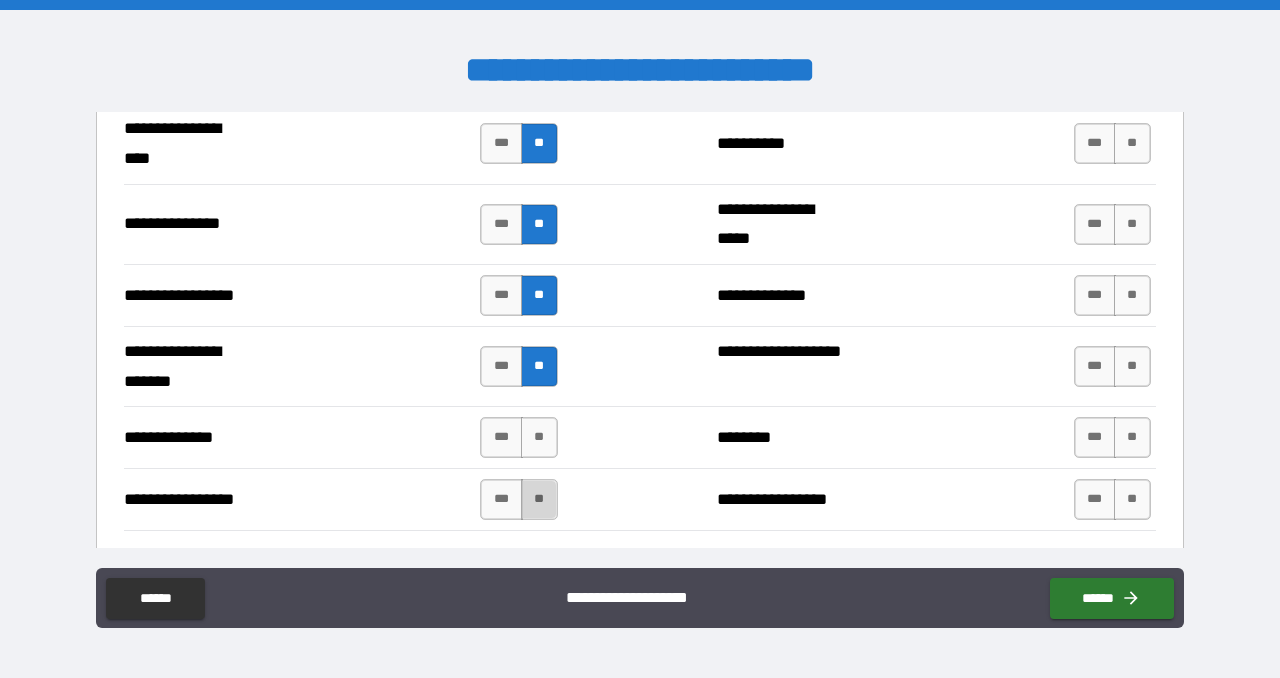 click on "**" at bounding box center (539, 499) 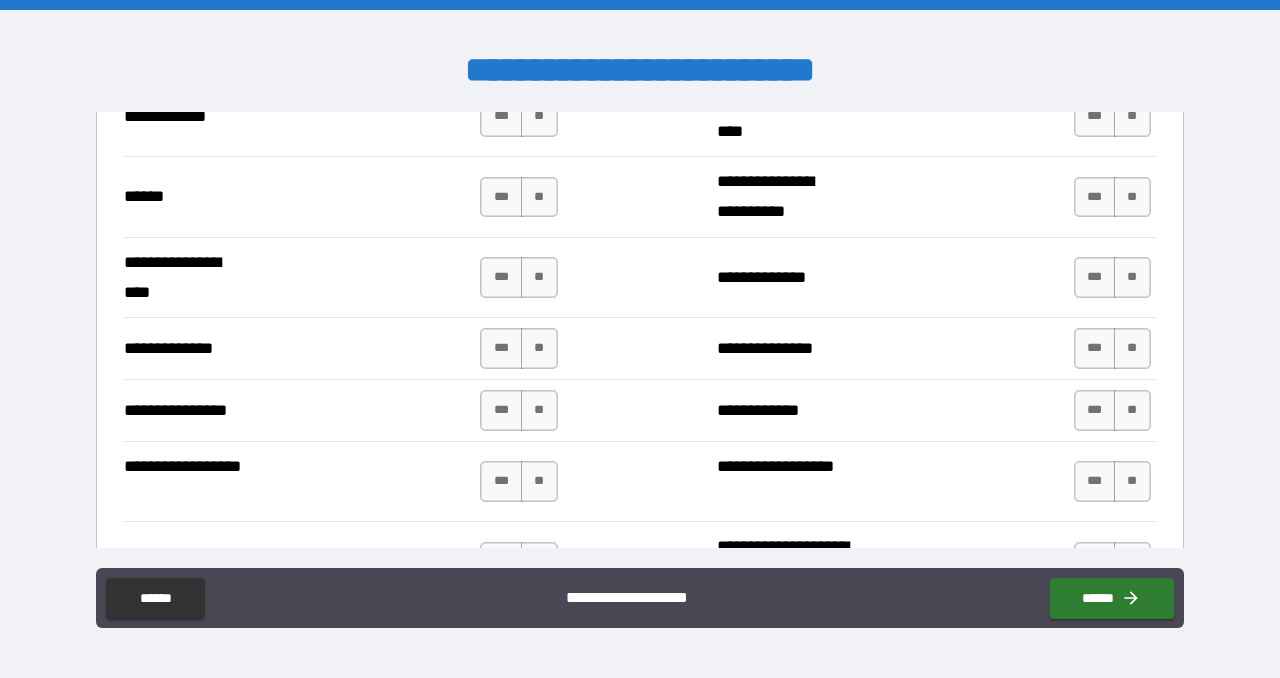 scroll, scrollTop: 3084, scrollLeft: 0, axis: vertical 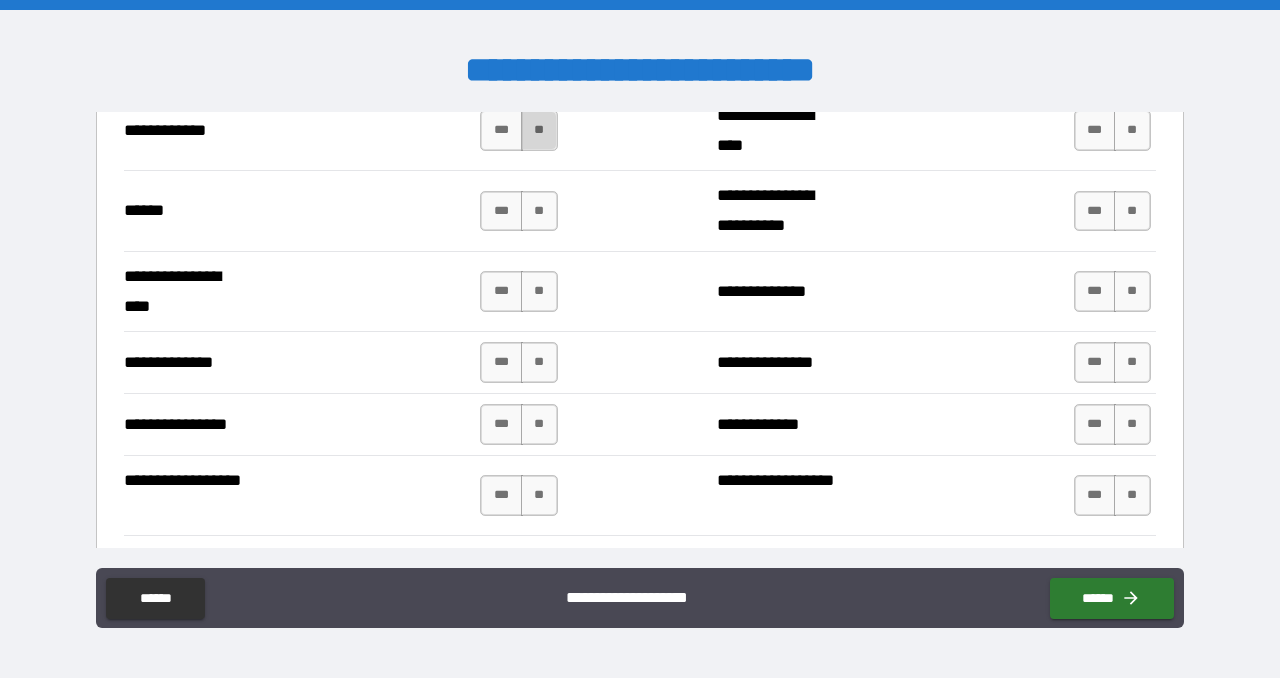click on "**" at bounding box center (539, 130) 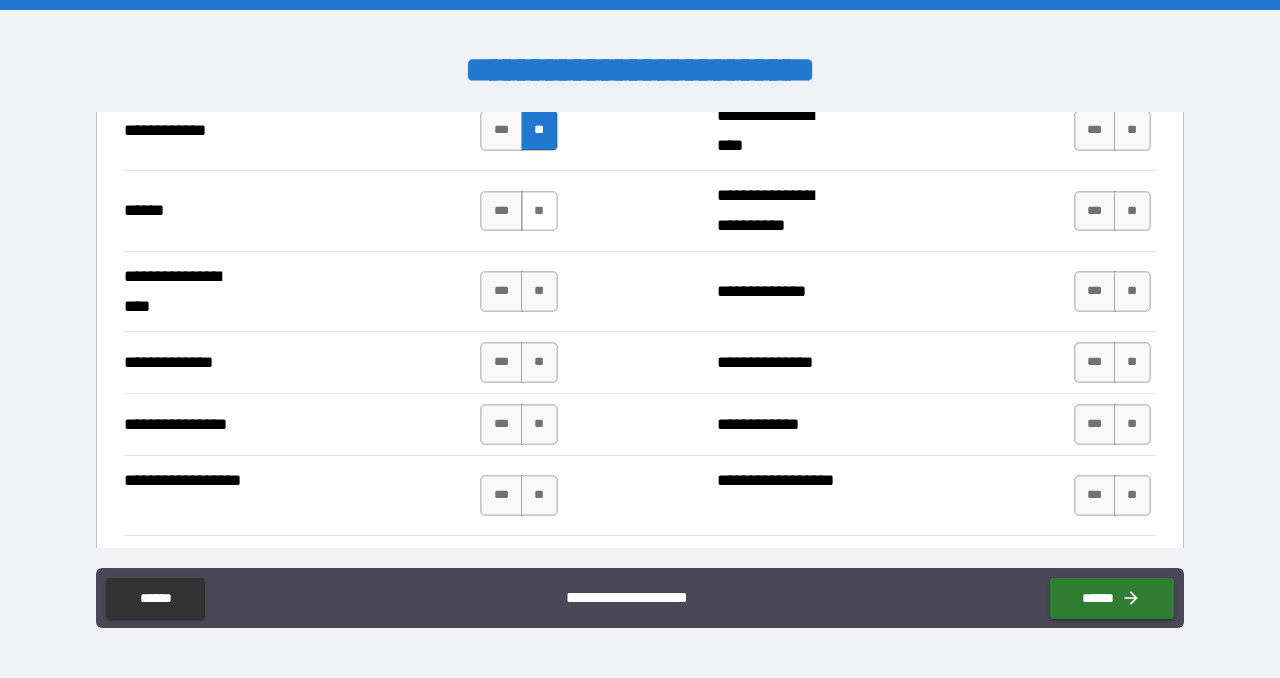 click on "**" at bounding box center (539, 211) 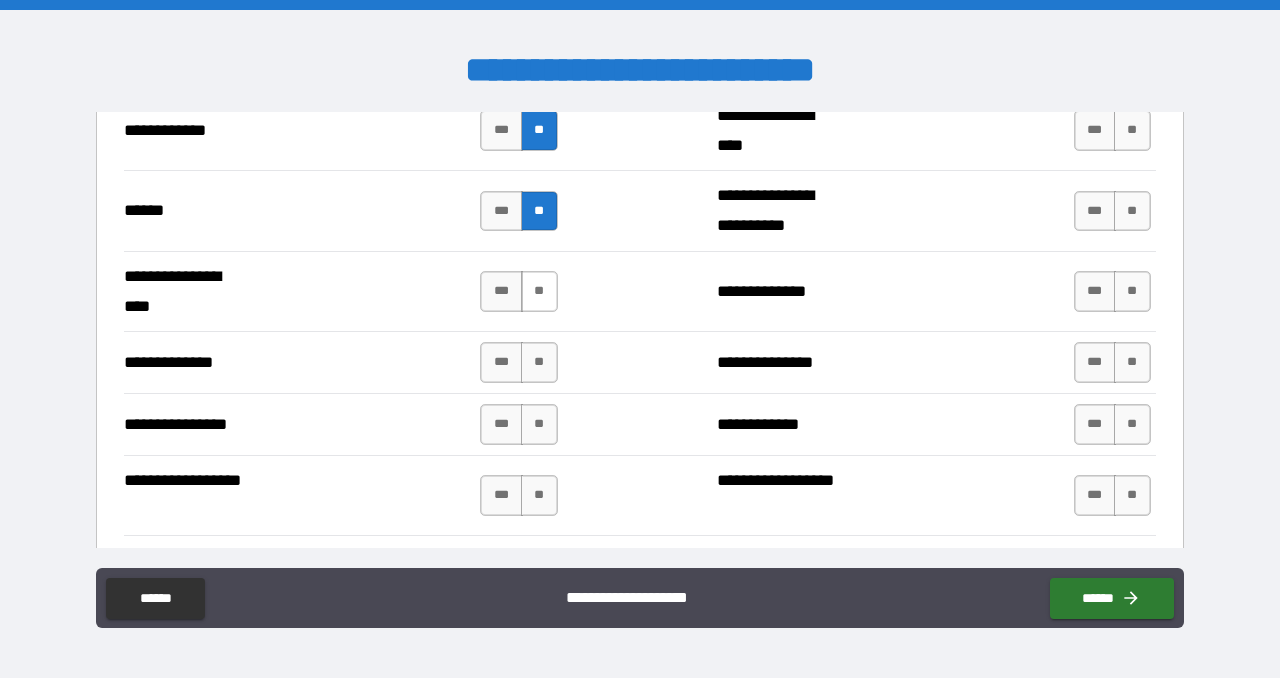 click on "**" at bounding box center [539, 291] 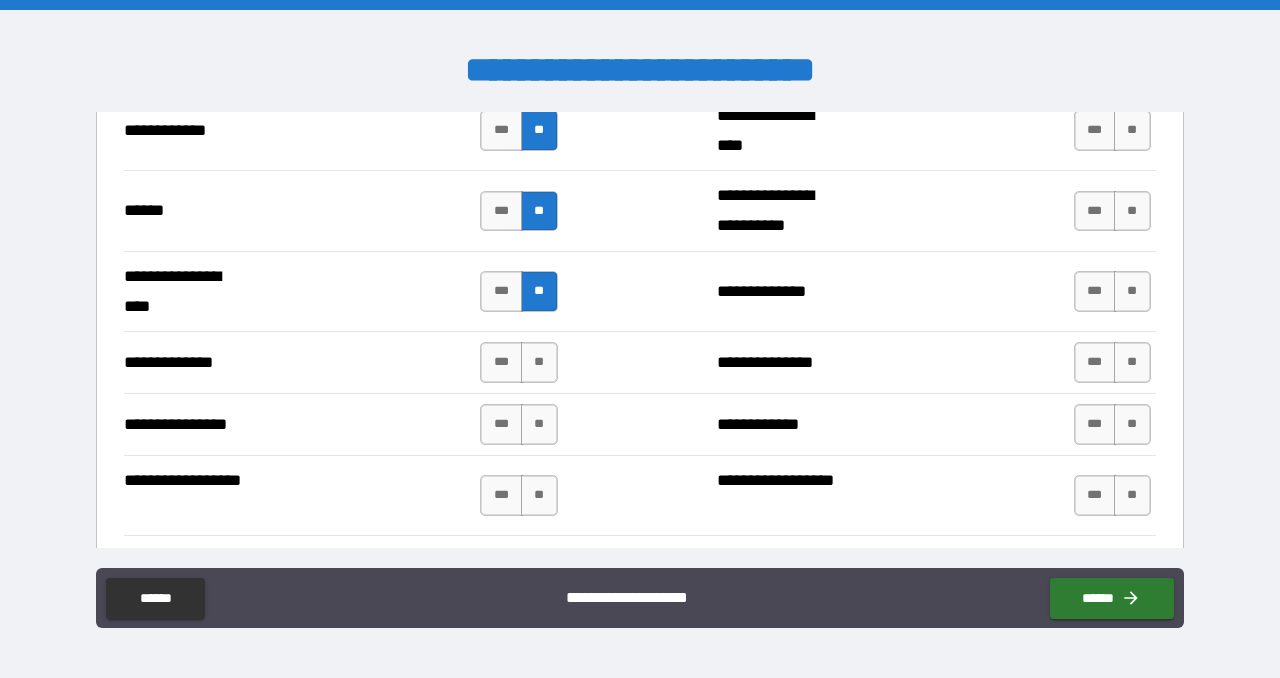click on "*** **" at bounding box center (518, 362) 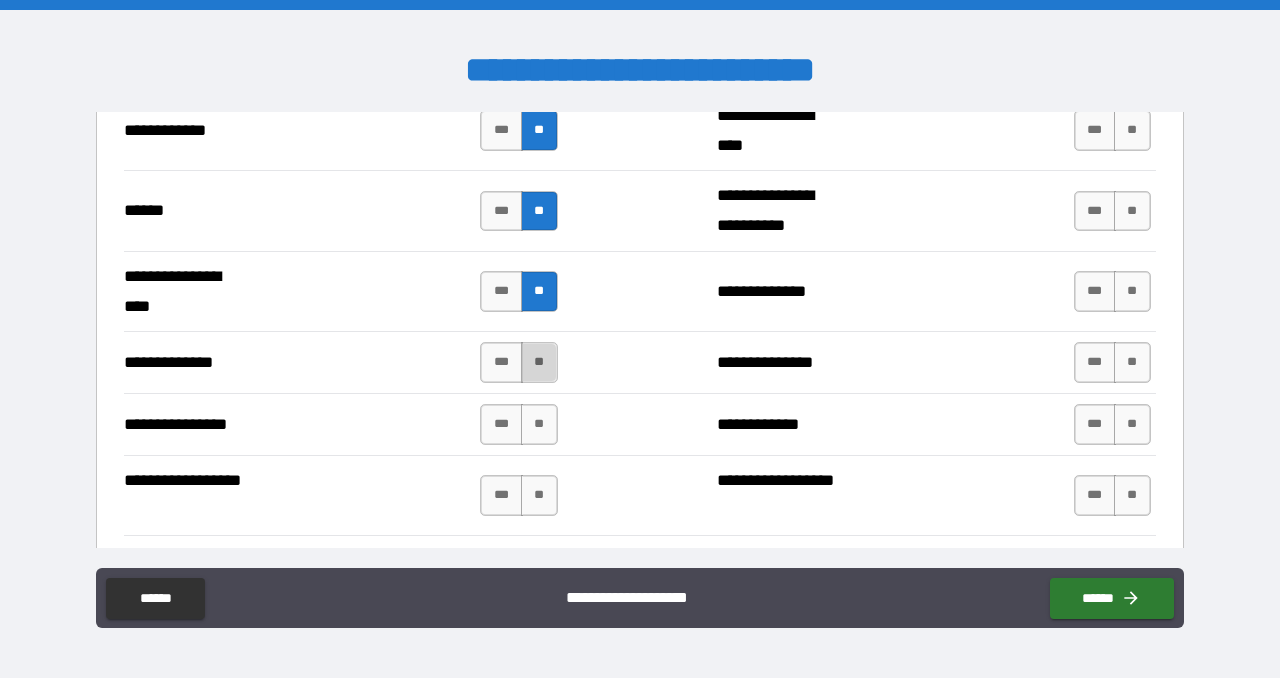 click on "**" at bounding box center (539, 362) 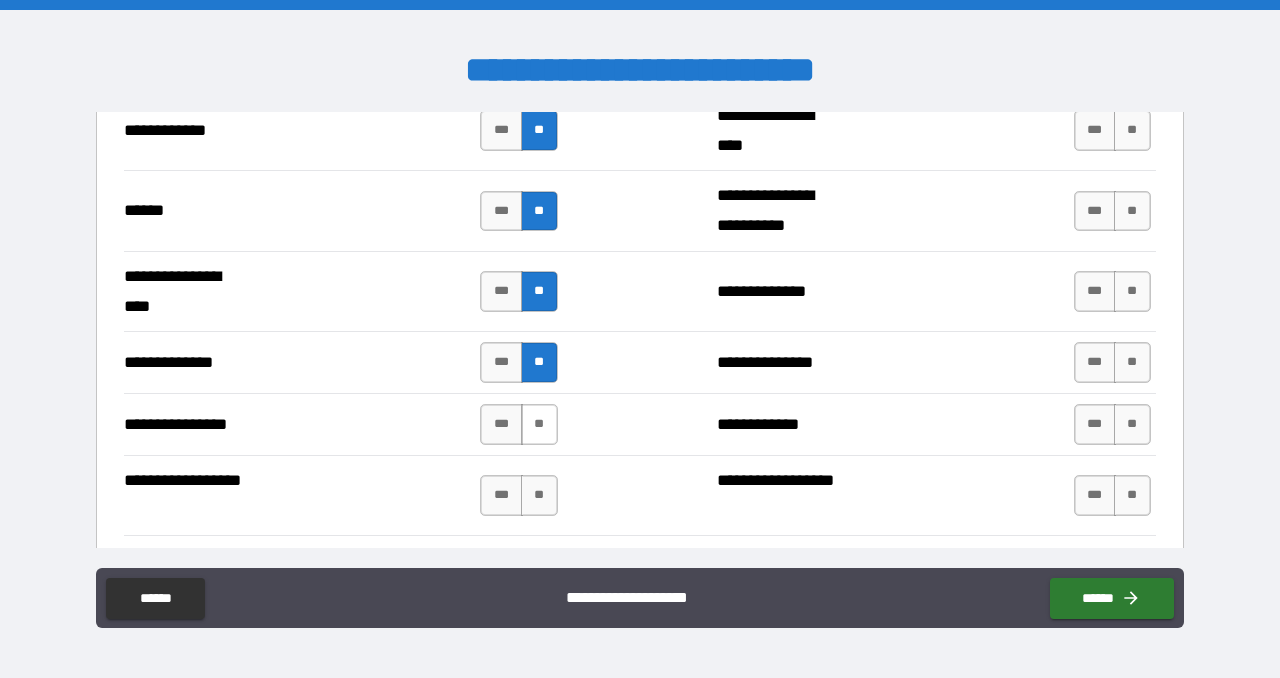 click on "**" at bounding box center (539, 424) 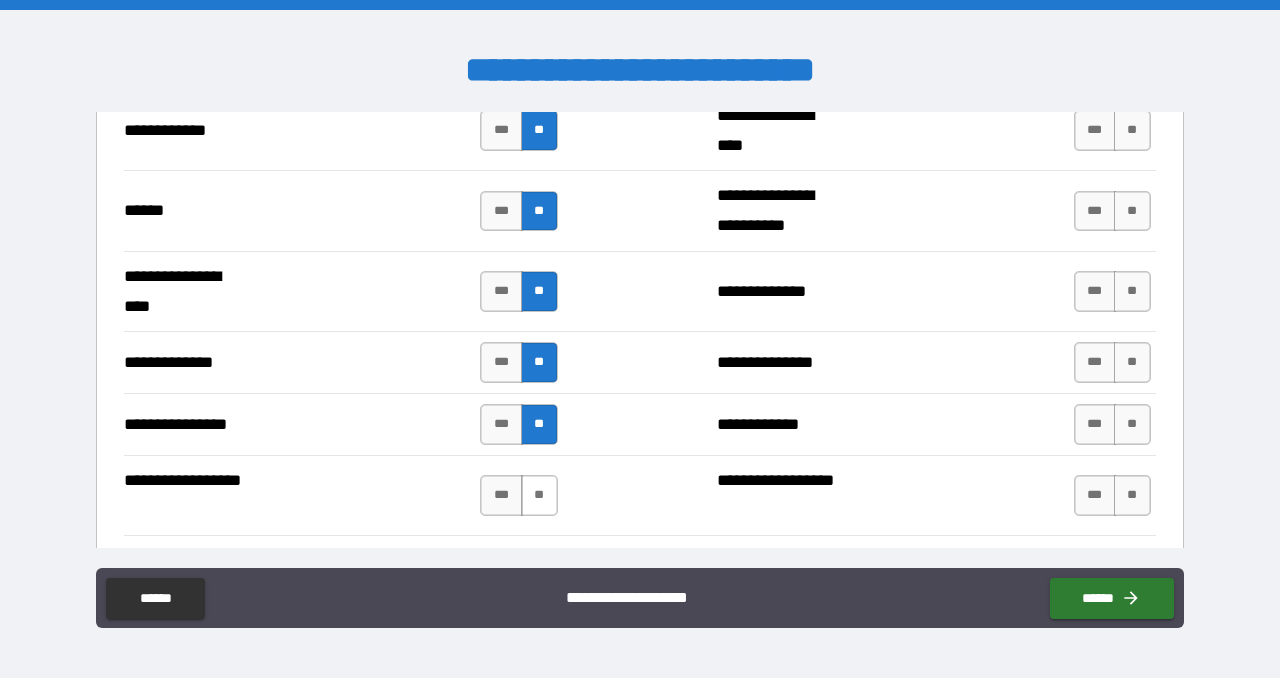 click on "**" at bounding box center [539, 495] 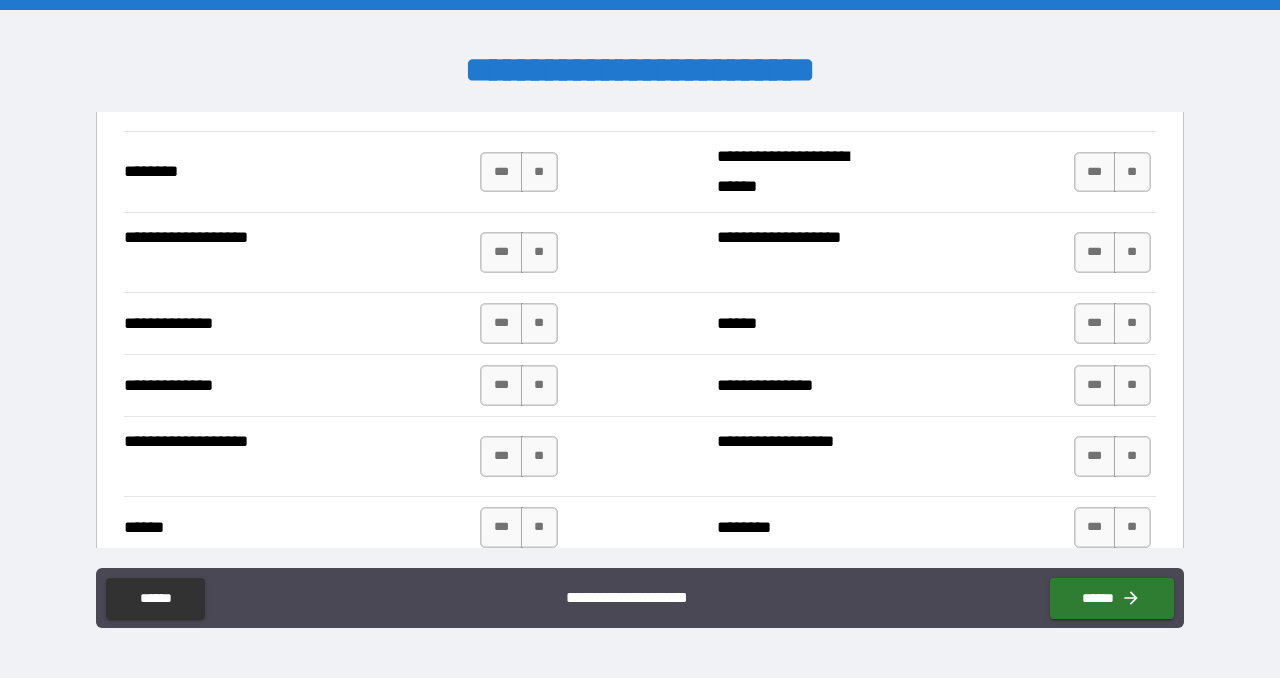 scroll, scrollTop: 3500, scrollLeft: 0, axis: vertical 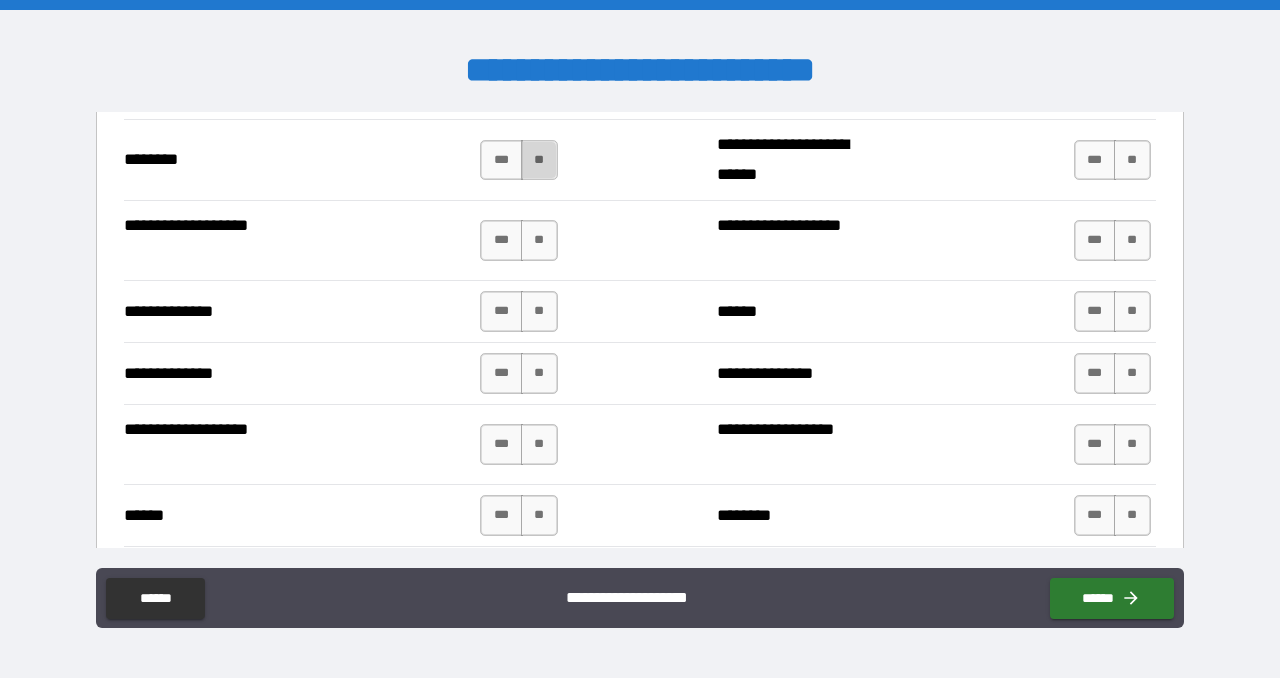 click on "**" at bounding box center [539, 160] 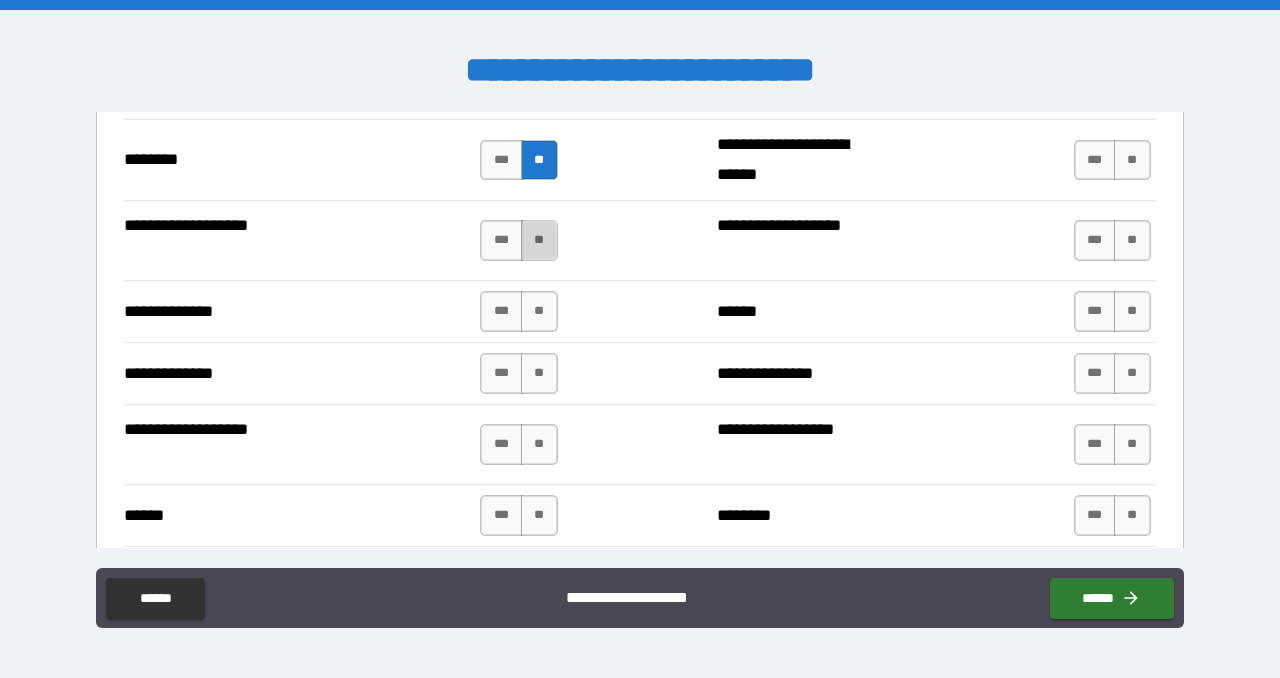 click on "**" at bounding box center [539, 240] 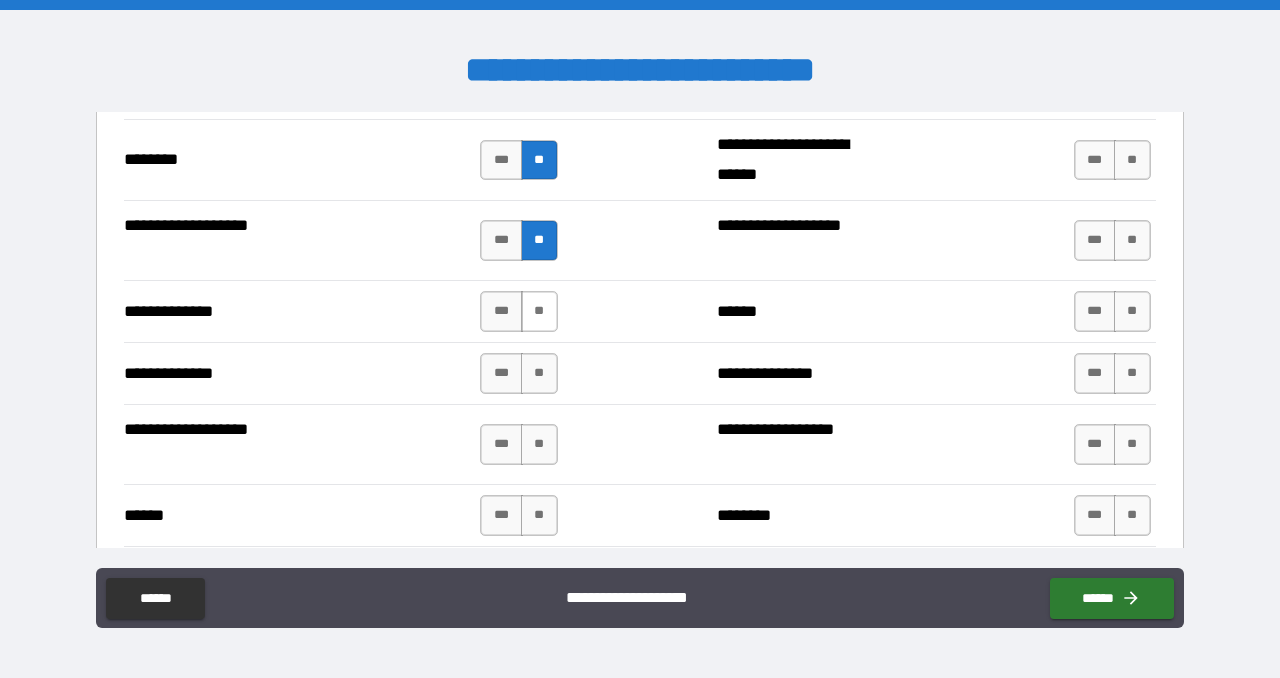 click on "**" at bounding box center [539, 311] 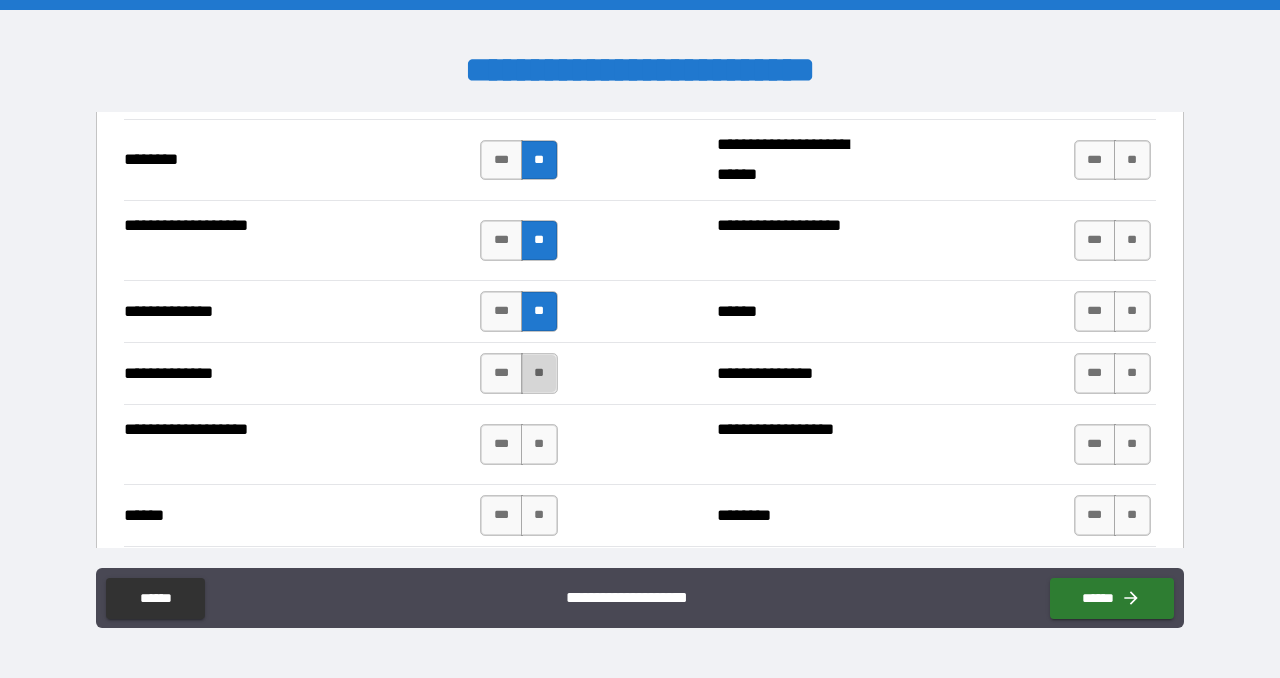 click on "**" at bounding box center [539, 373] 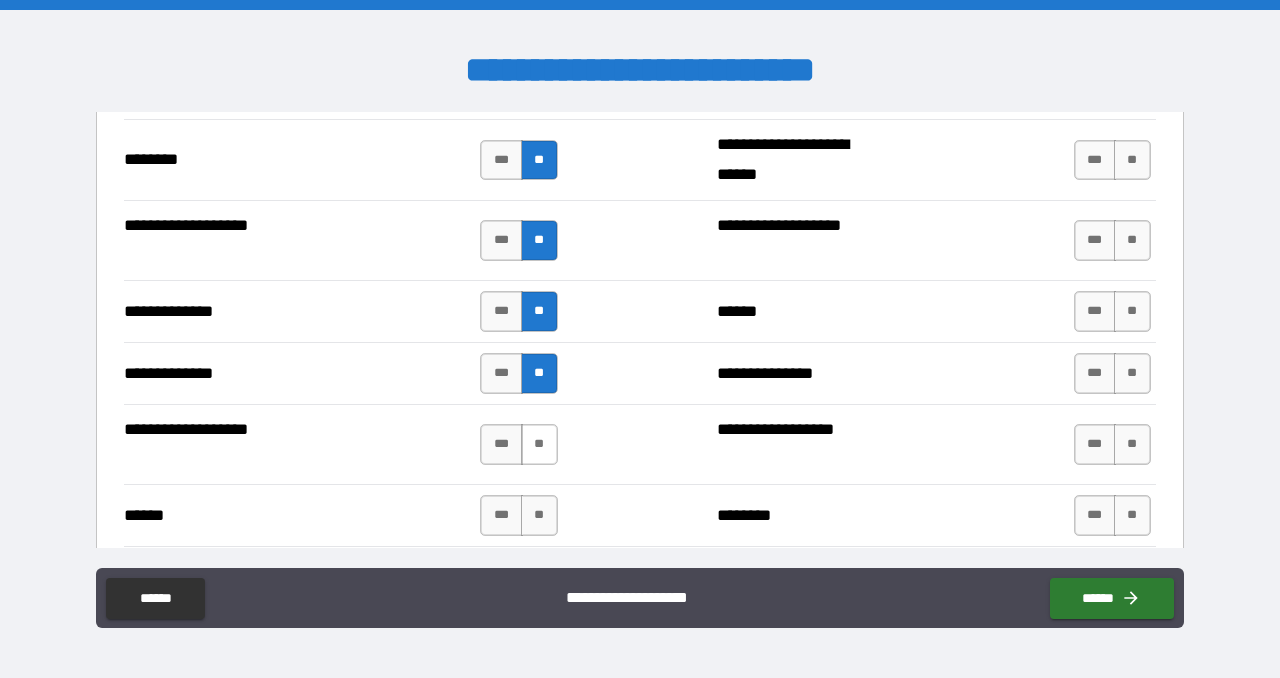 click on "**" at bounding box center (539, 444) 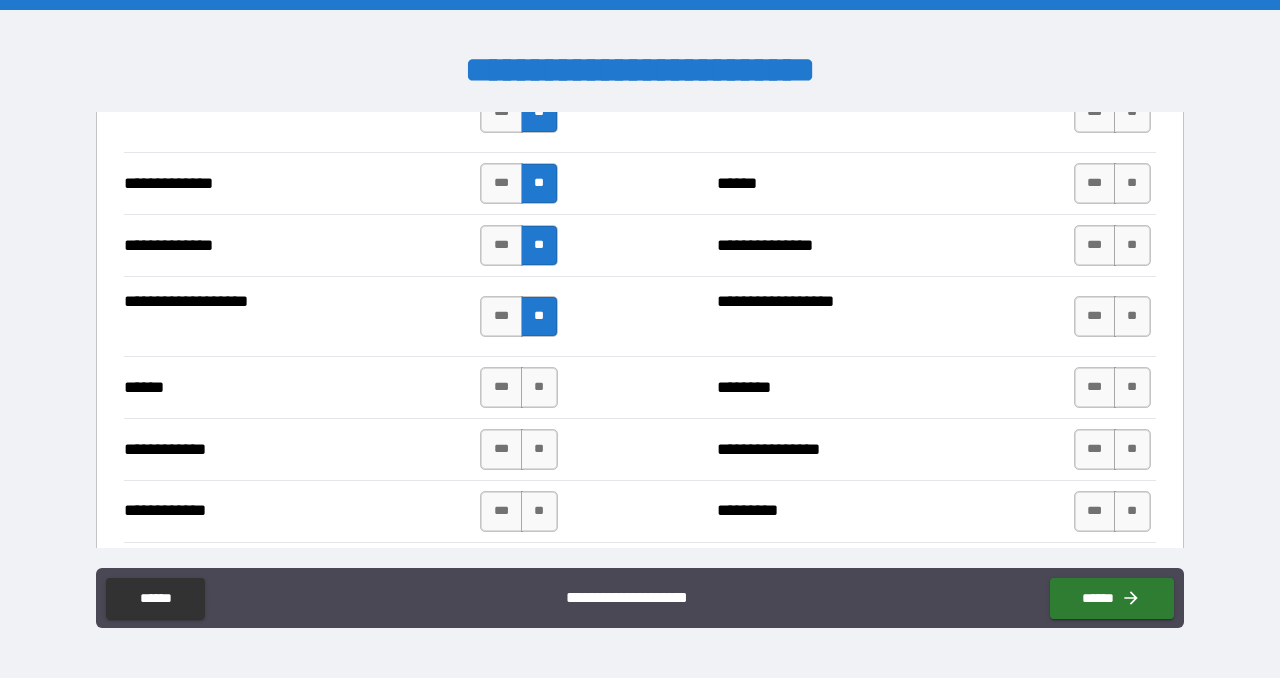 scroll, scrollTop: 3676, scrollLeft: 0, axis: vertical 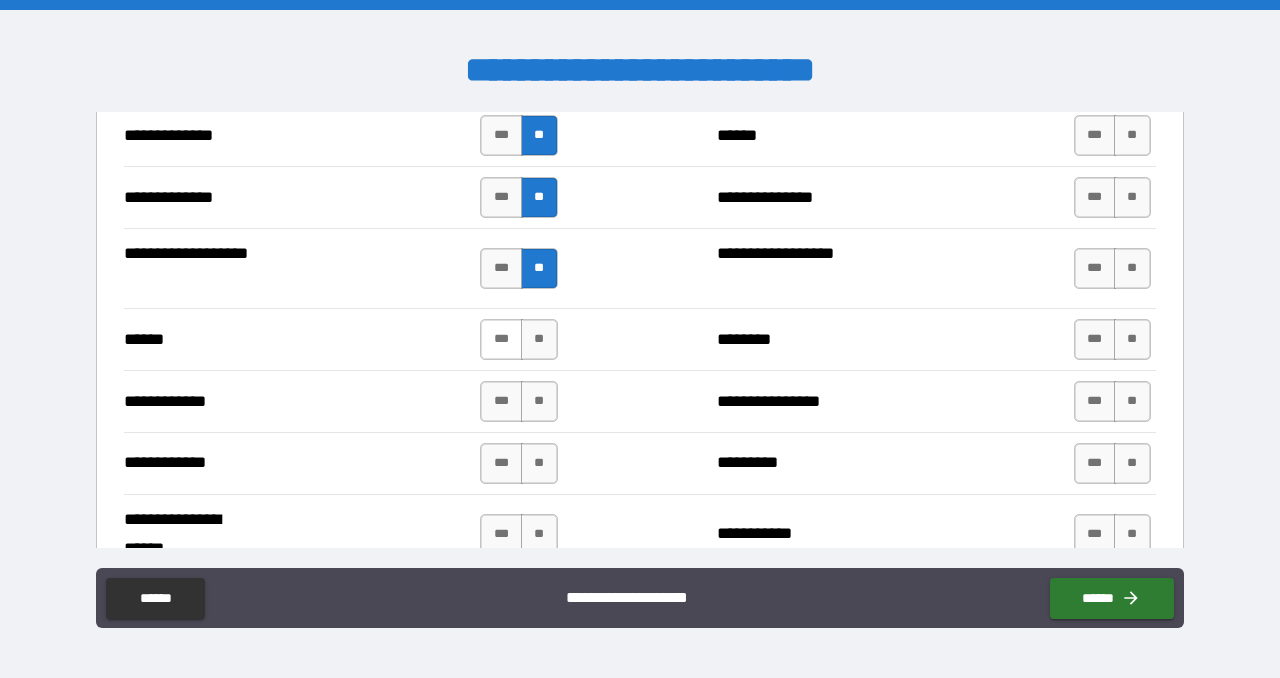 click on "***" at bounding box center [501, 339] 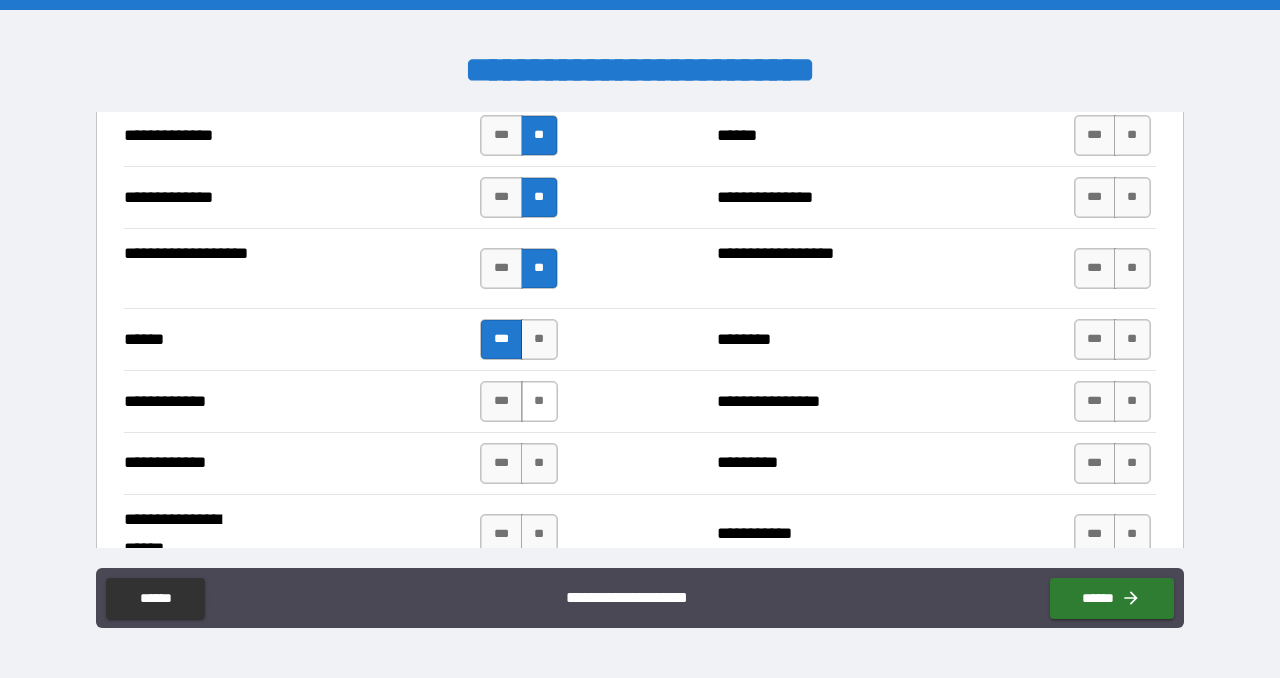 click on "**" at bounding box center (539, 401) 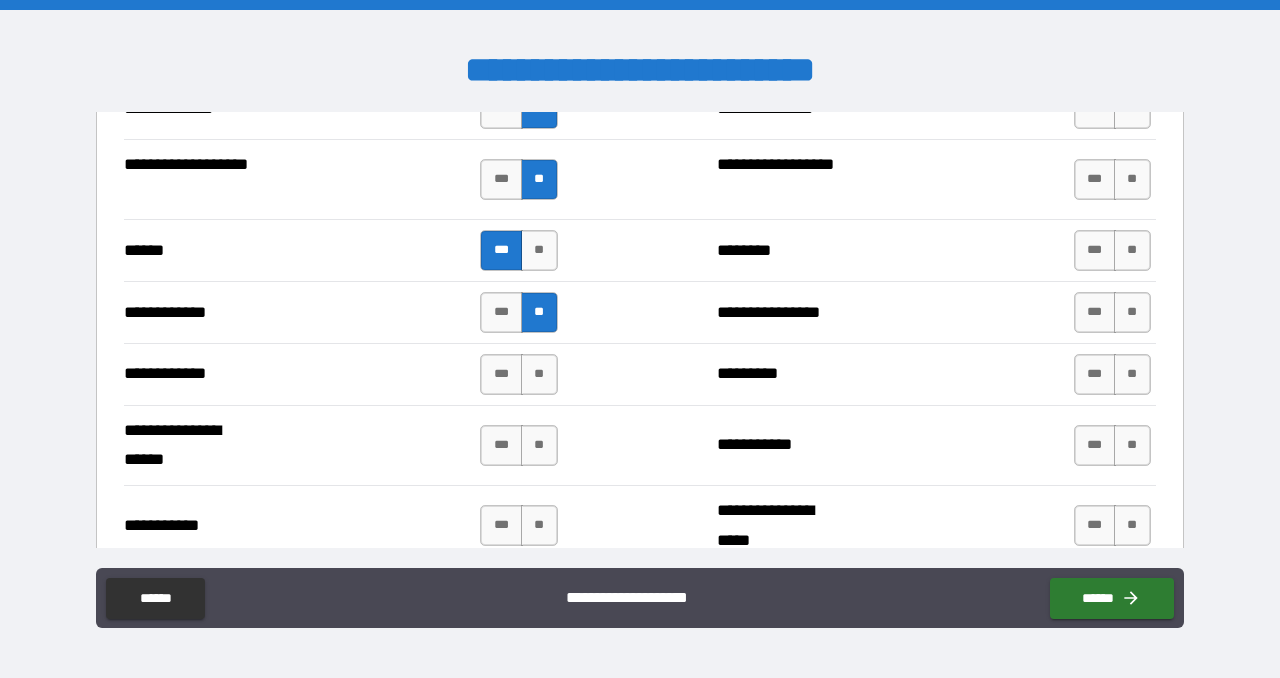 scroll, scrollTop: 3824, scrollLeft: 0, axis: vertical 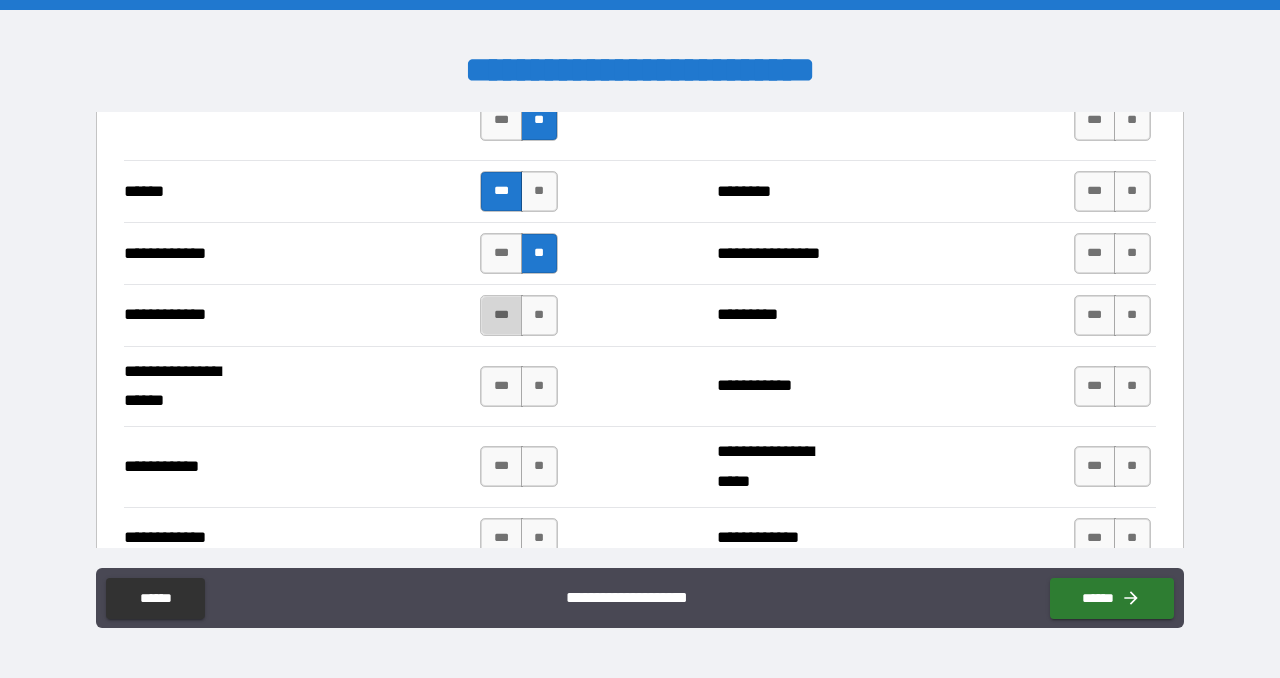 click on "***" at bounding box center (501, 315) 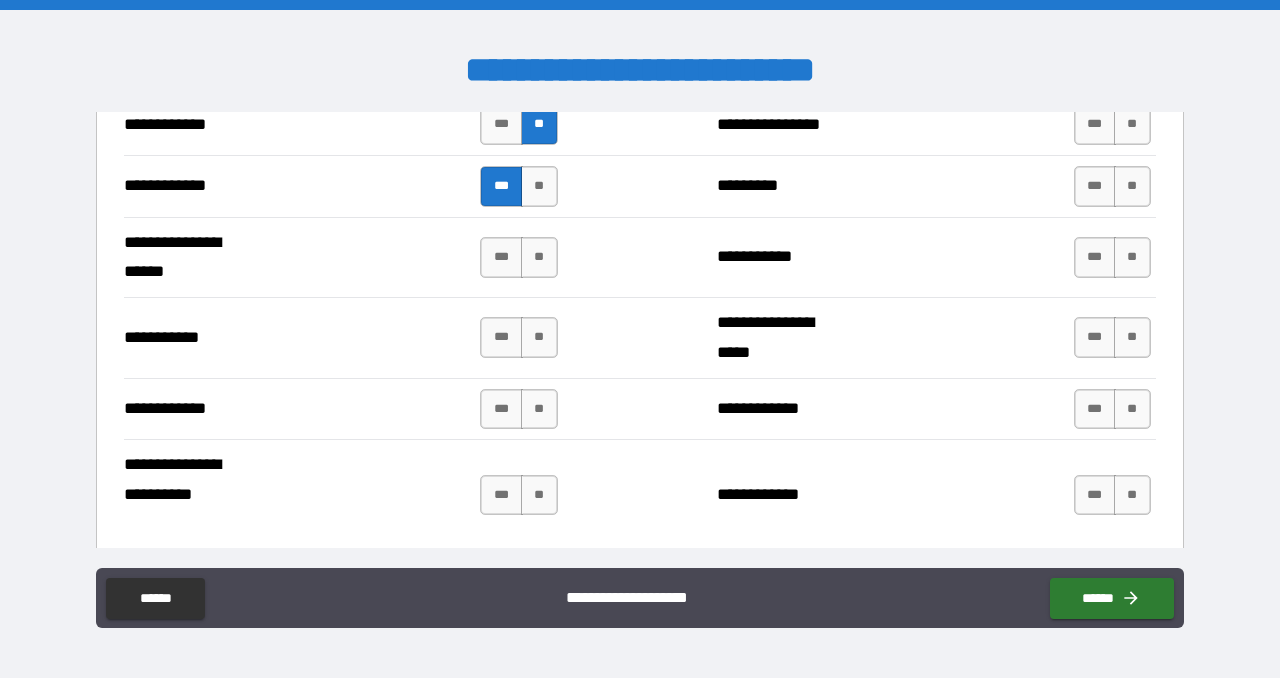 scroll, scrollTop: 3956, scrollLeft: 0, axis: vertical 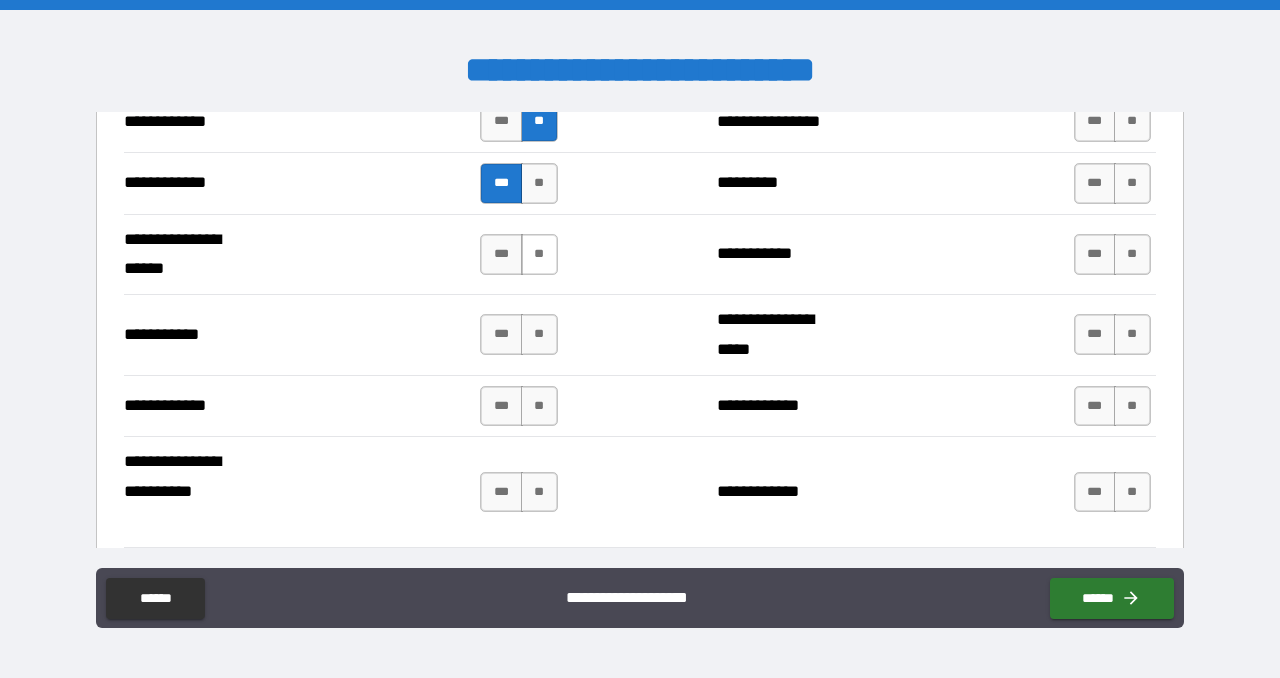 click on "**" at bounding box center [539, 254] 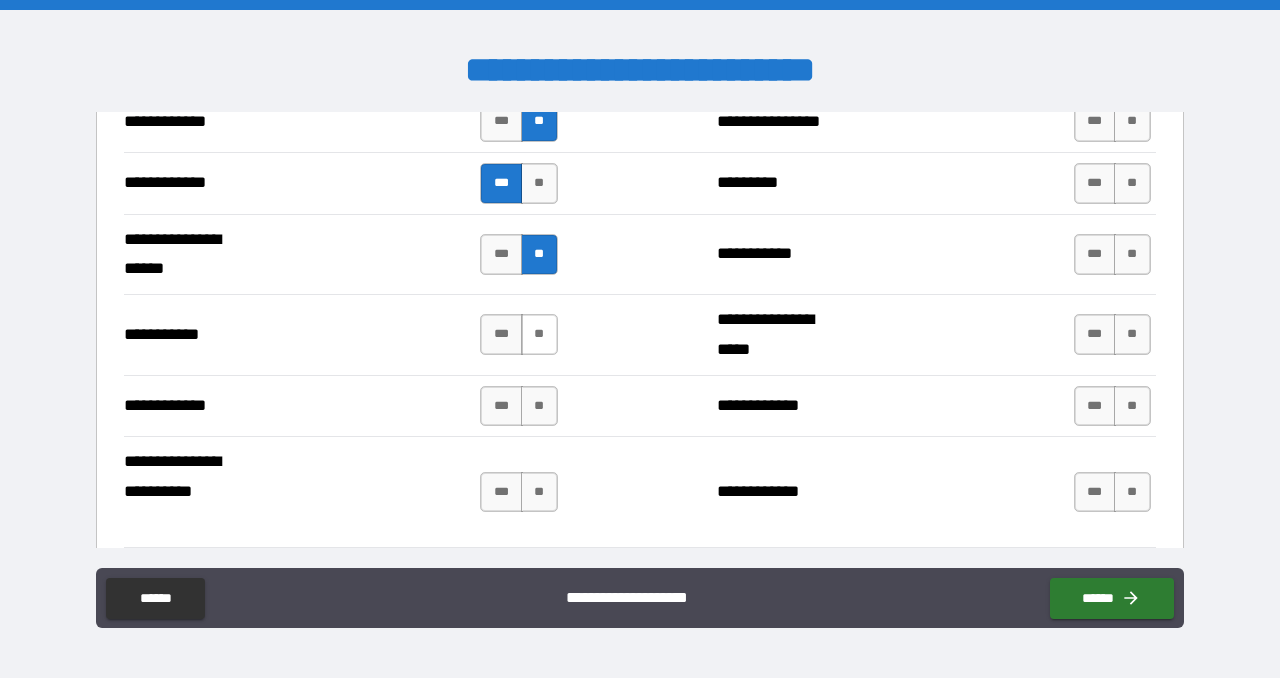 click on "**" at bounding box center (539, 334) 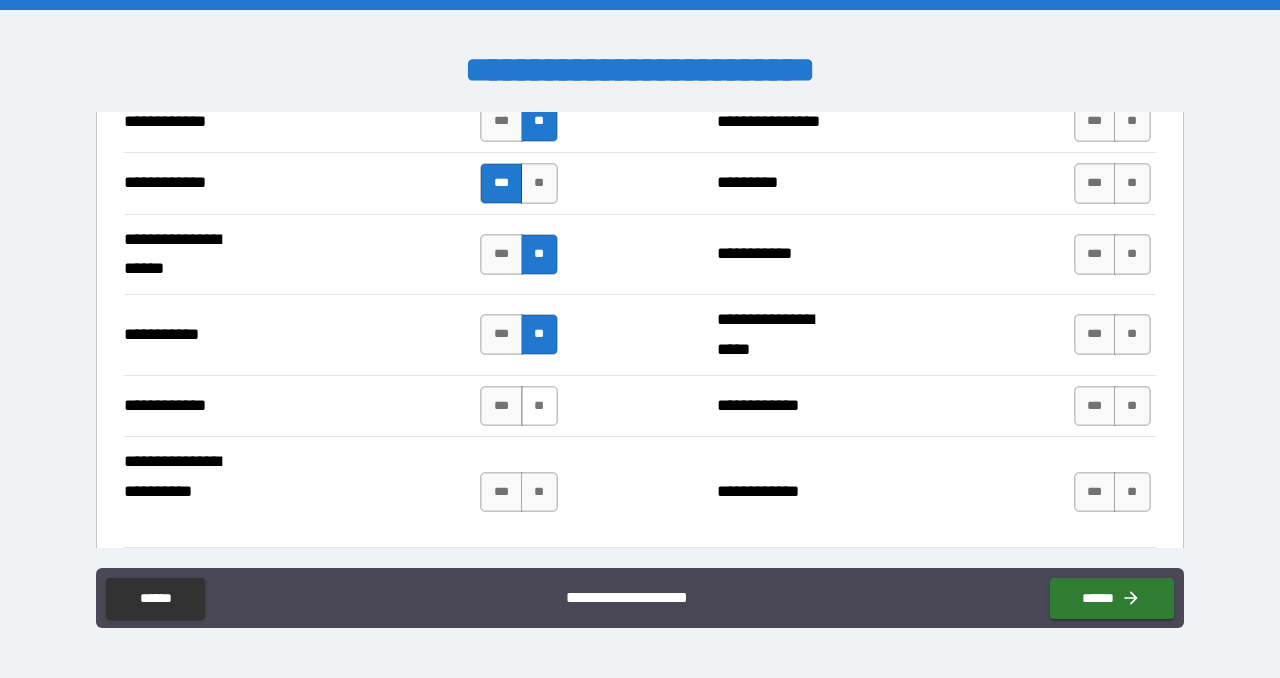 click on "**" at bounding box center [539, 406] 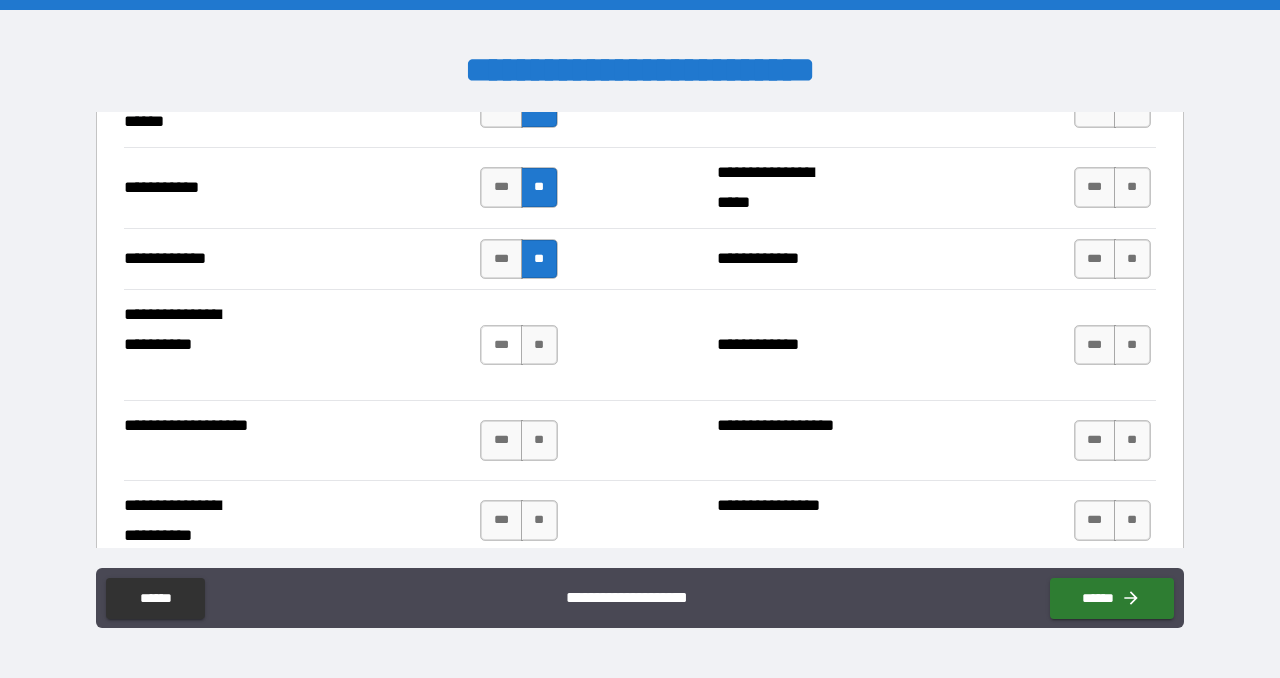 scroll, scrollTop: 4105, scrollLeft: 0, axis: vertical 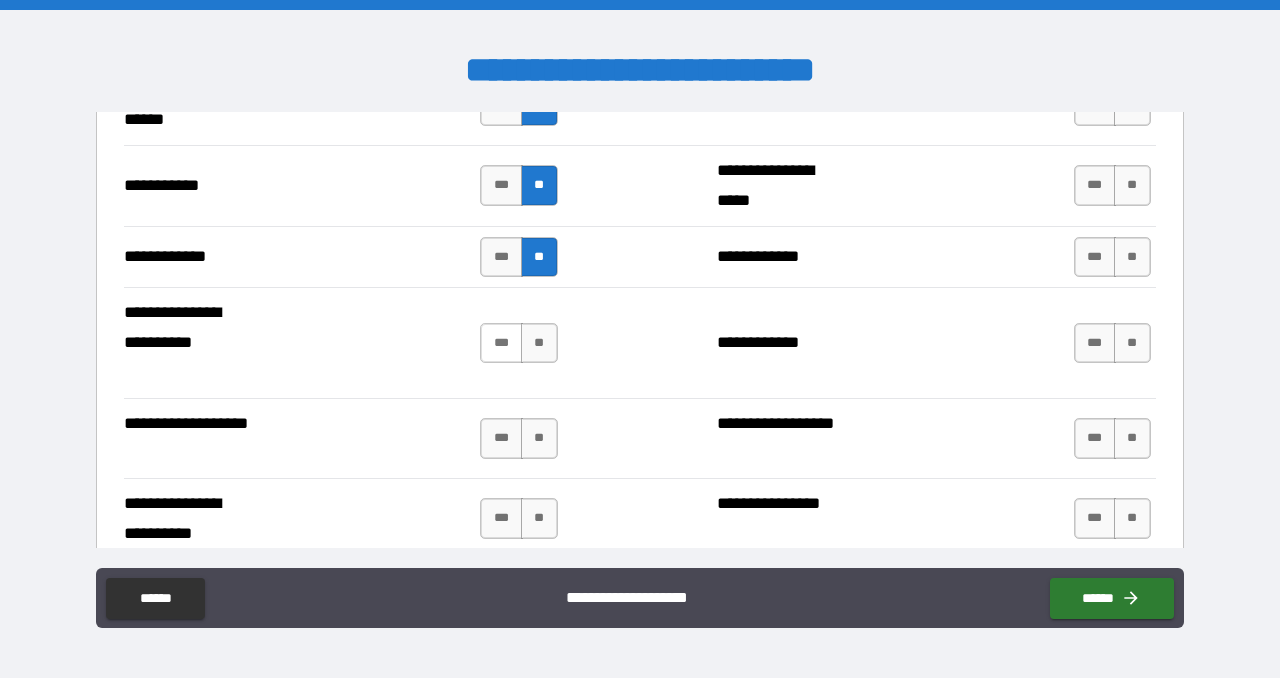 click on "***" at bounding box center [501, 343] 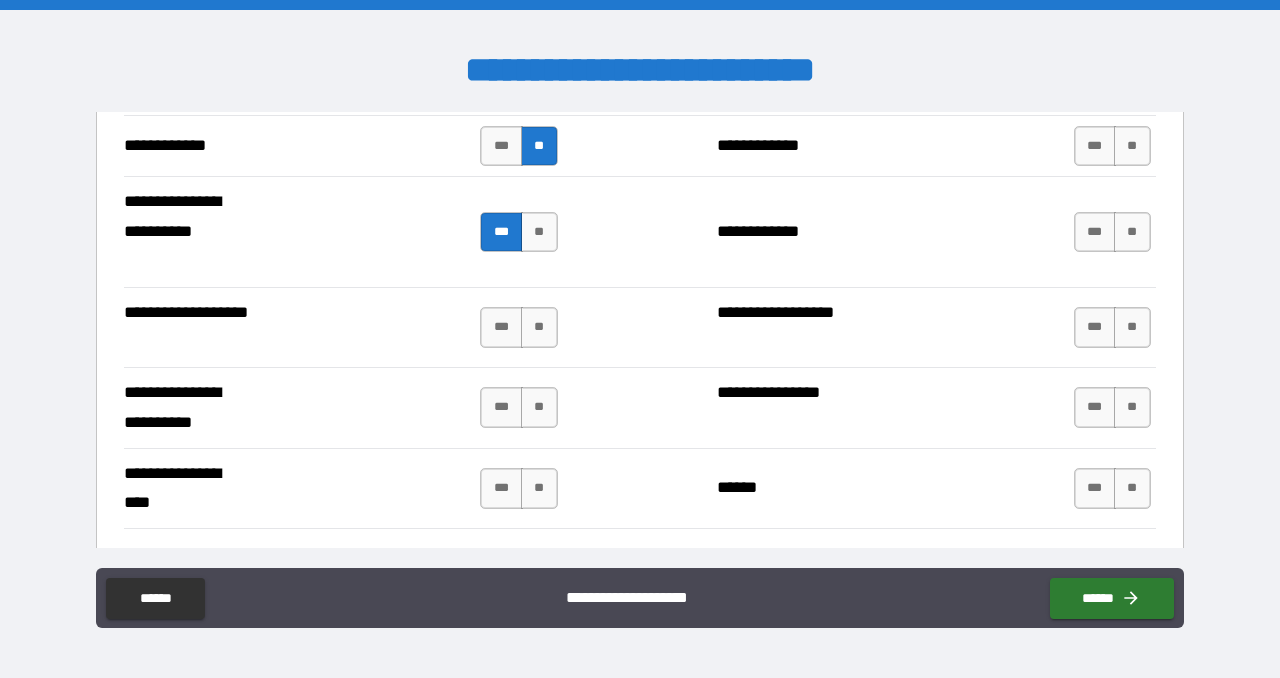 scroll, scrollTop: 4225, scrollLeft: 0, axis: vertical 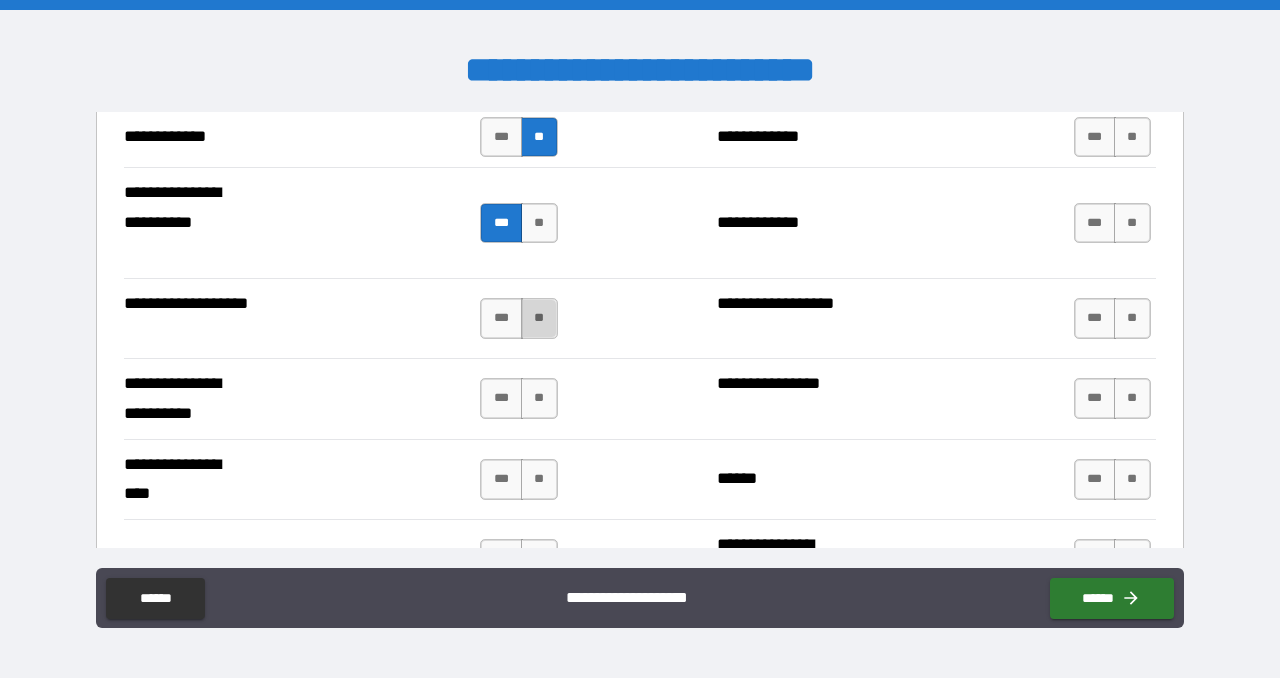 click on "**" at bounding box center (539, 318) 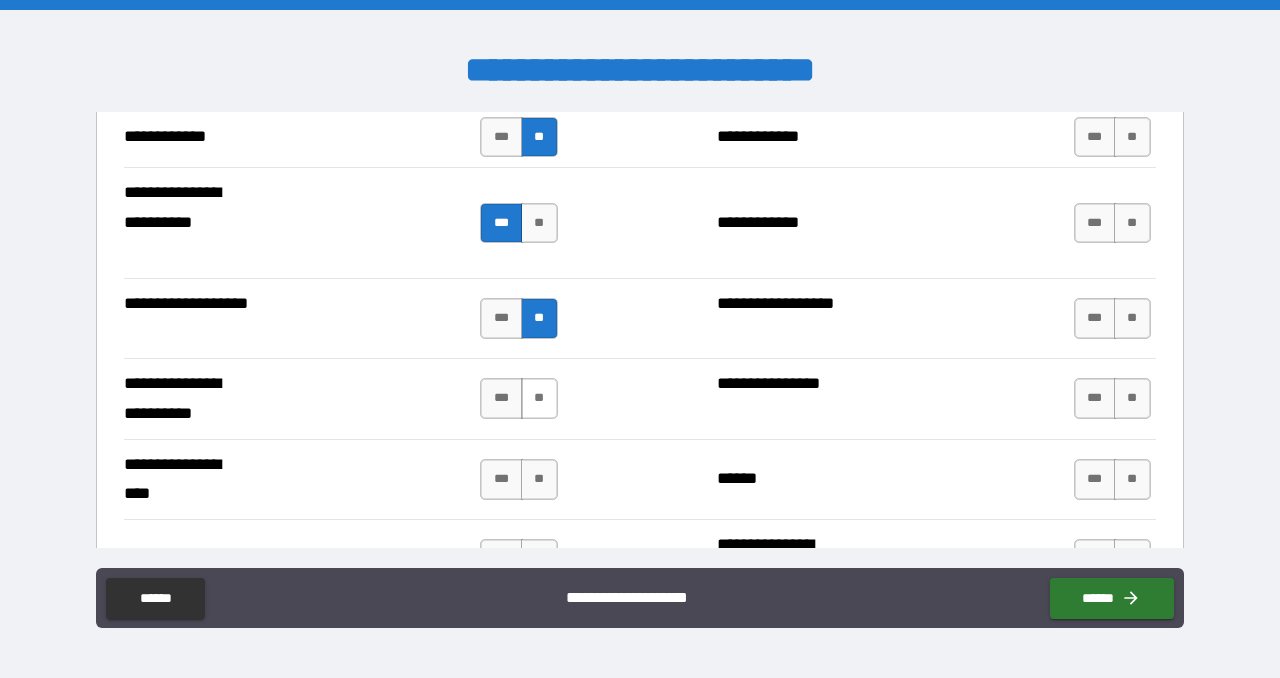 click on "**" at bounding box center (539, 398) 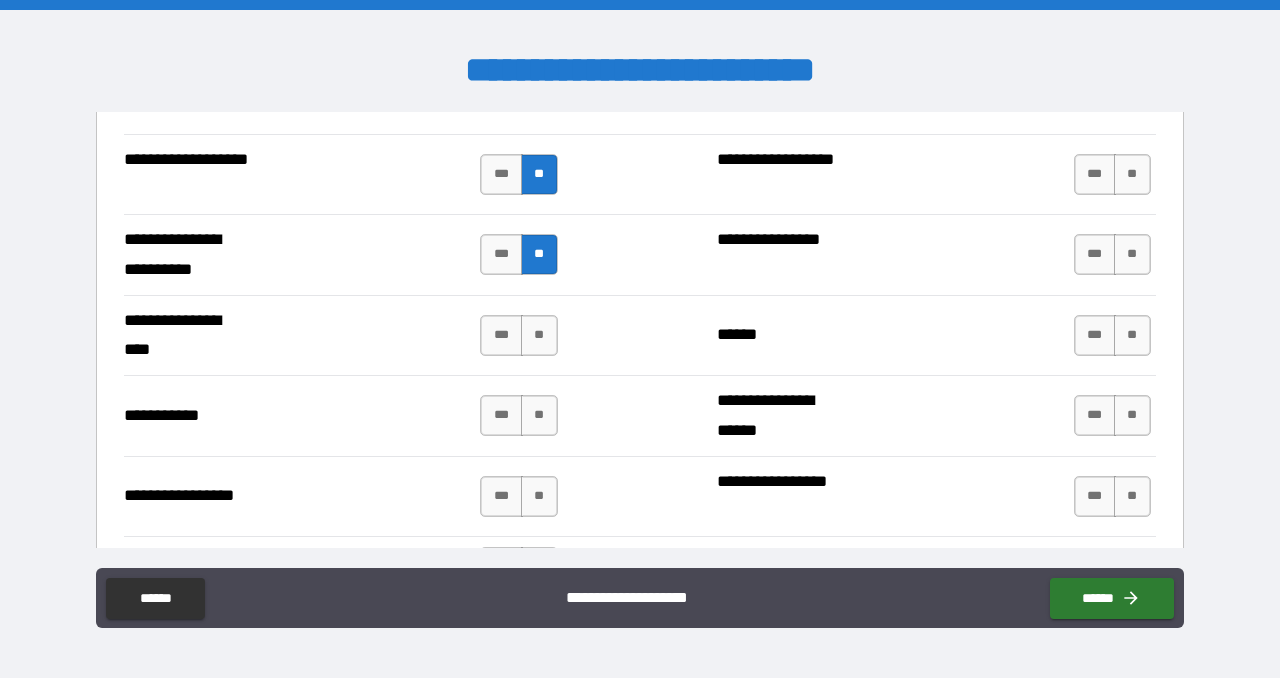 scroll, scrollTop: 4428, scrollLeft: 0, axis: vertical 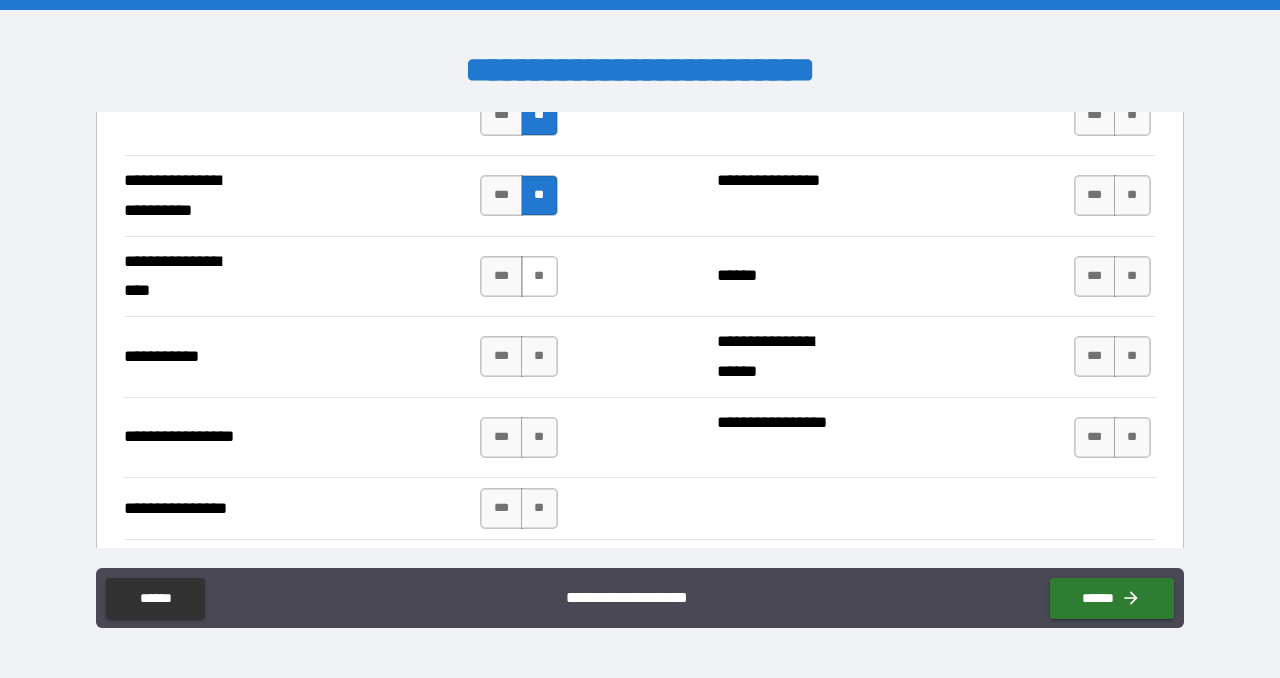 click on "**" at bounding box center (539, 276) 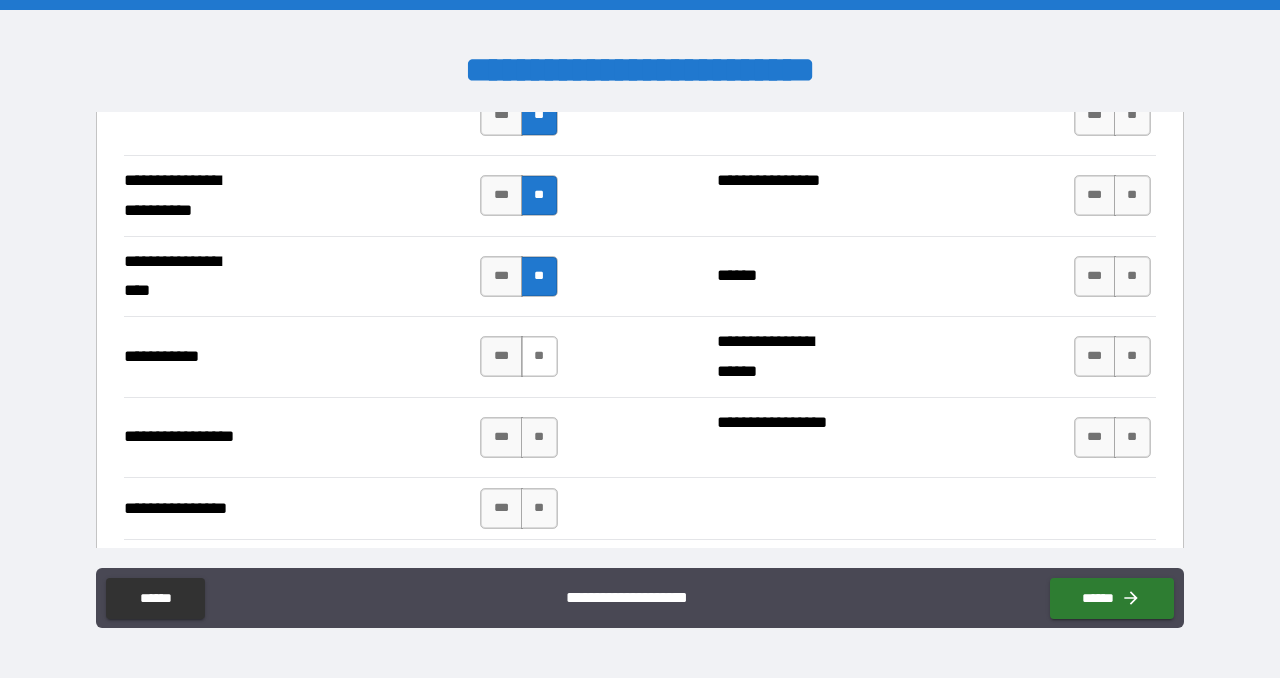 click on "**" at bounding box center (539, 356) 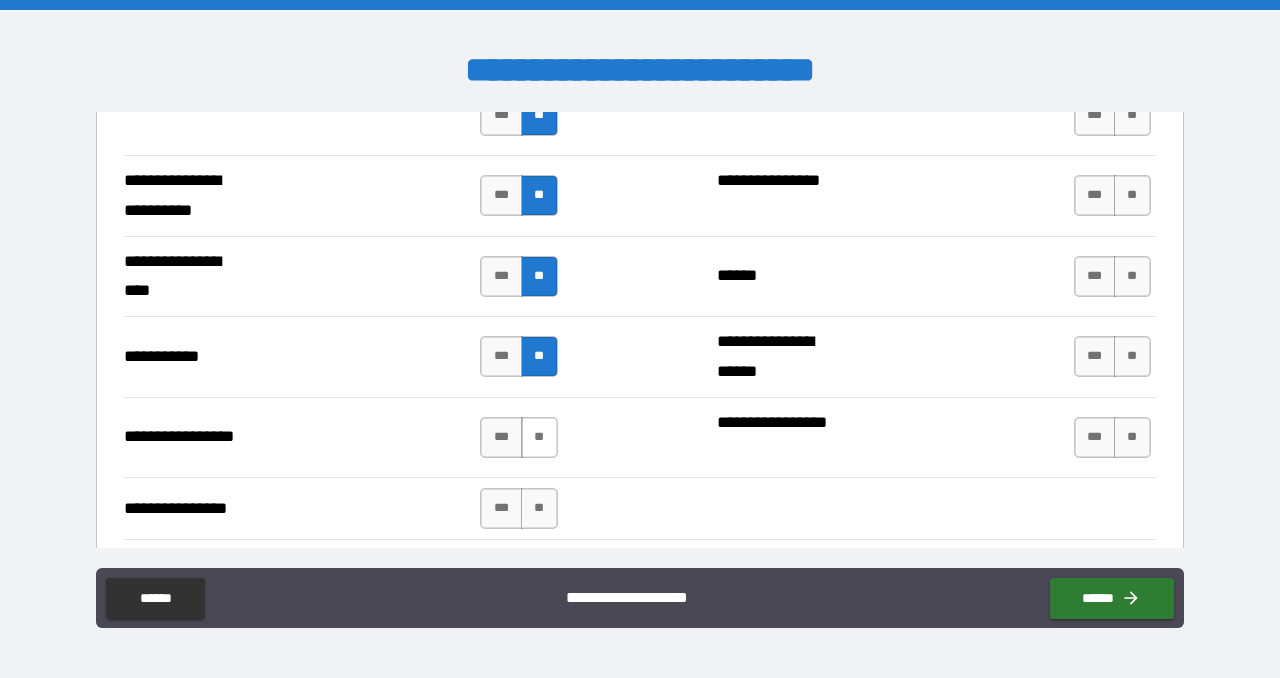 click on "**" at bounding box center (539, 437) 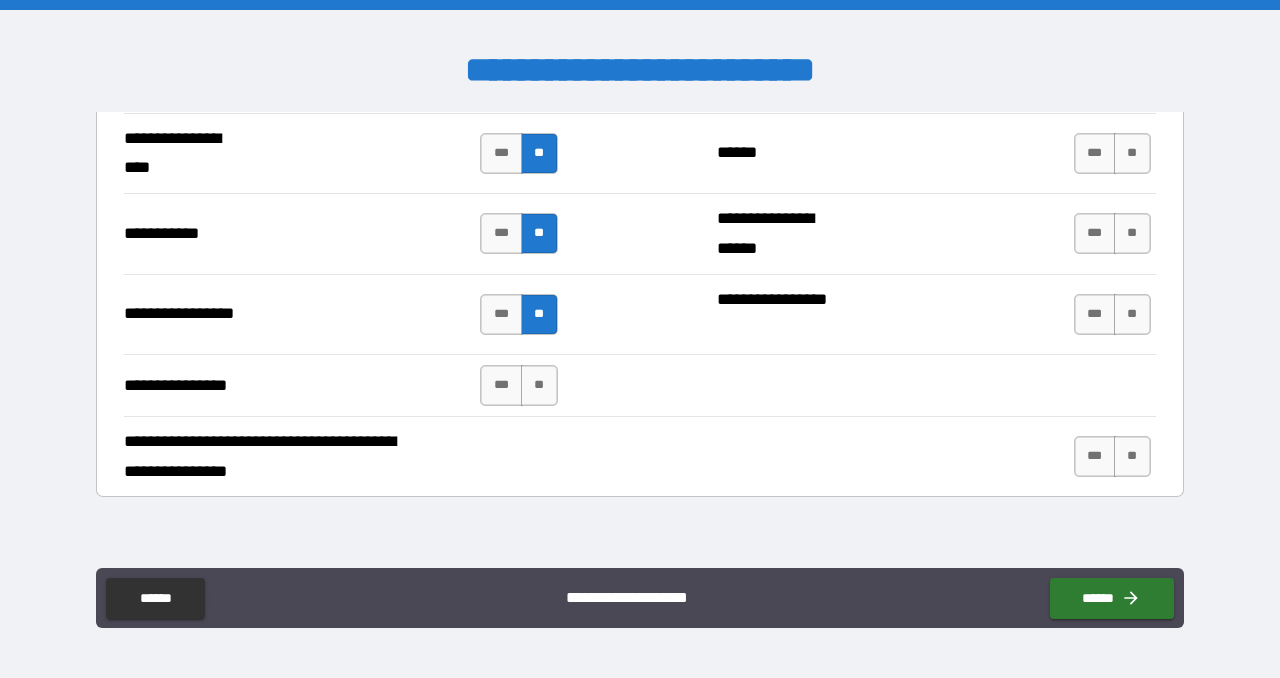 scroll, scrollTop: 4595, scrollLeft: 0, axis: vertical 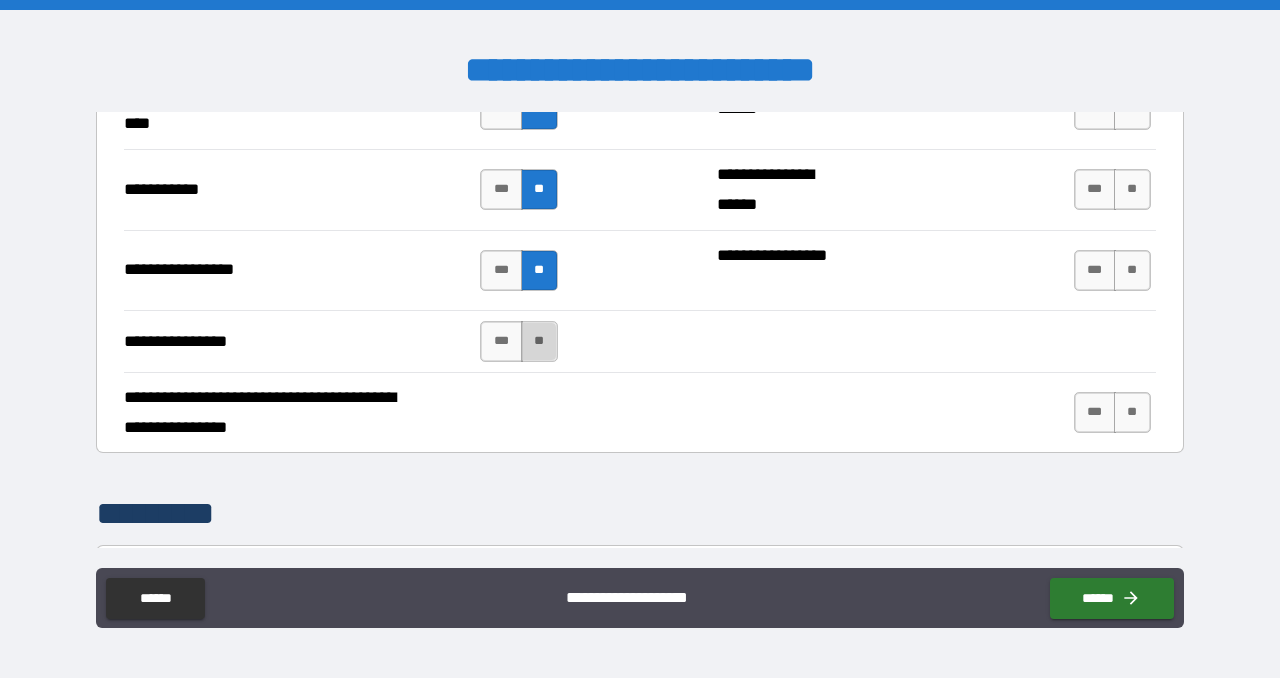 click on "**" at bounding box center [539, 341] 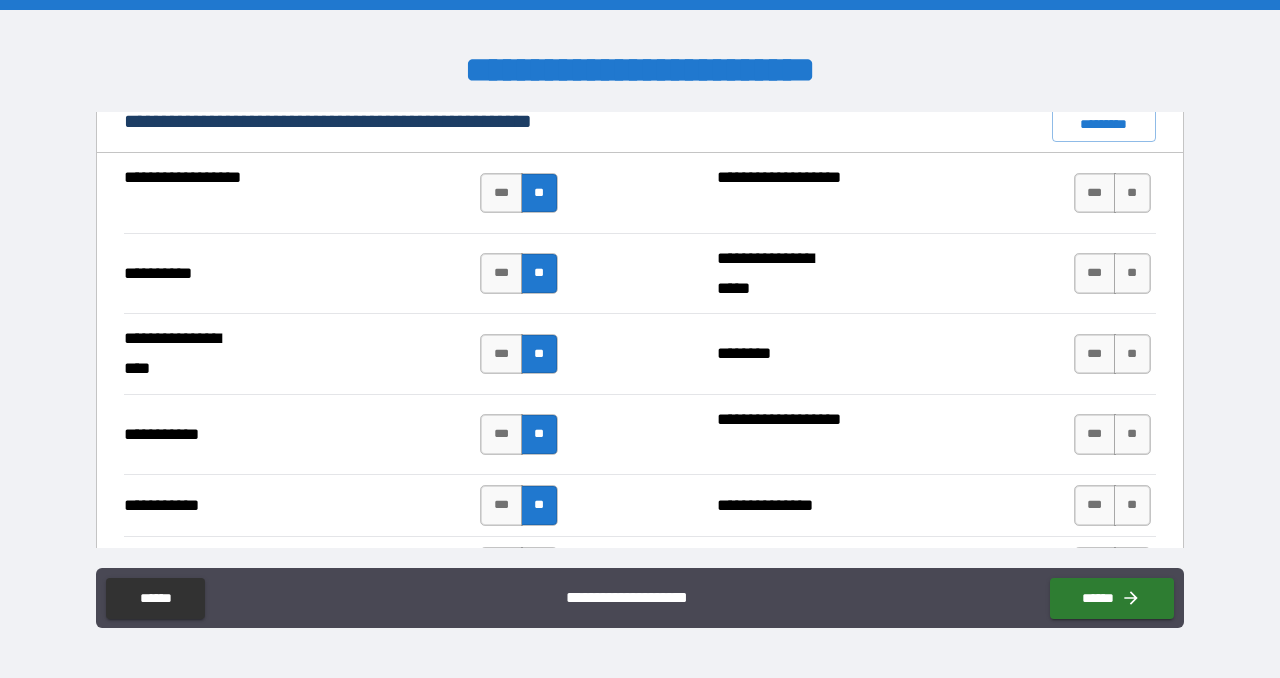 scroll, scrollTop: 1970, scrollLeft: 0, axis: vertical 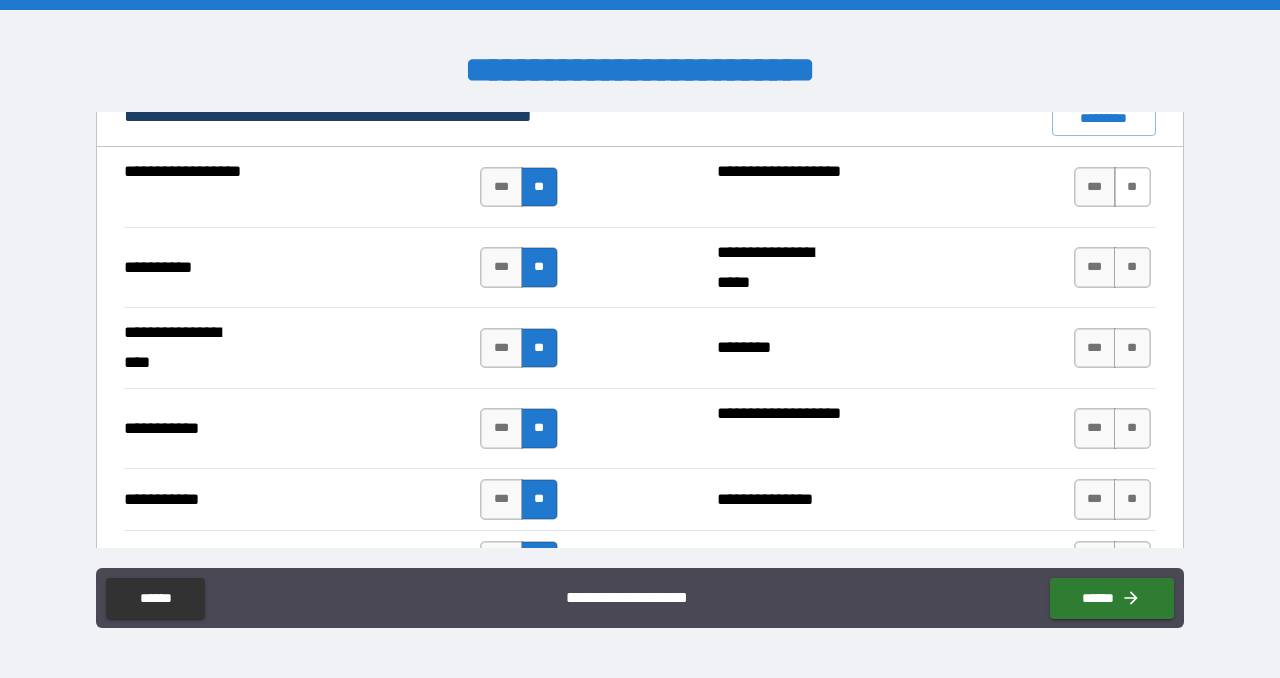 click on "**" at bounding box center [1132, 187] 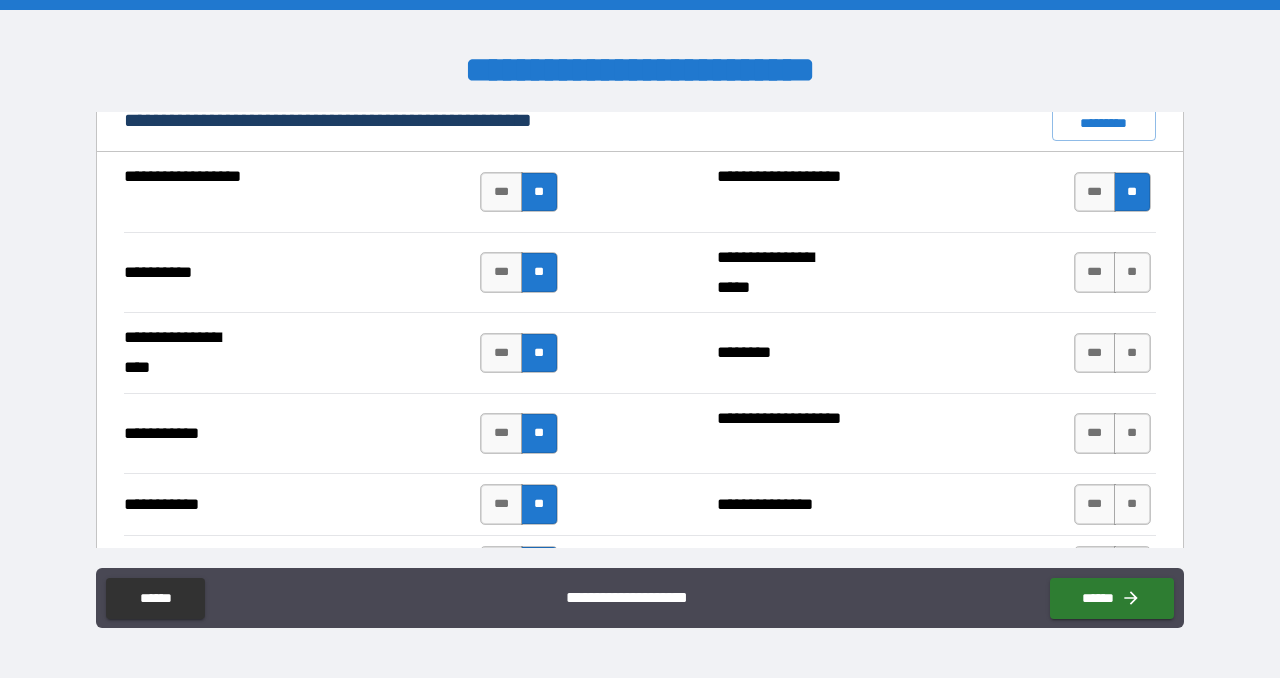 scroll, scrollTop: 1952, scrollLeft: 0, axis: vertical 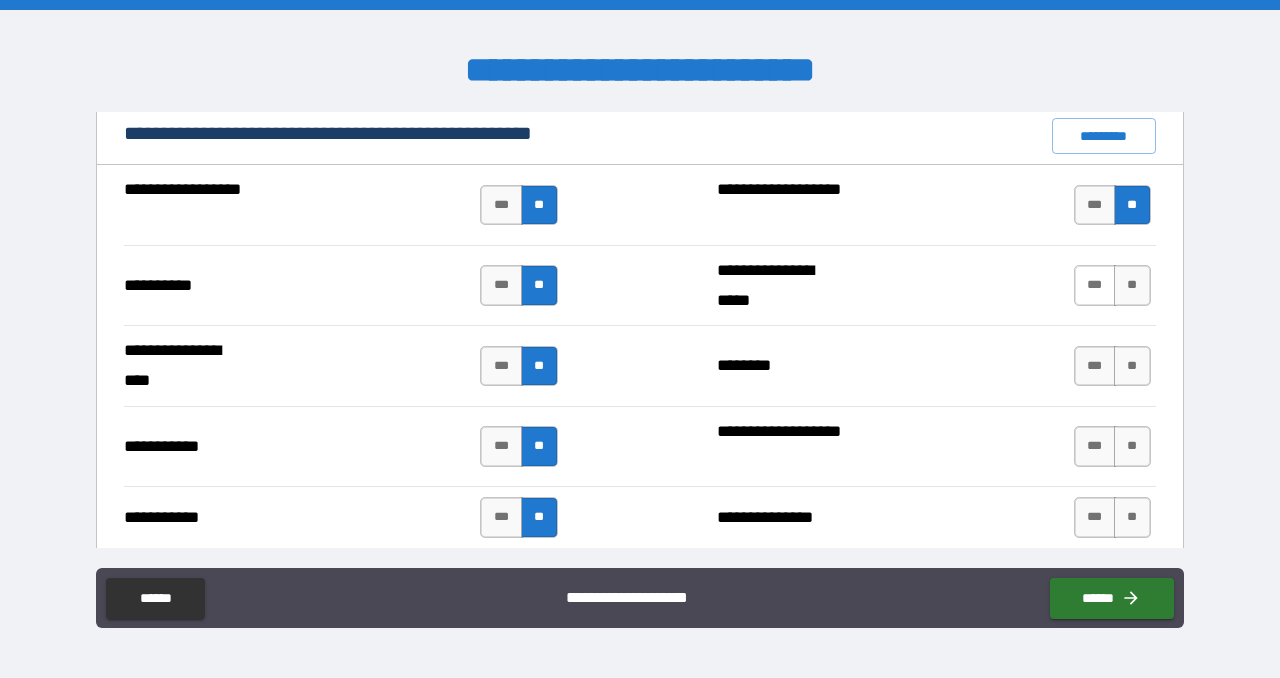 click on "***" at bounding box center (1095, 285) 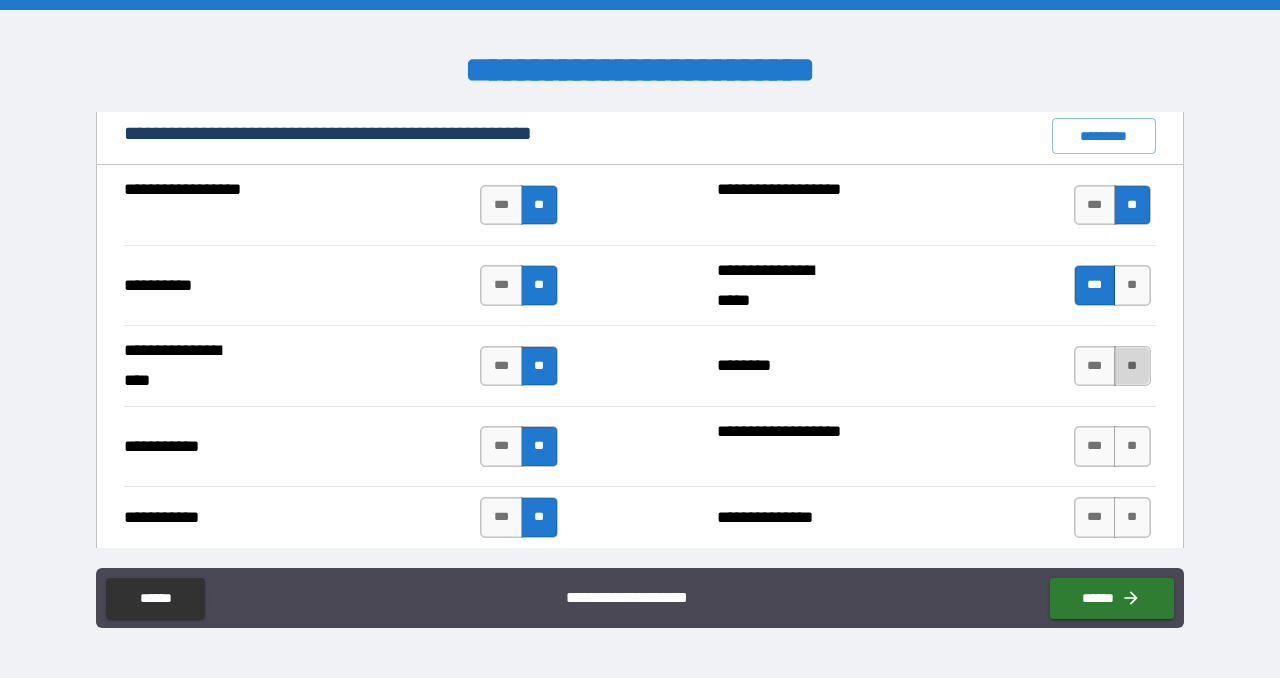 click on "**" at bounding box center [1132, 366] 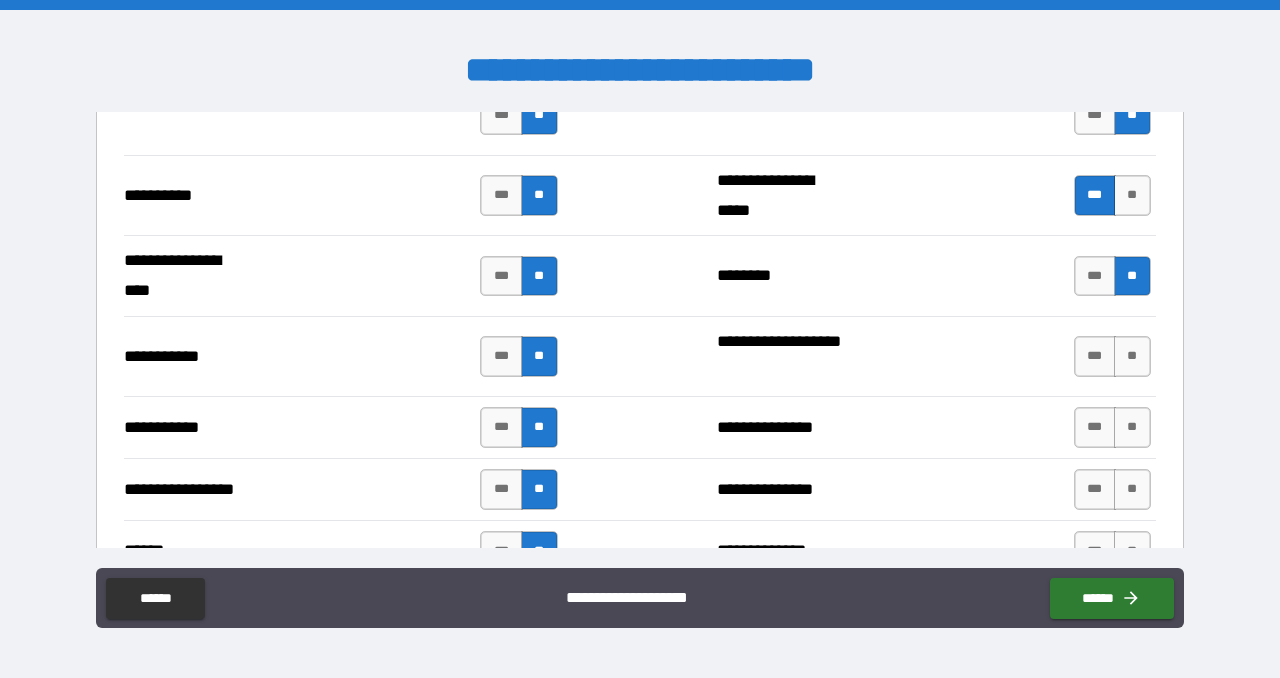 scroll, scrollTop: 2053, scrollLeft: 0, axis: vertical 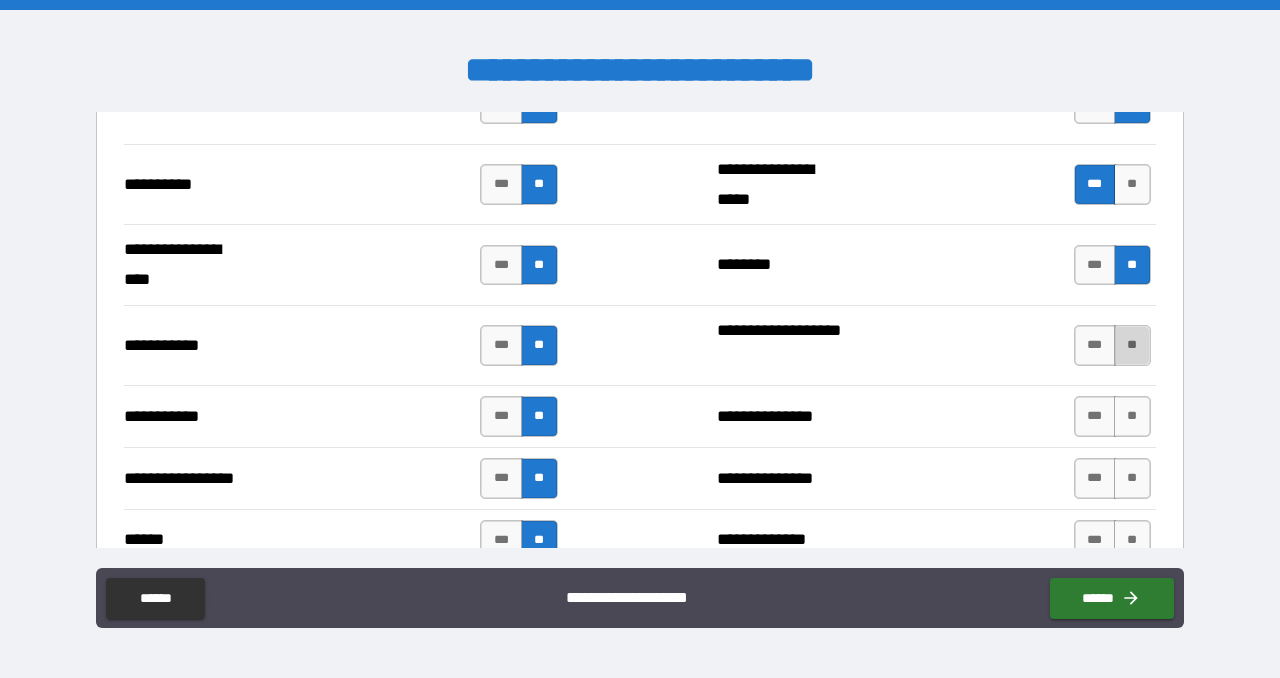 click on "**" at bounding box center (1132, 345) 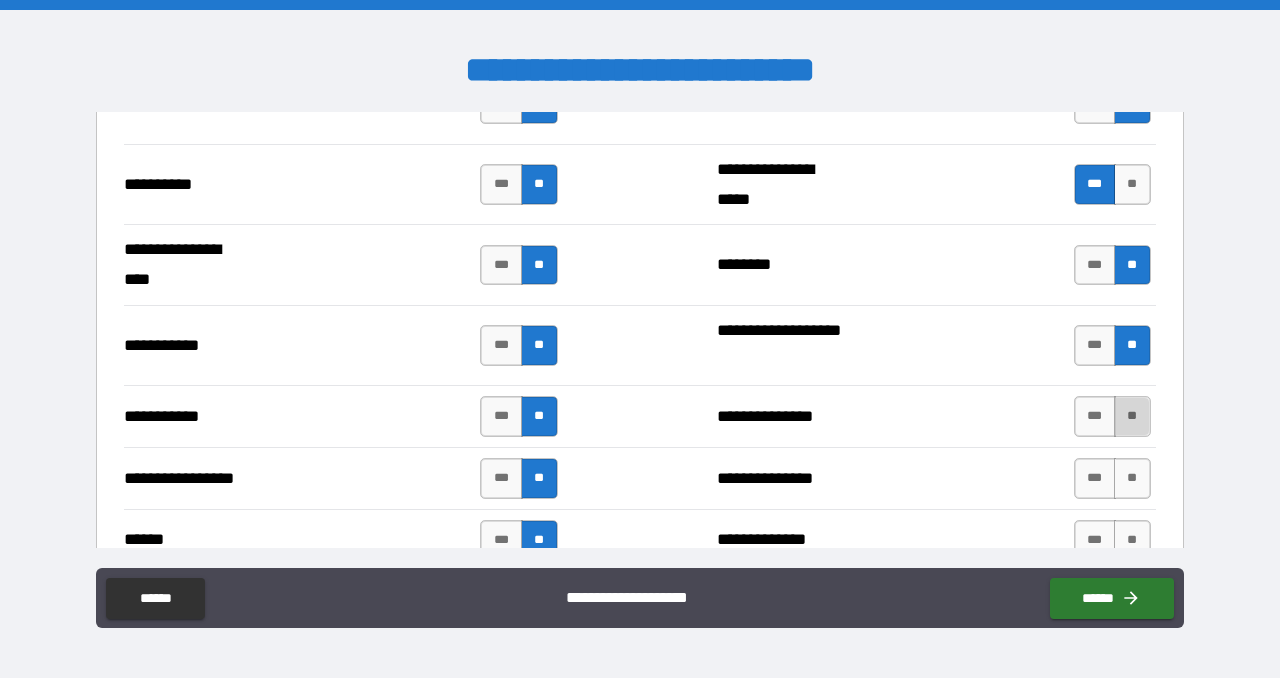 click on "**" at bounding box center [1132, 416] 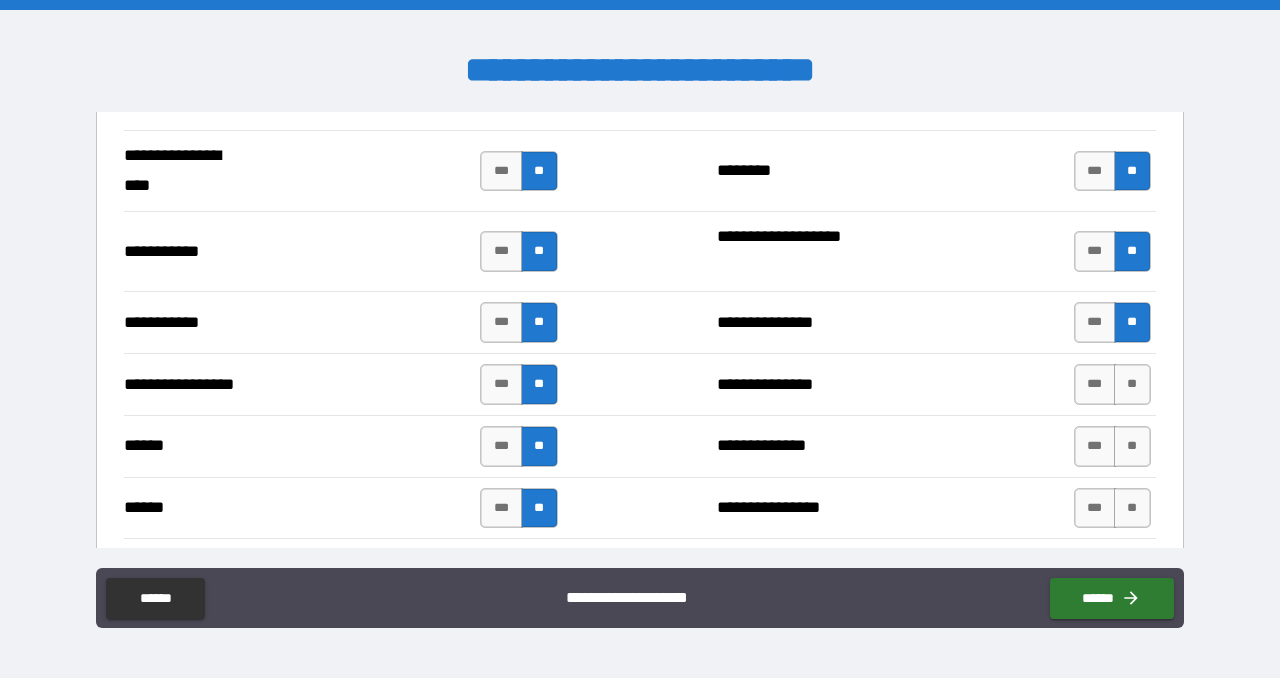 scroll, scrollTop: 2229, scrollLeft: 0, axis: vertical 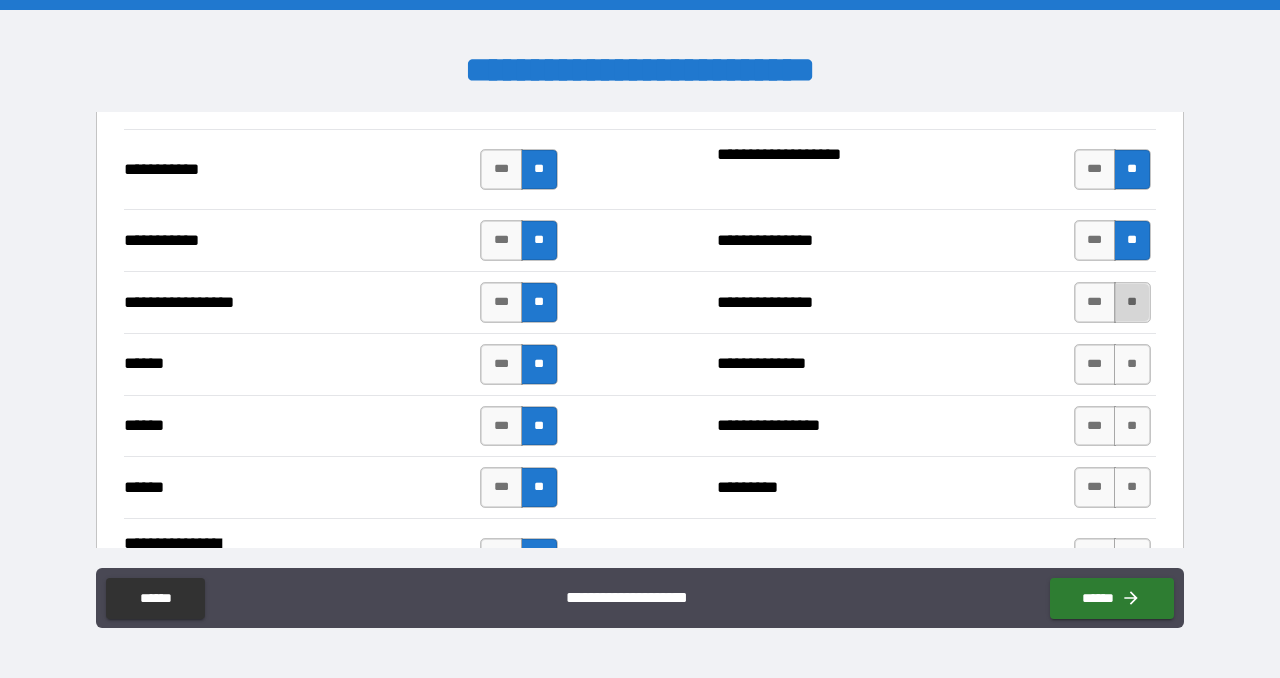 click on "**" at bounding box center (1132, 302) 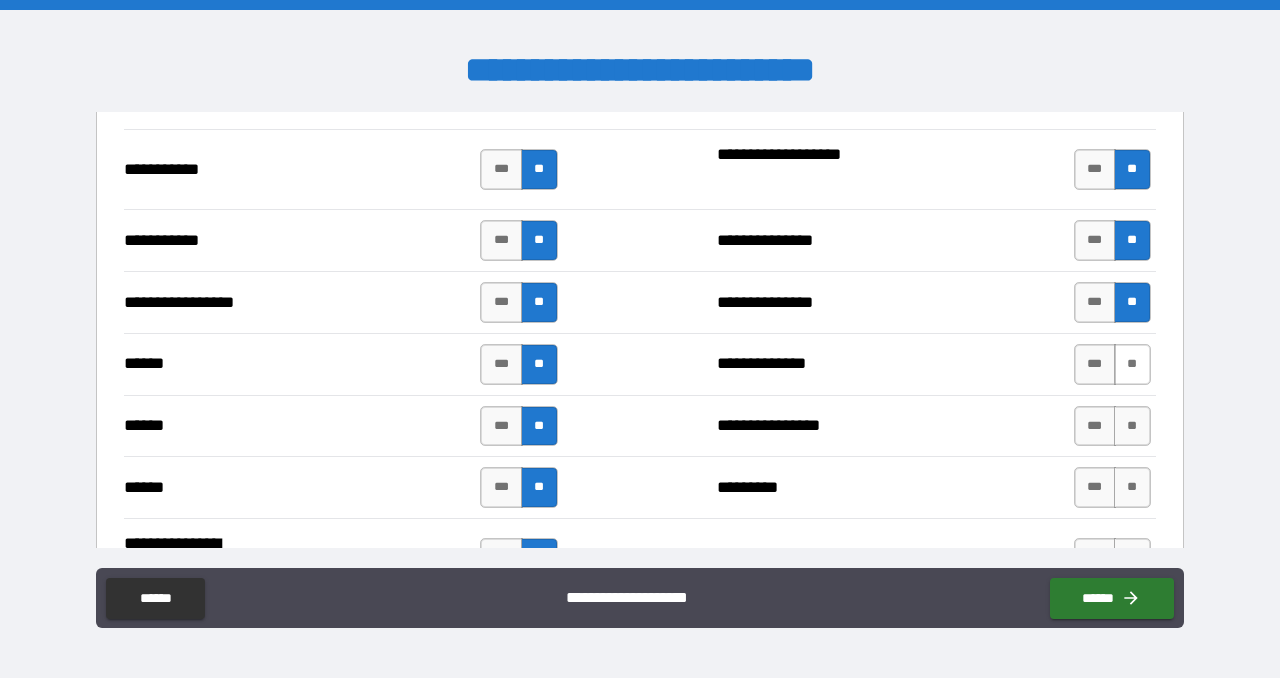 click on "**" at bounding box center [1132, 364] 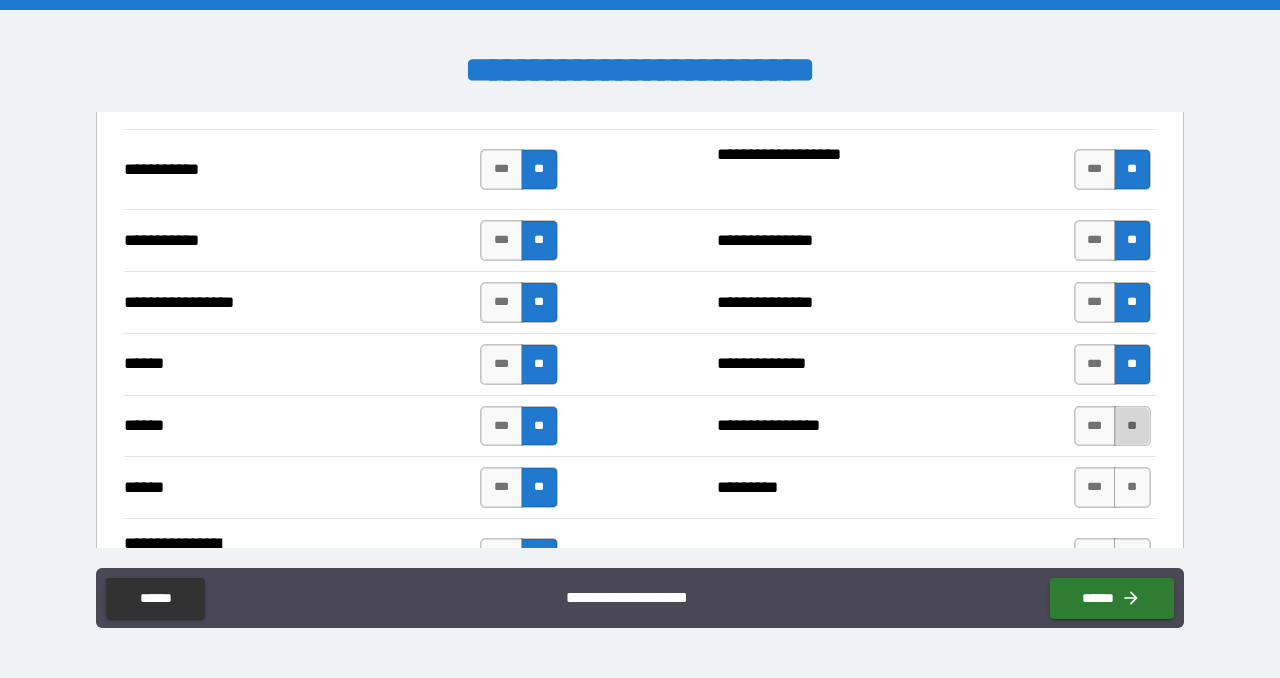 click on "**" at bounding box center (1132, 426) 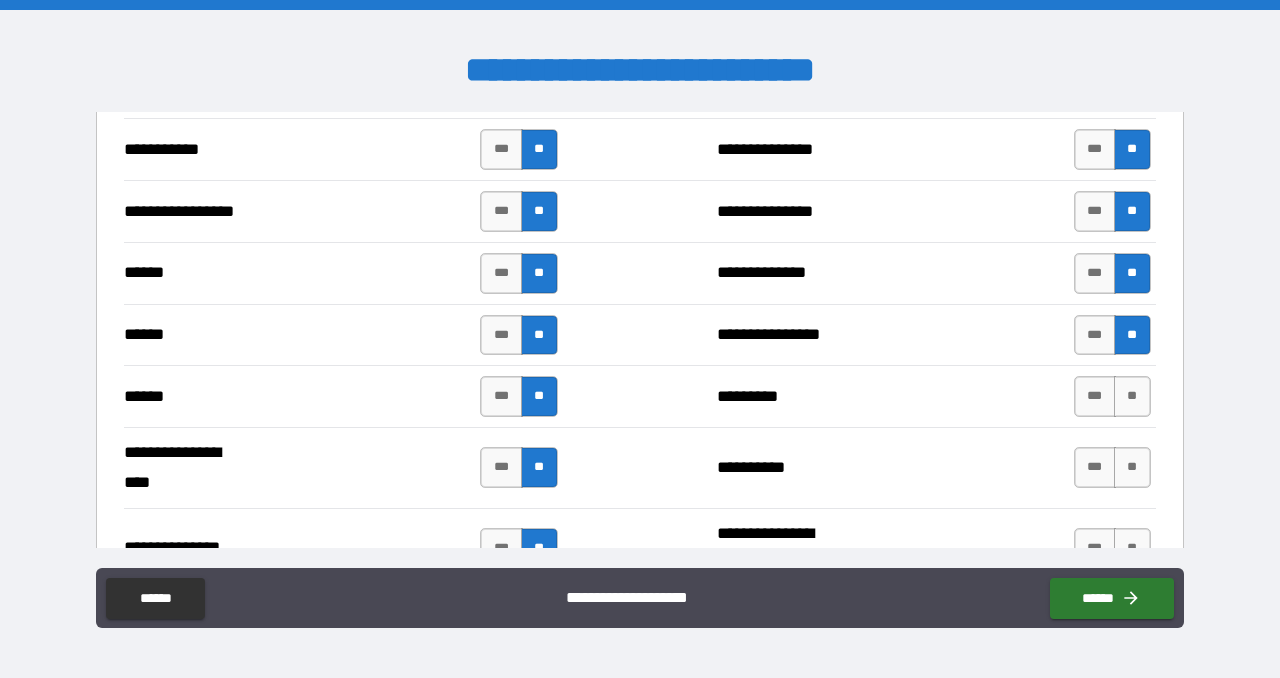 scroll, scrollTop: 2357, scrollLeft: 0, axis: vertical 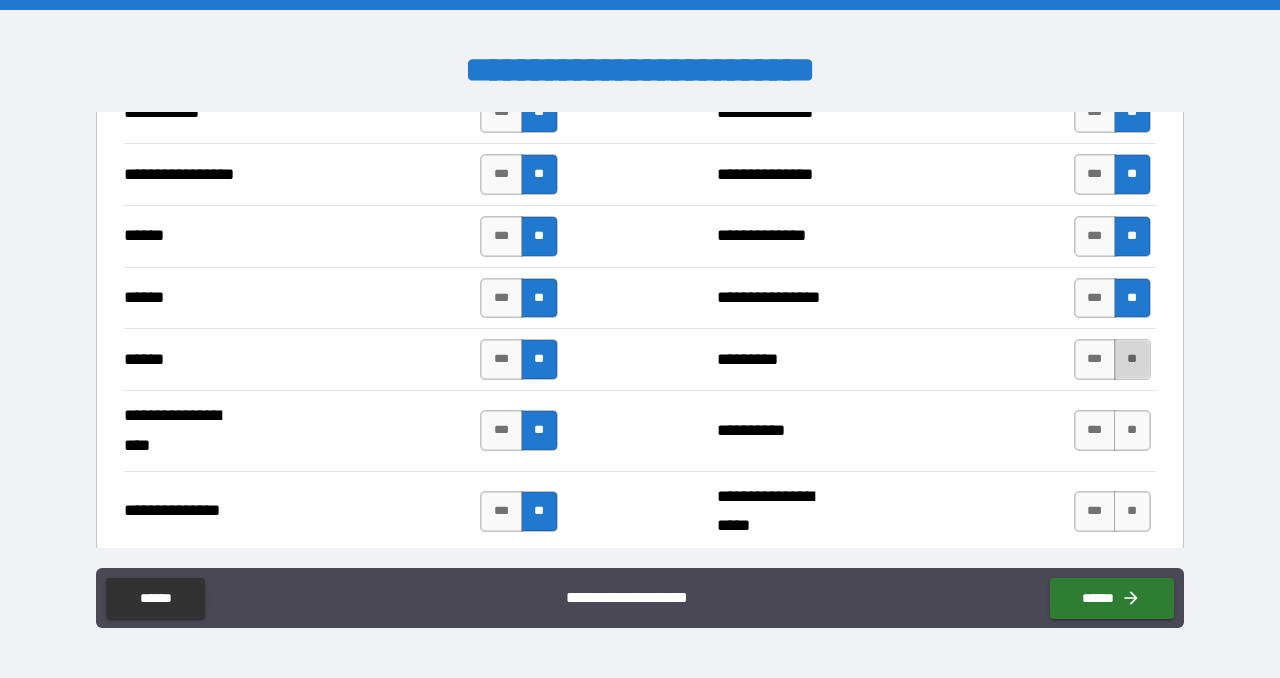 click on "**" at bounding box center (1132, 359) 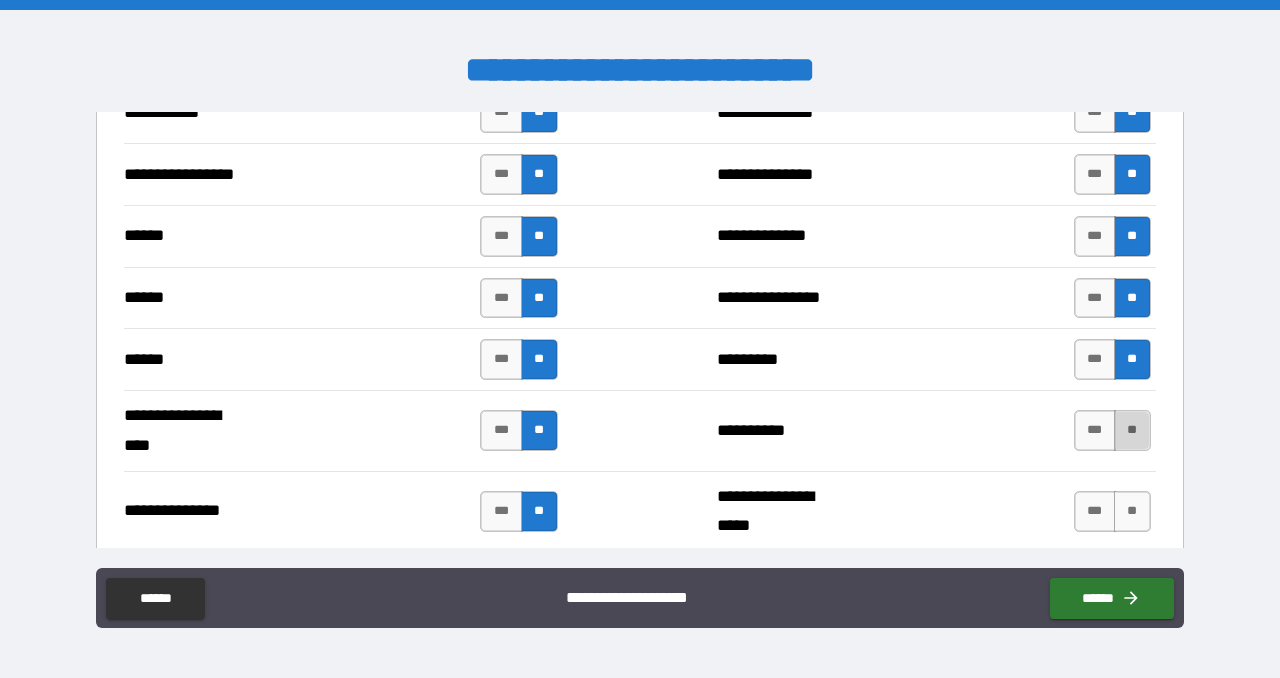 click on "**" at bounding box center [1132, 430] 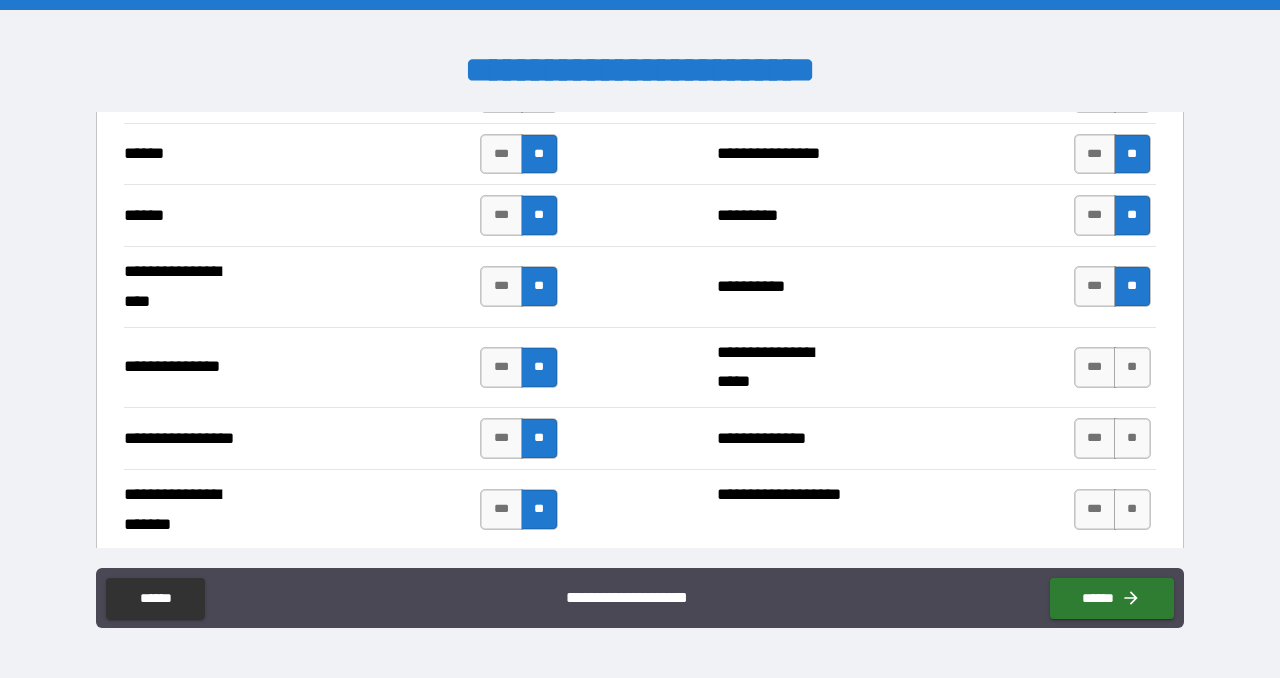 scroll, scrollTop: 2541, scrollLeft: 0, axis: vertical 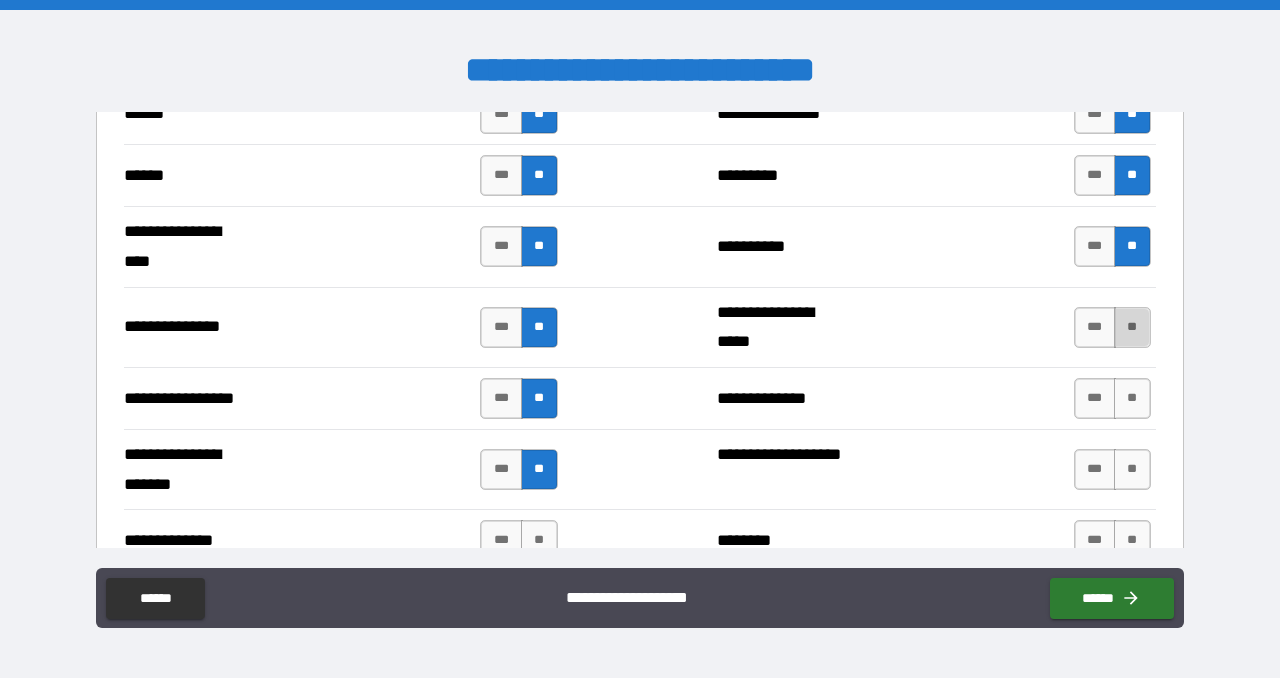 click on "**" at bounding box center (1132, 327) 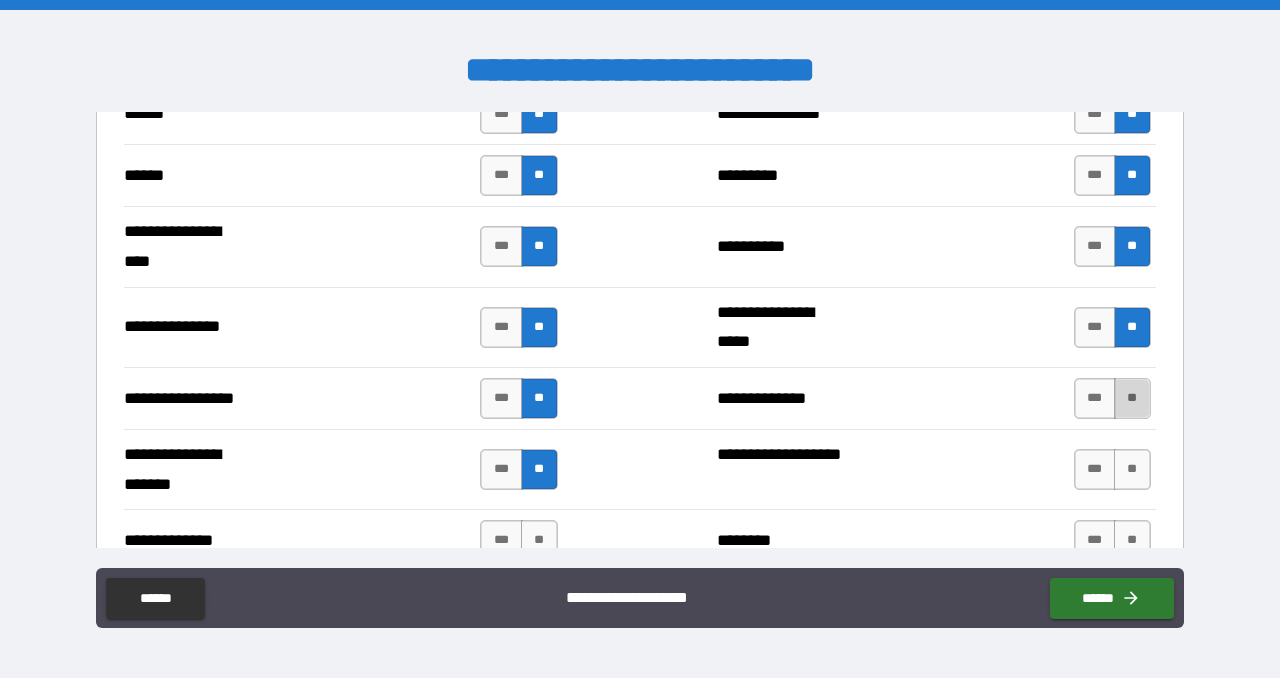 click on "**" at bounding box center (1132, 398) 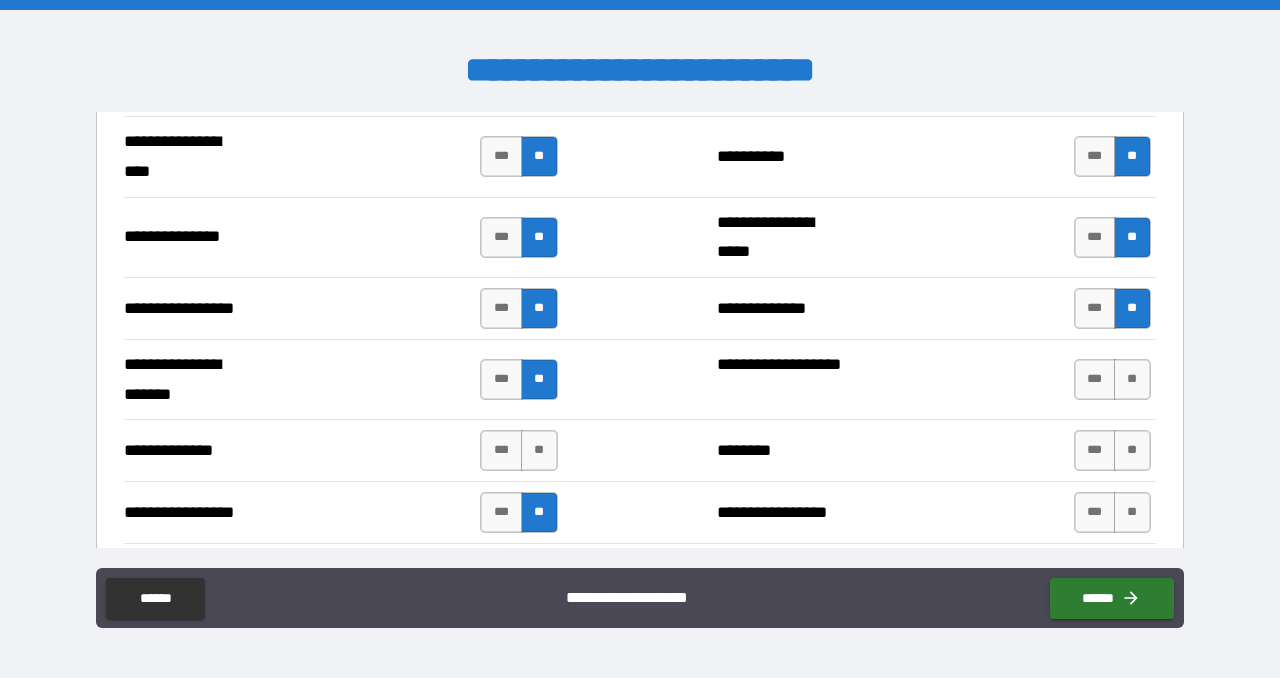 scroll, scrollTop: 2673, scrollLeft: 0, axis: vertical 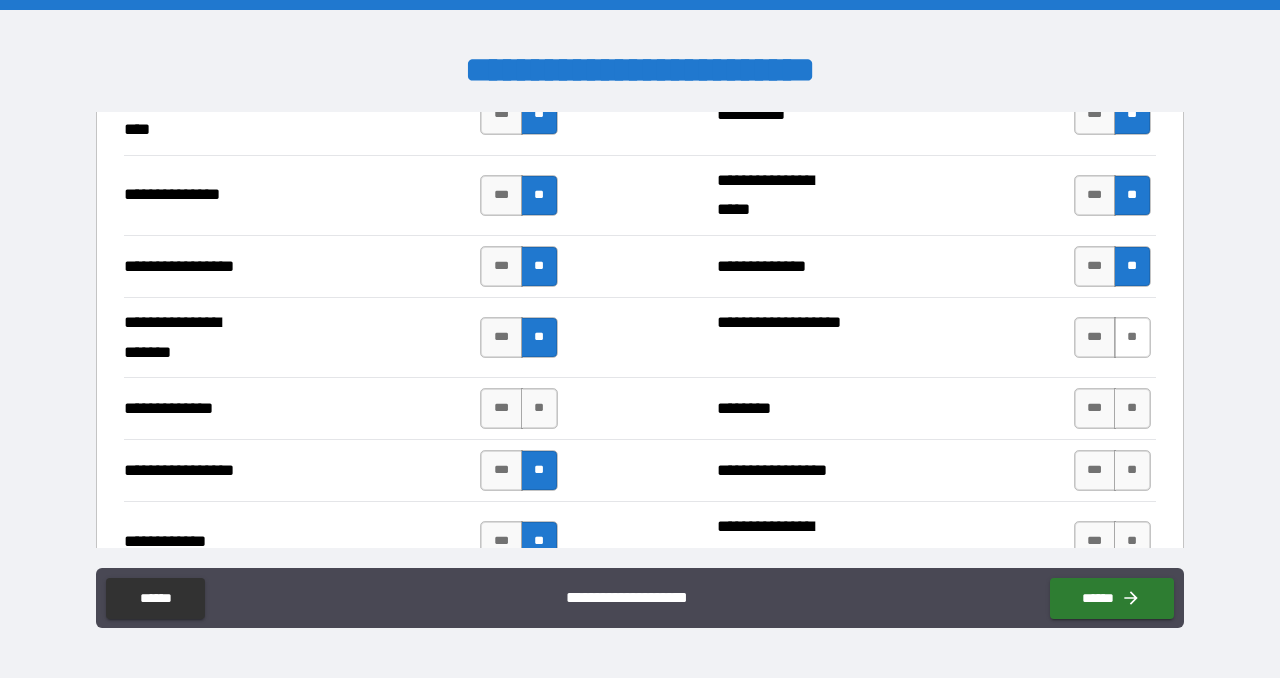 click on "**" at bounding box center [1132, 337] 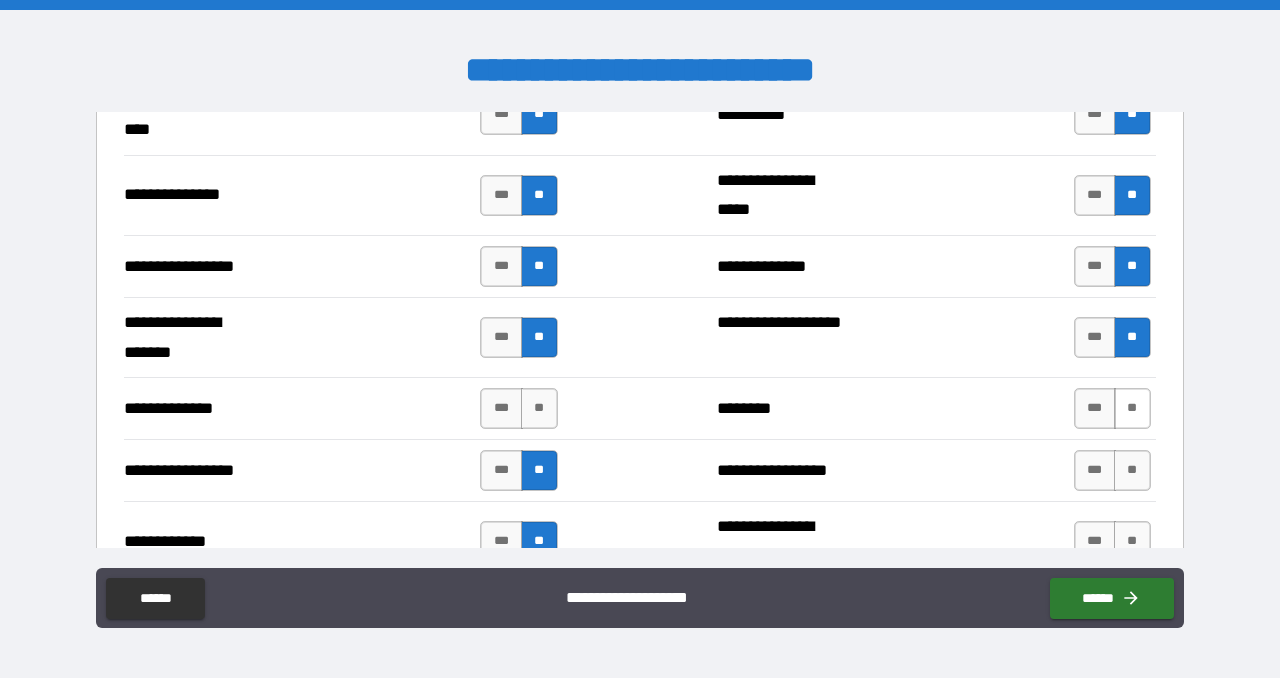 click on "**" at bounding box center (1132, 408) 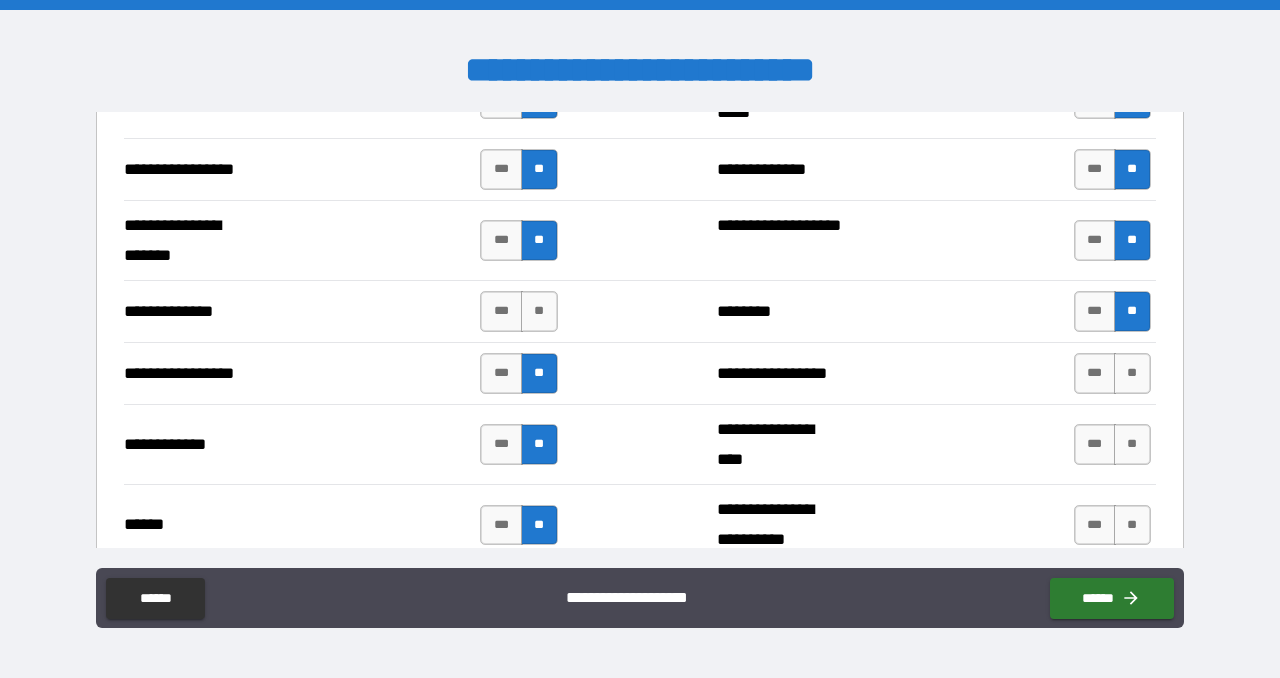 scroll, scrollTop: 2827, scrollLeft: 0, axis: vertical 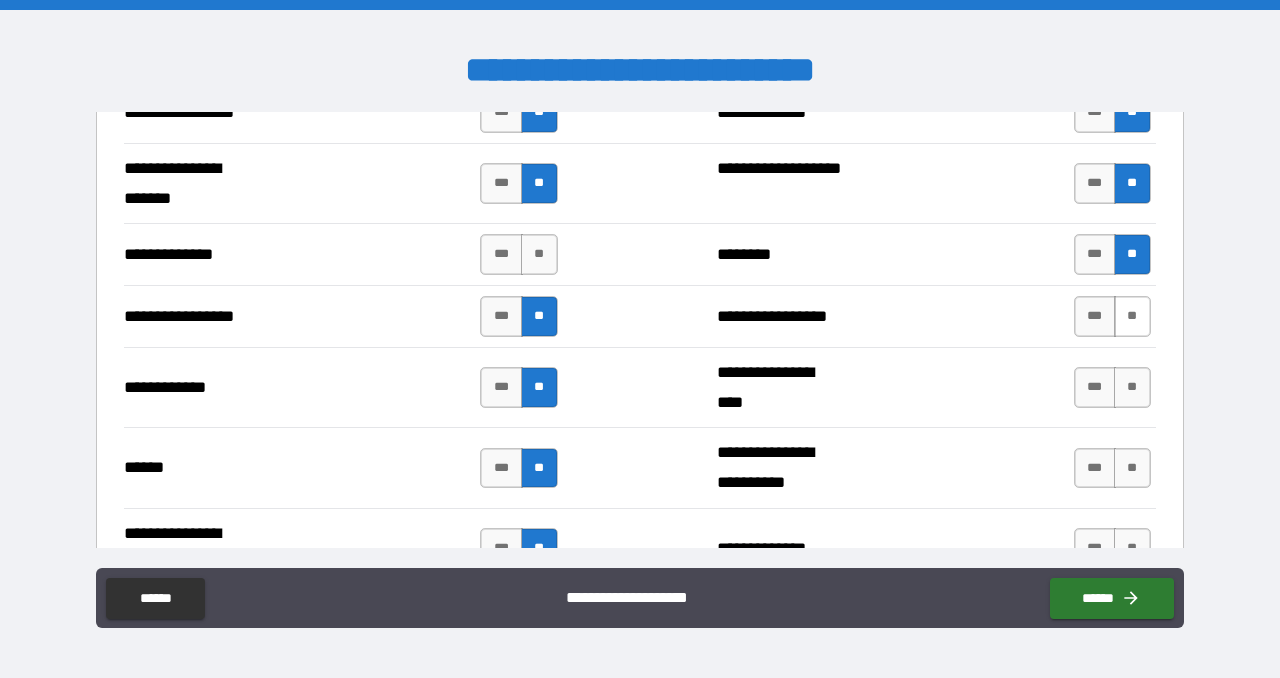 click on "**" at bounding box center [1132, 316] 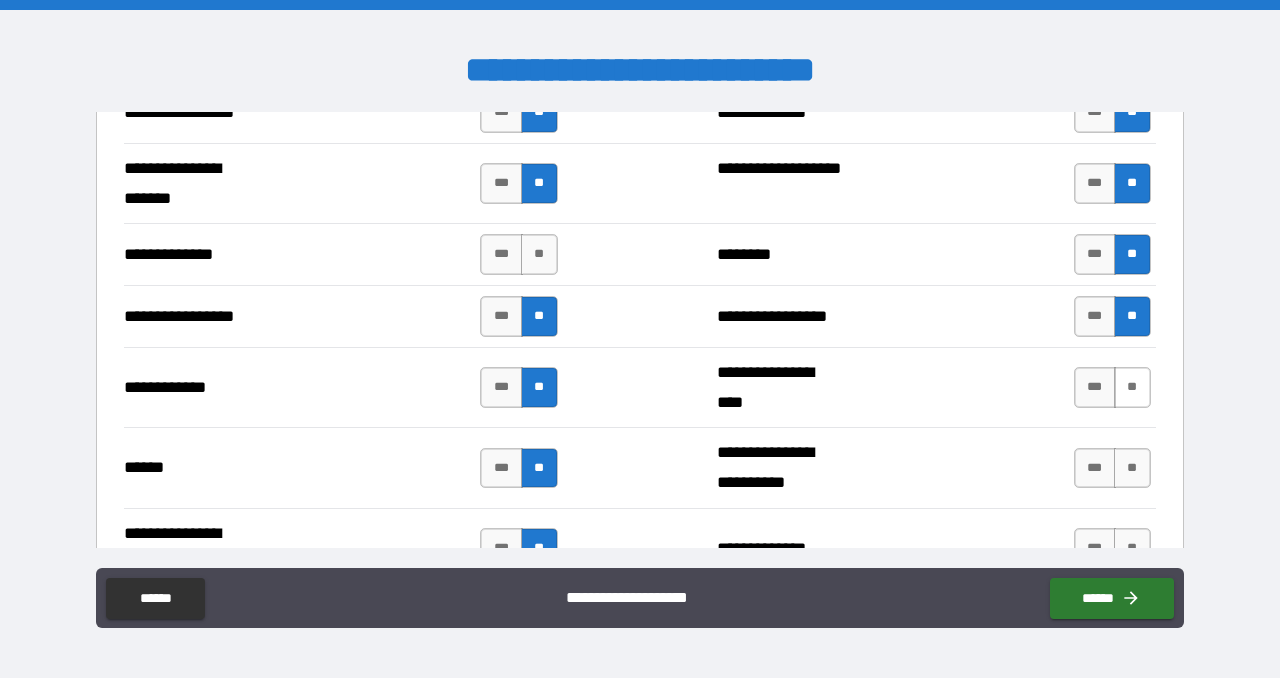 click on "**" at bounding box center (1132, 387) 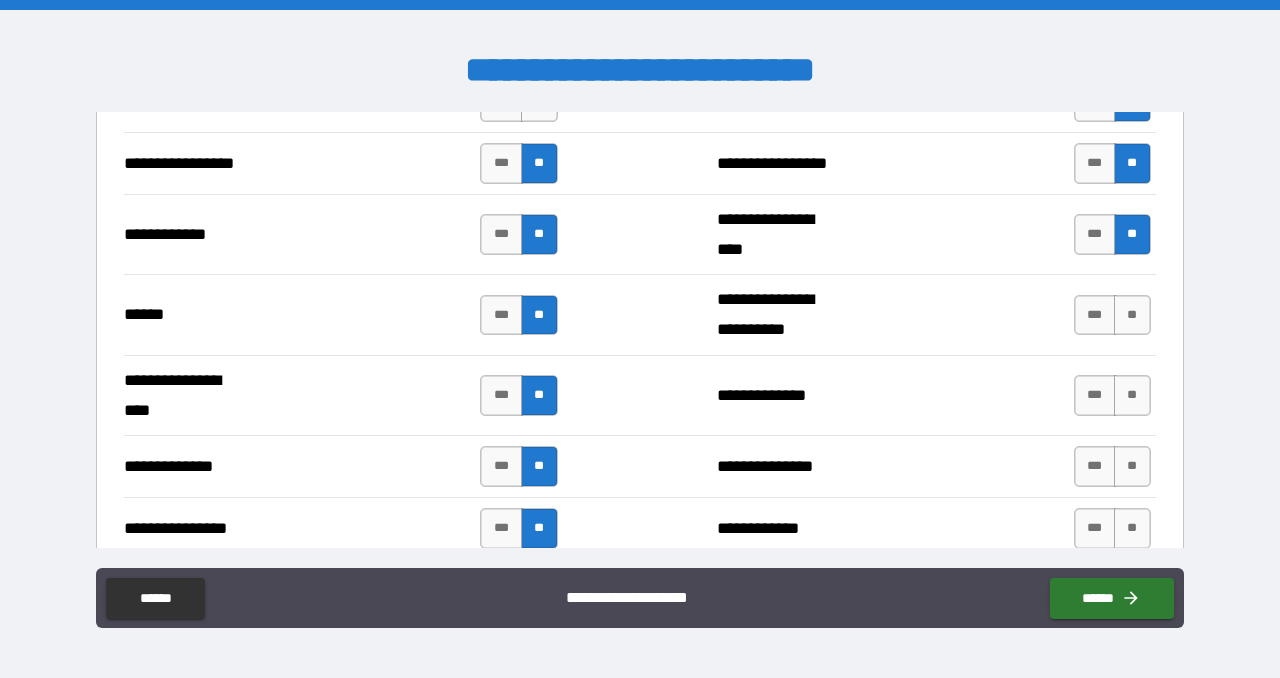 scroll, scrollTop: 2981, scrollLeft: 0, axis: vertical 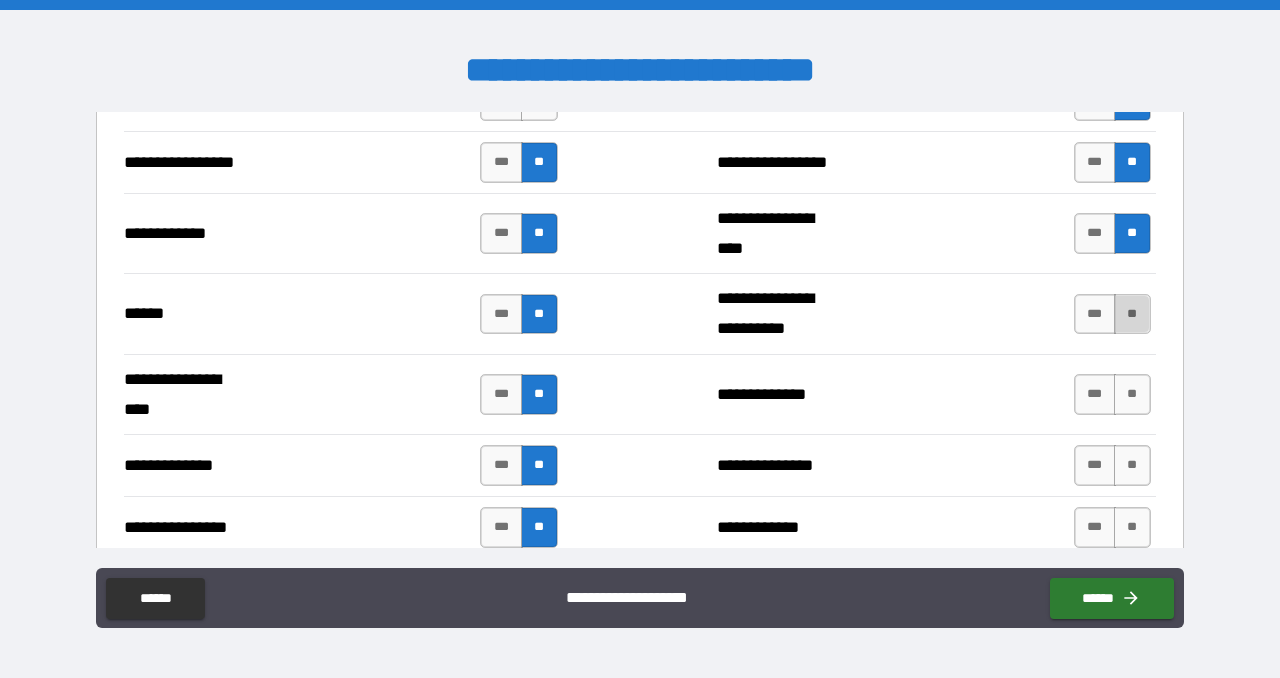 click on "**" at bounding box center [1132, 314] 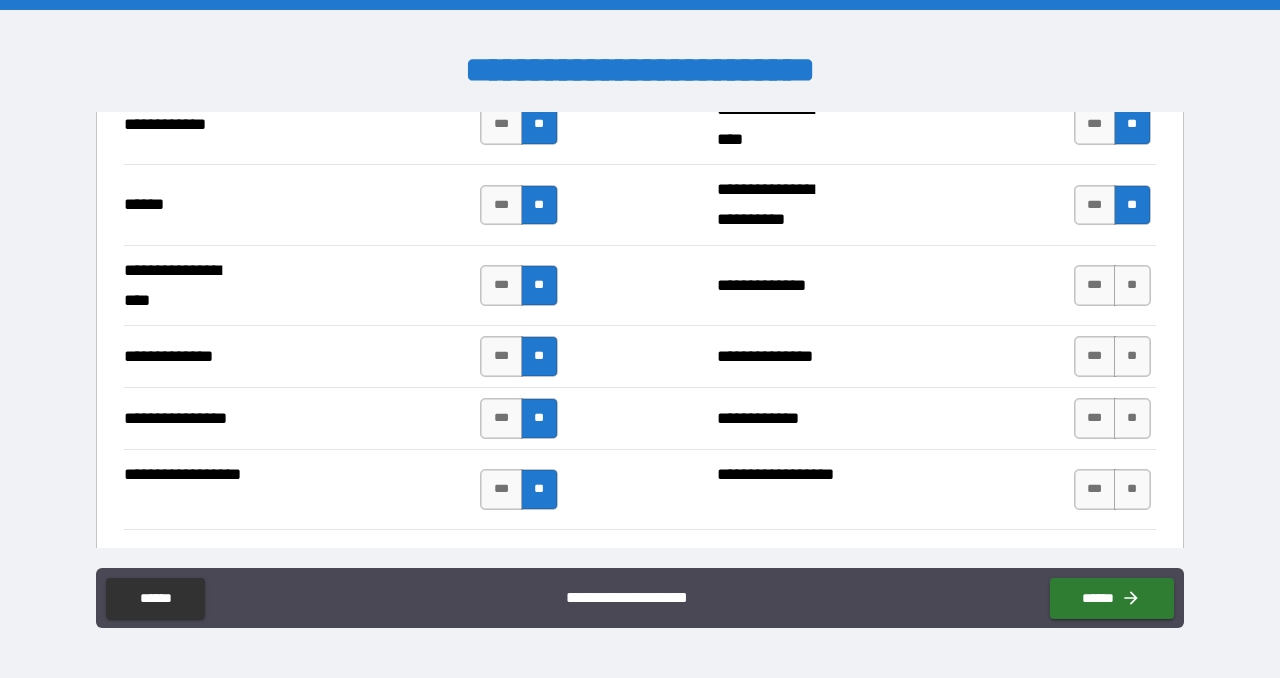 scroll, scrollTop: 3166, scrollLeft: 0, axis: vertical 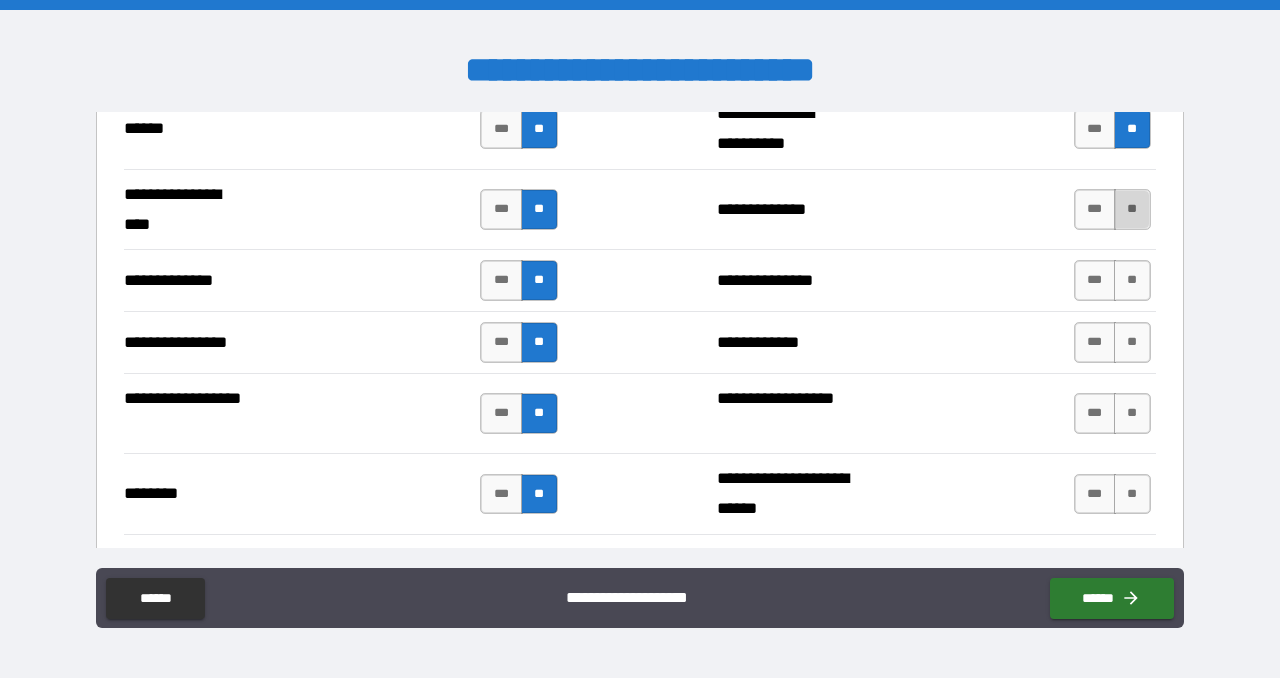 click on "**" at bounding box center [1132, 209] 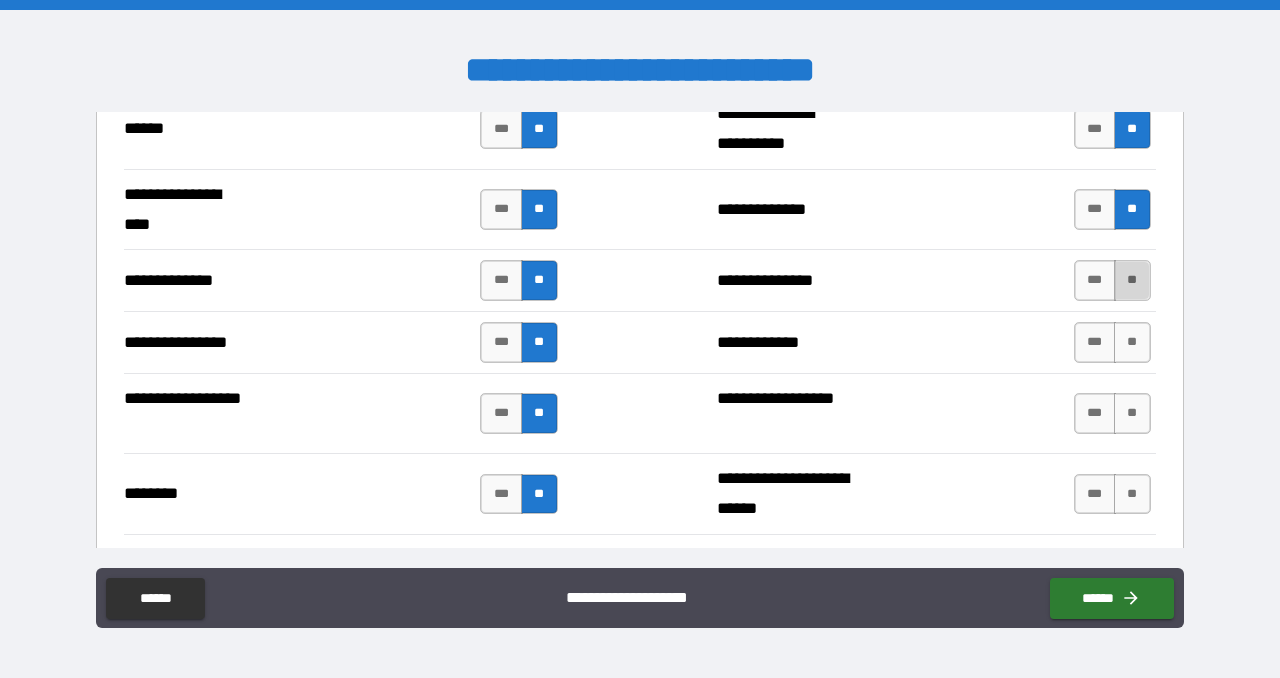 click on "**" at bounding box center [1132, 280] 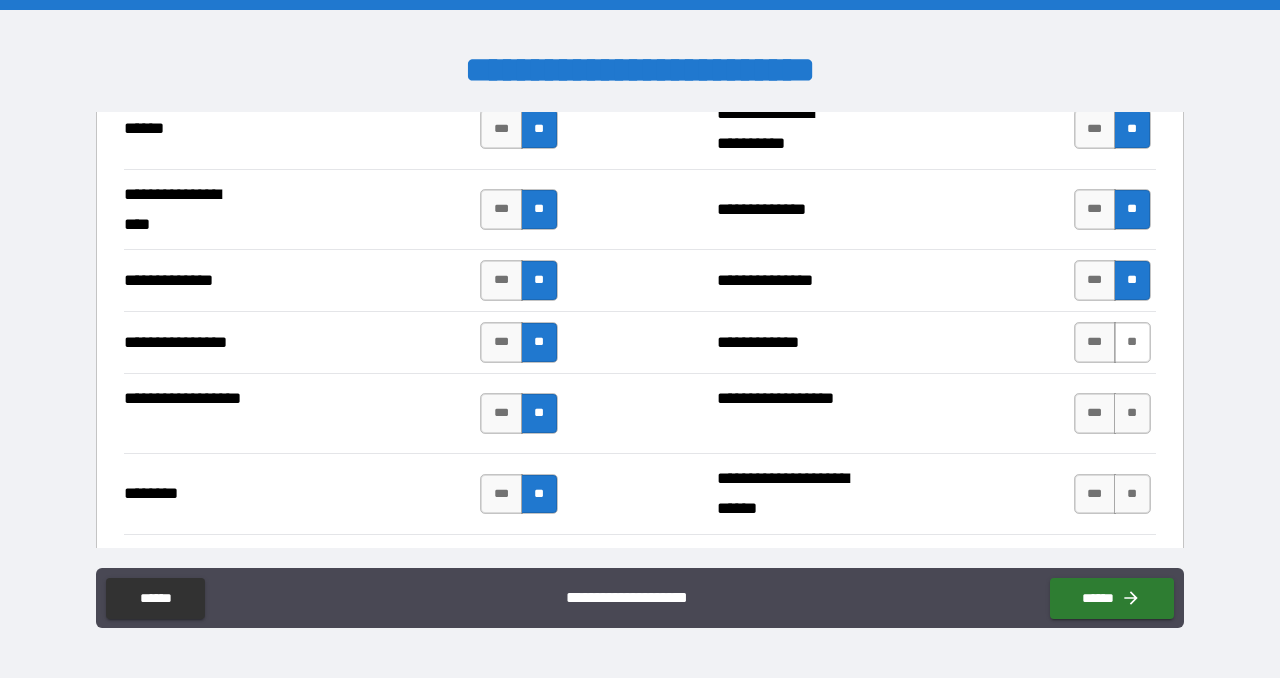 click on "**" at bounding box center [1132, 342] 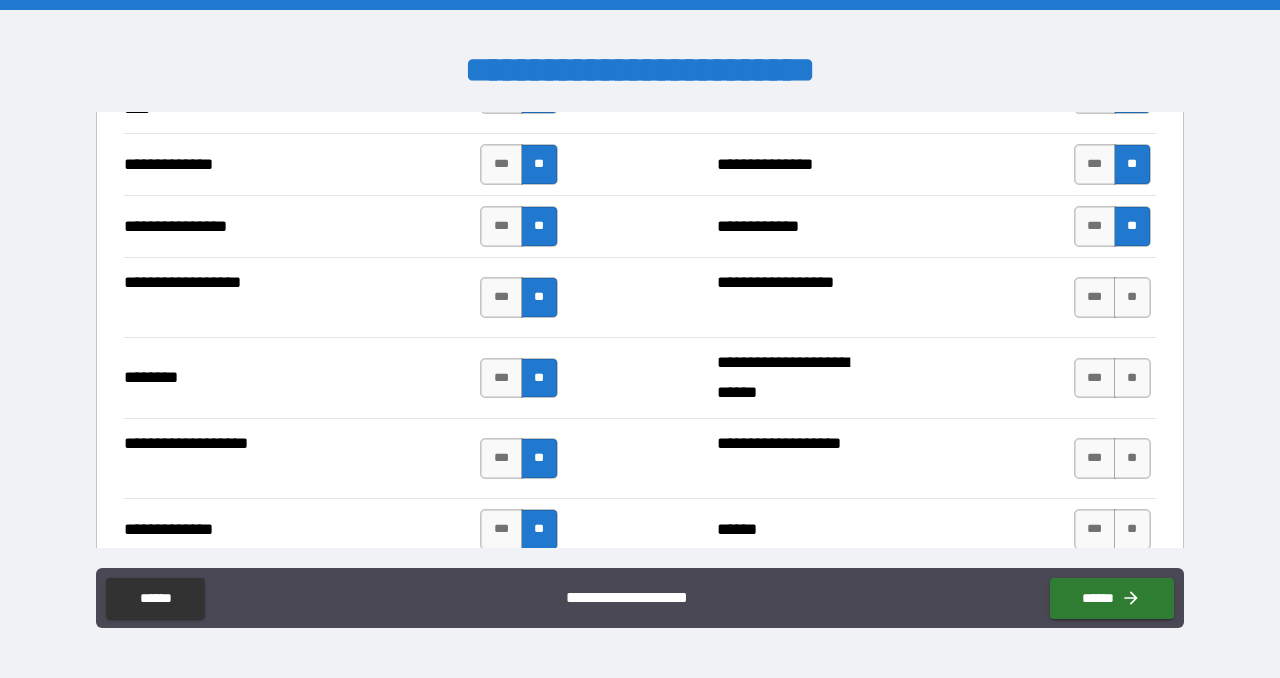 scroll, scrollTop: 3336, scrollLeft: 0, axis: vertical 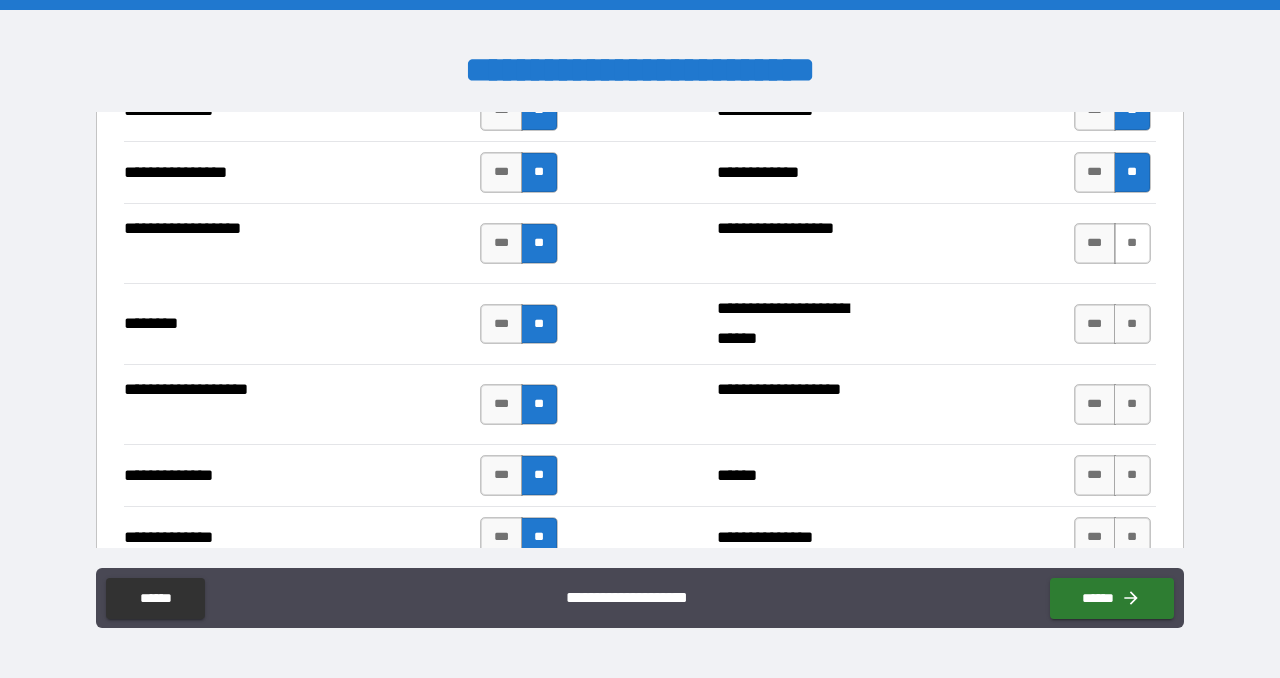 click on "**" at bounding box center (1132, 243) 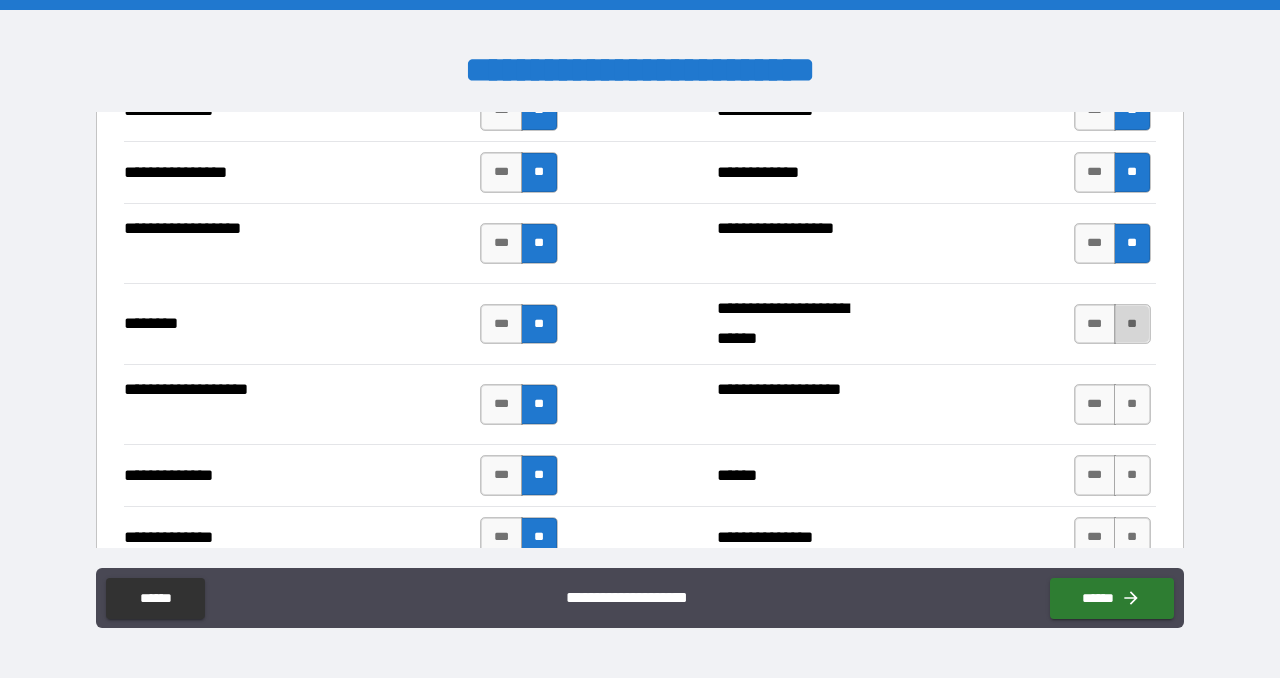 click on "**" at bounding box center [1132, 324] 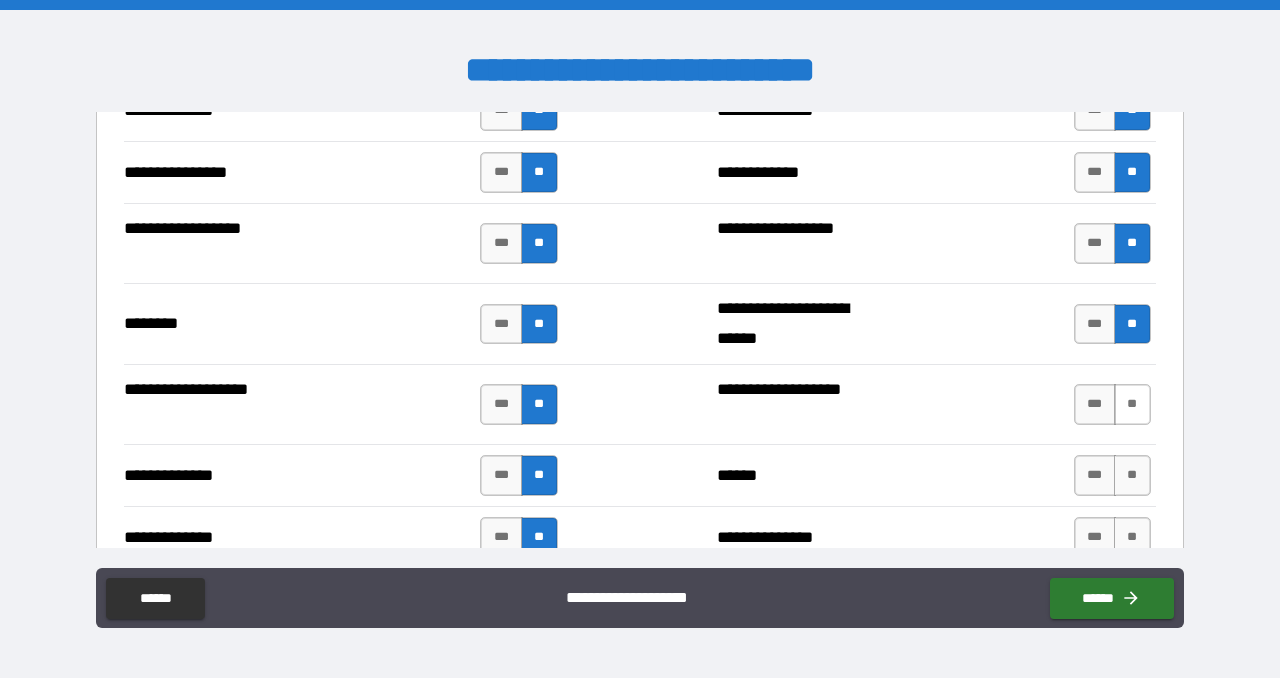 click on "**" at bounding box center (1132, 404) 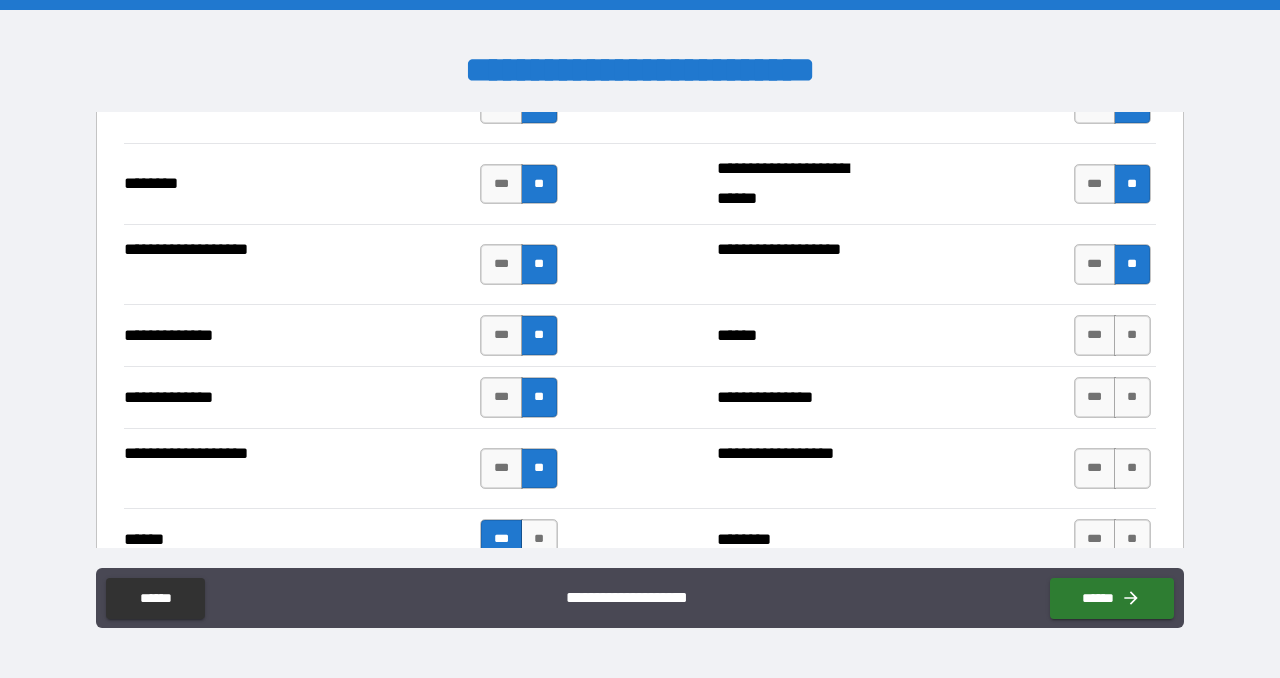 scroll, scrollTop: 3563, scrollLeft: 0, axis: vertical 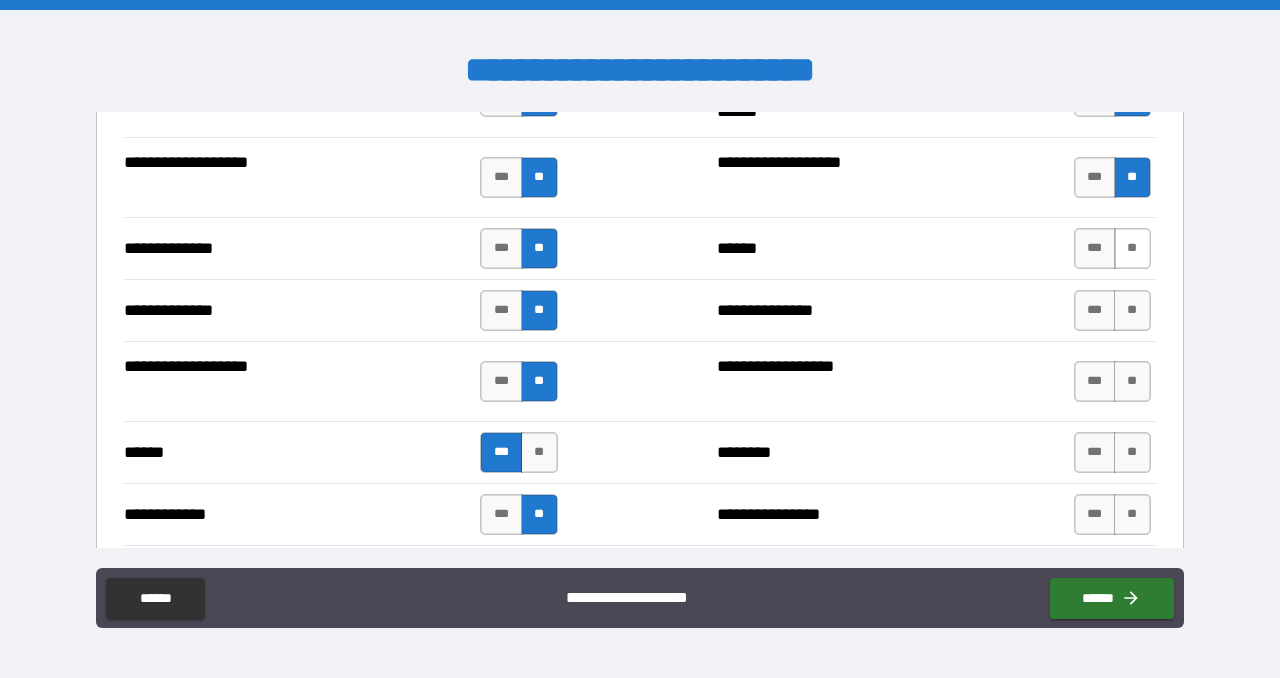 click on "**" at bounding box center [1132, 248] 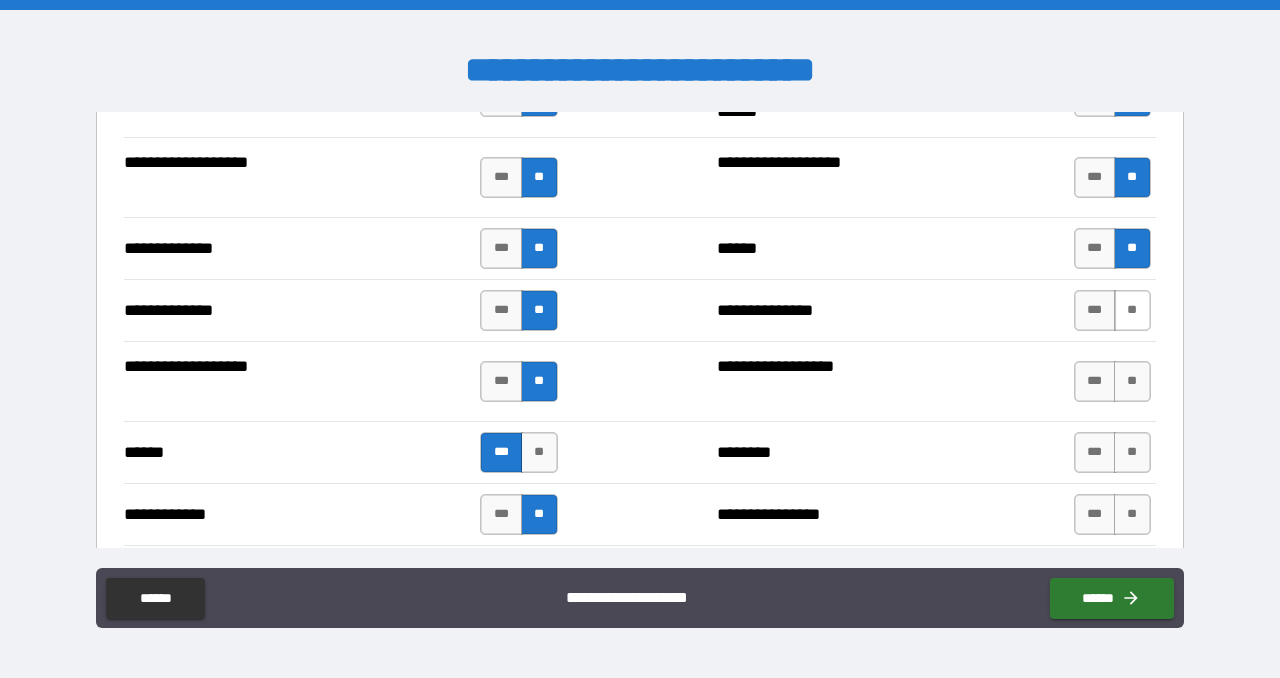 click on "**" at bounding box center [1132, 310] 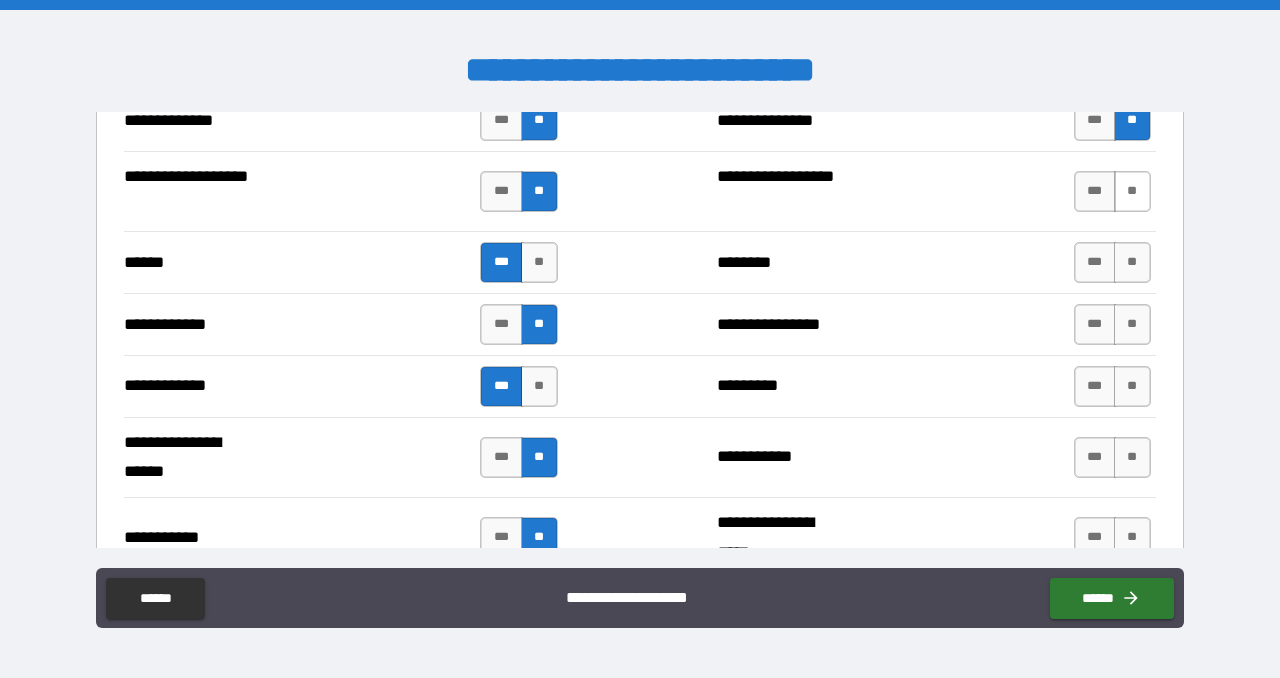 scroll, scrollTop: 3754, scrollLeft: 0, axis: vertical 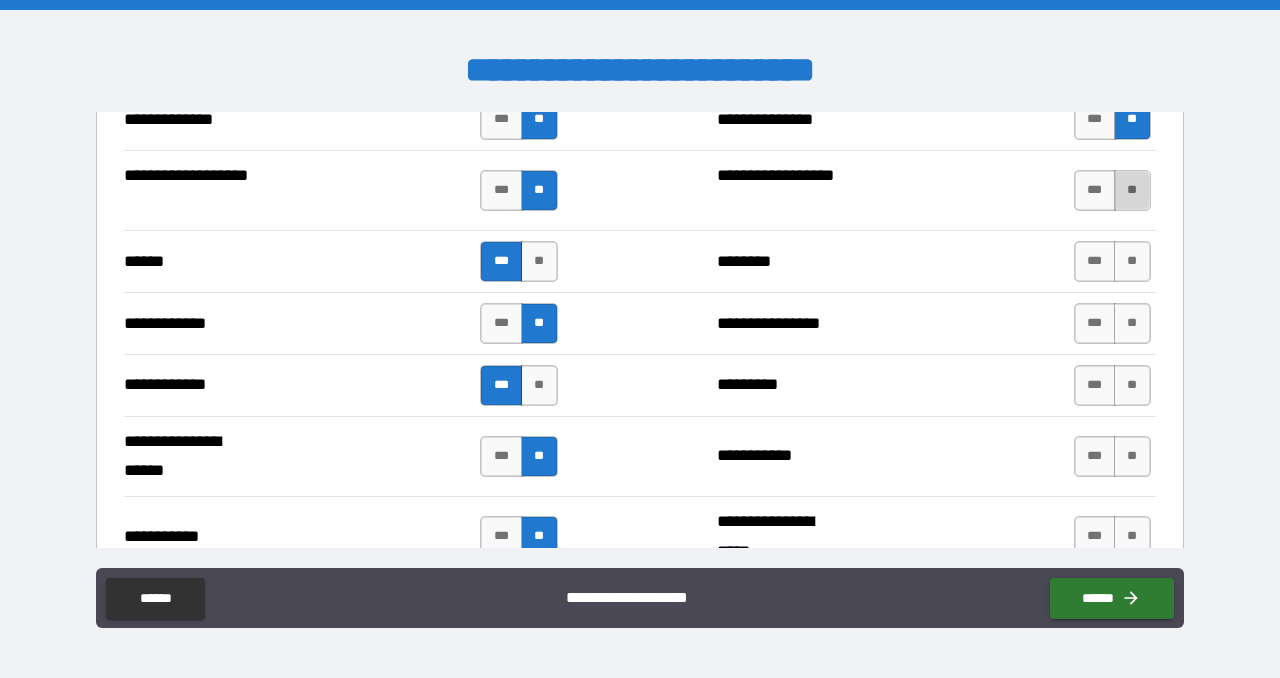 click on "**" at bounding box center (1132, 190) 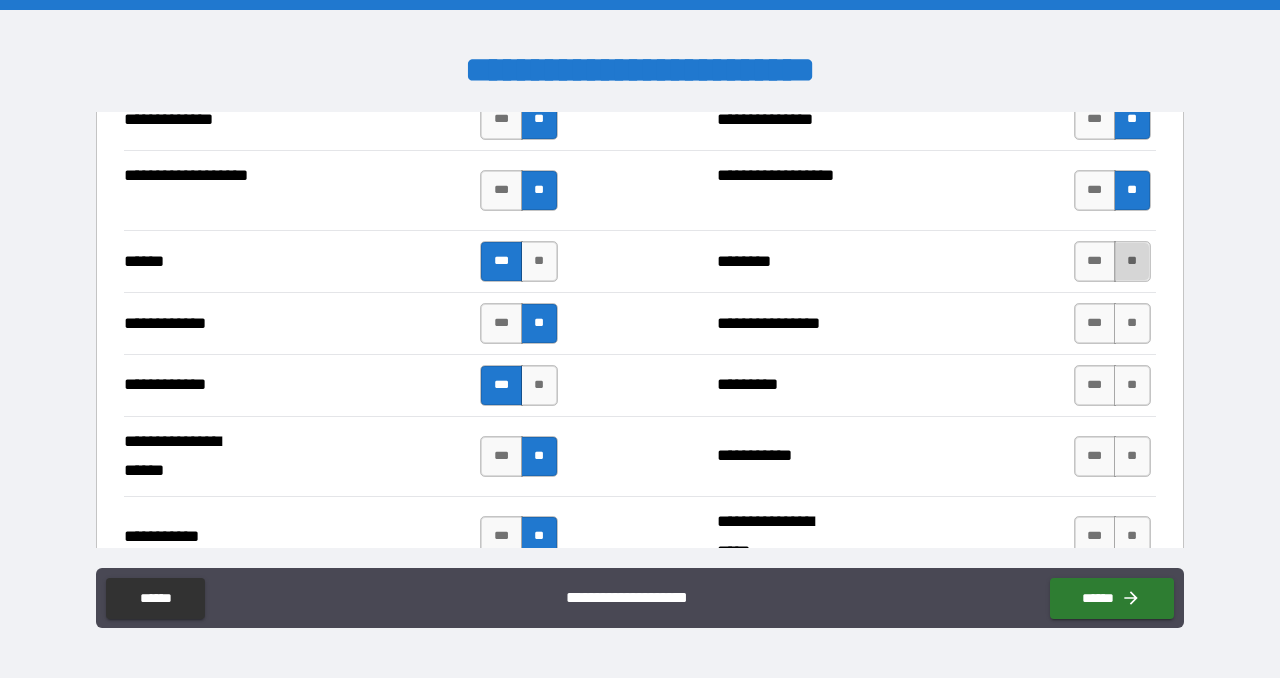 click on "**" at bounding box center [1132, 261] 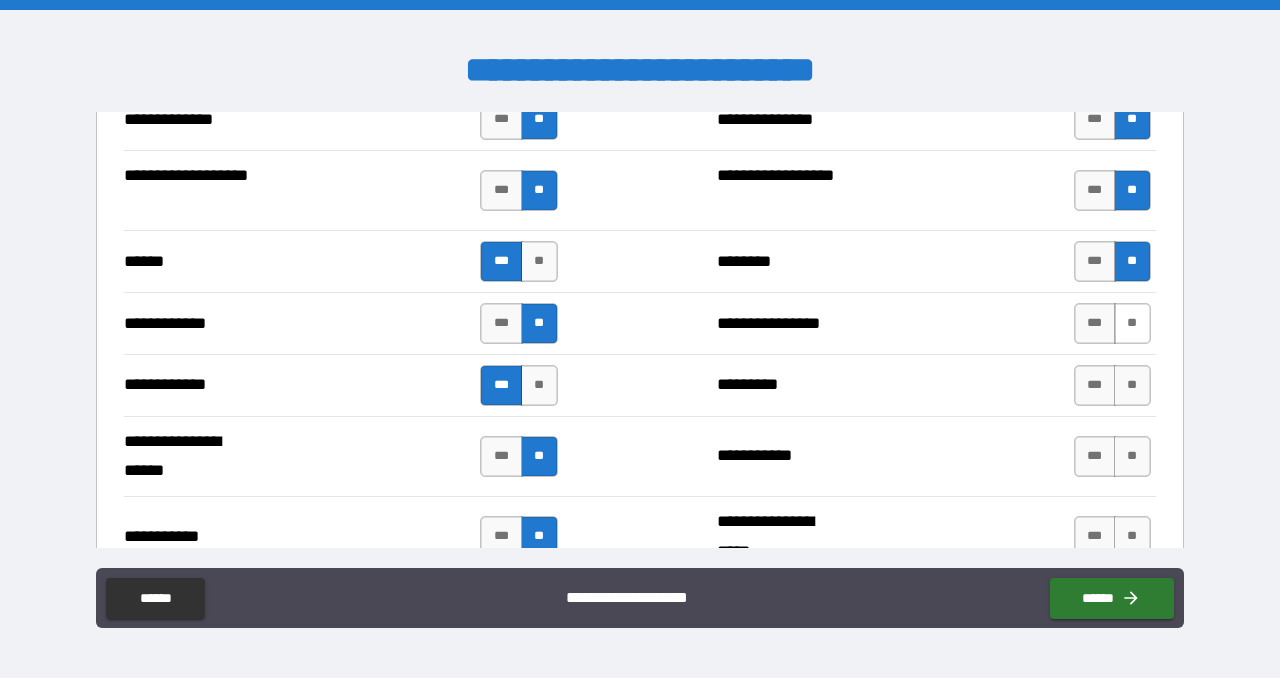 click on "**" at bounding box center (1132, 323) 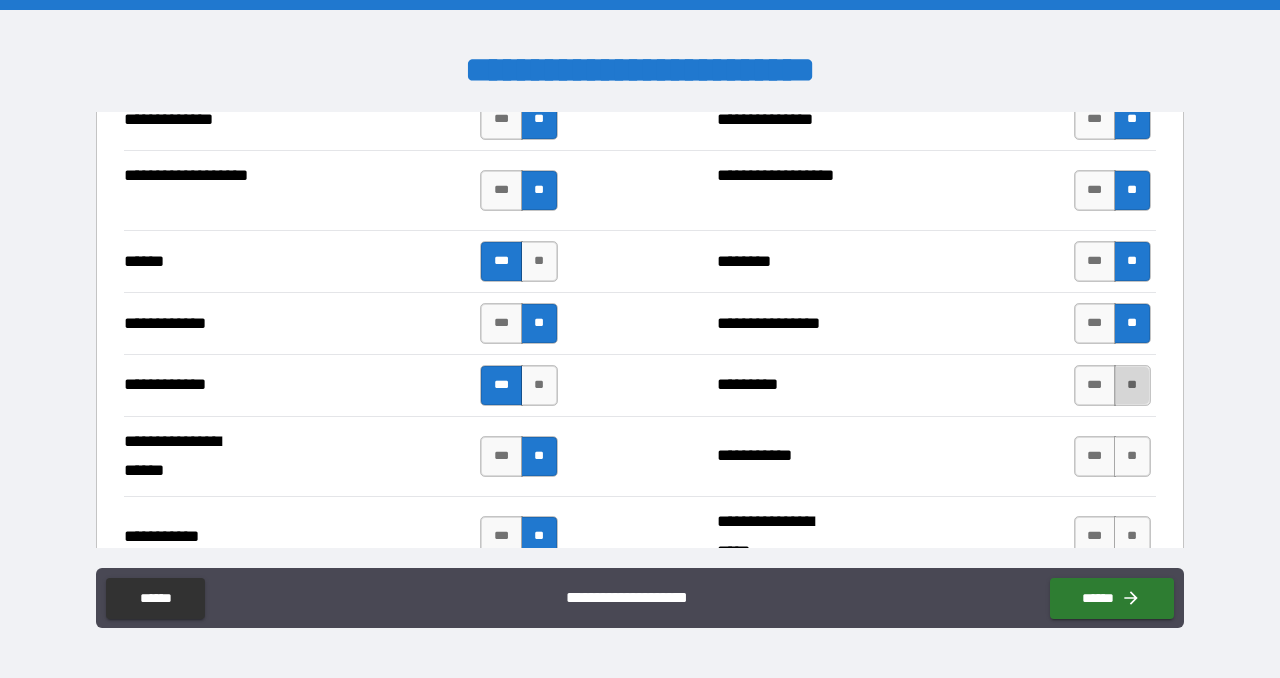 click on "**" at bounding box center (1132, 385) 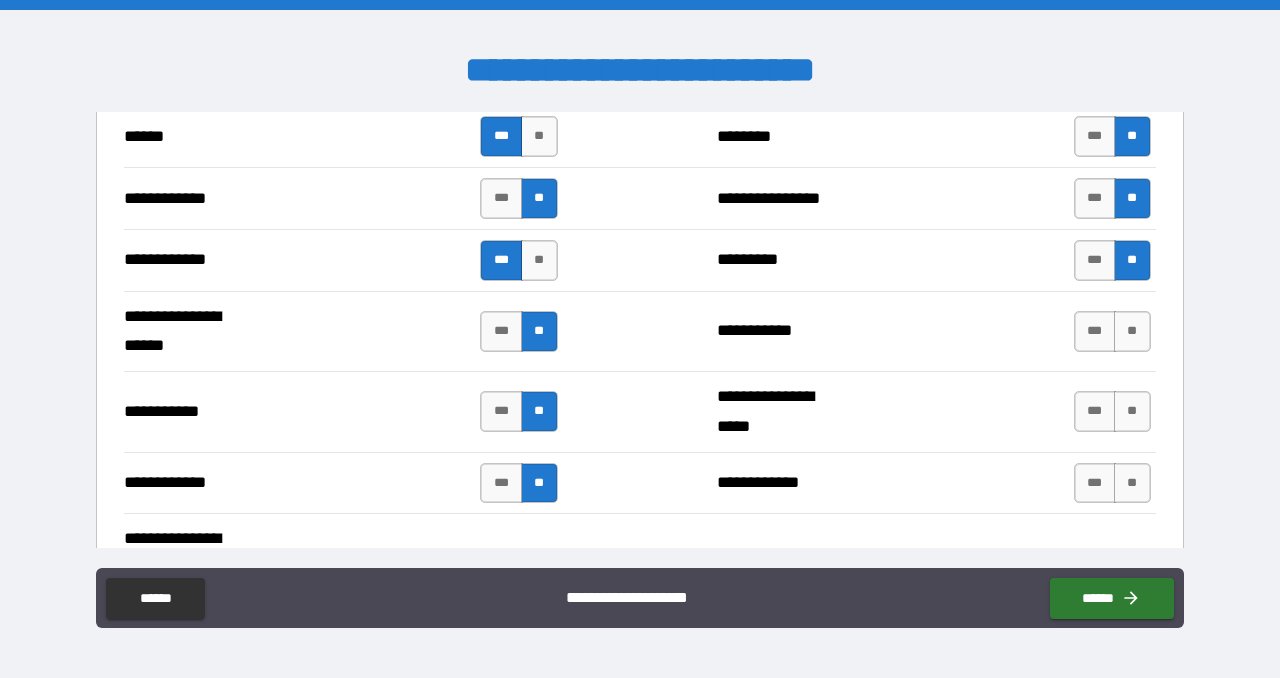 scroll, scrollTop: 3882, scrollLeft: 0, axis: vertical 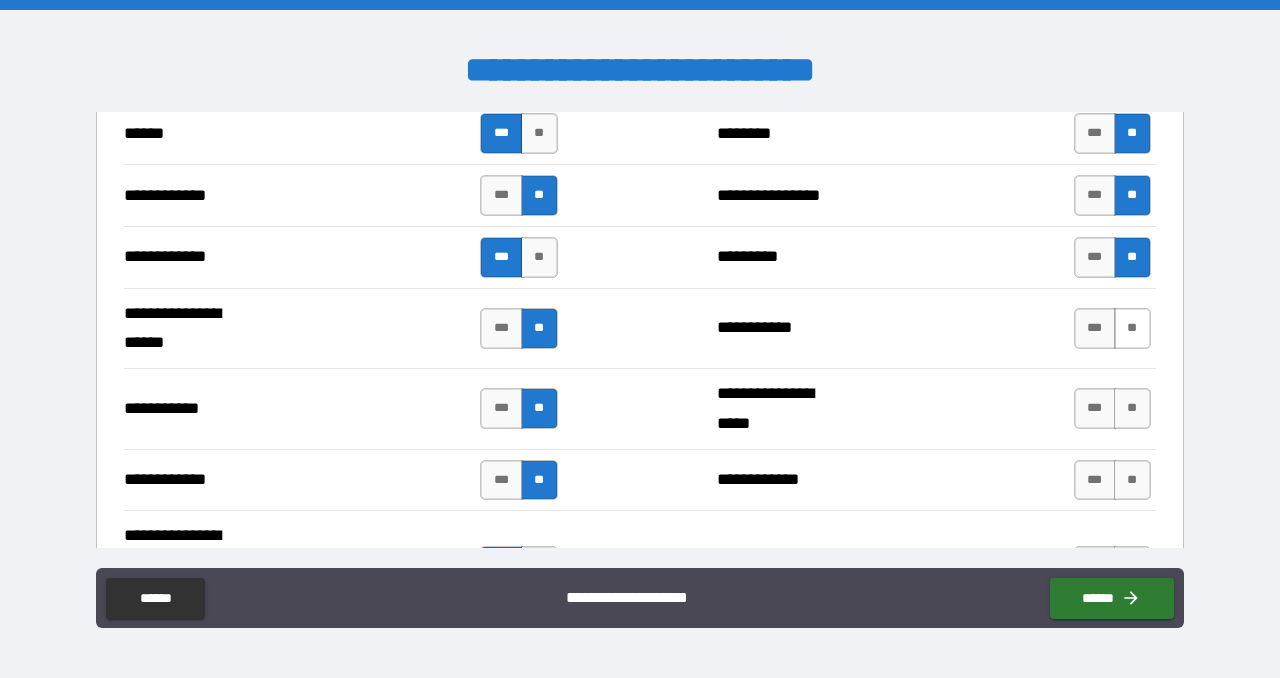 click on "**" at bounding box center (1132, 328) 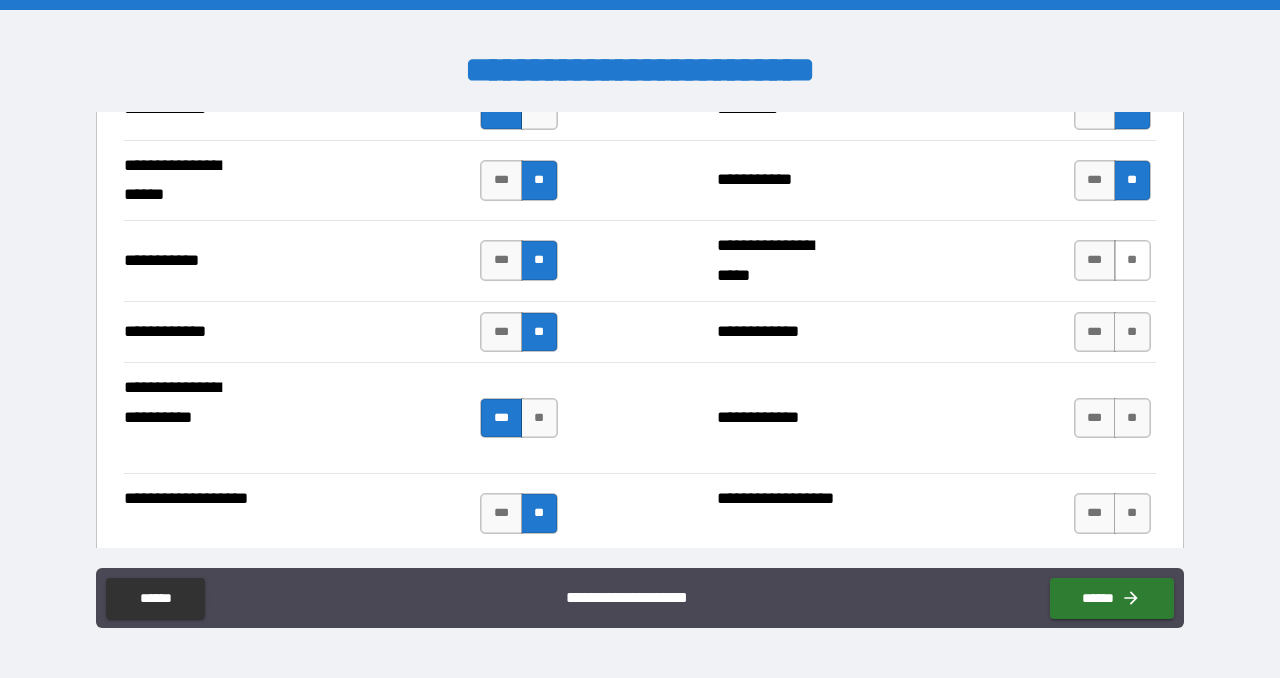scroll, scrollTop: 4035, scrollLeft: 0, axis: vertical 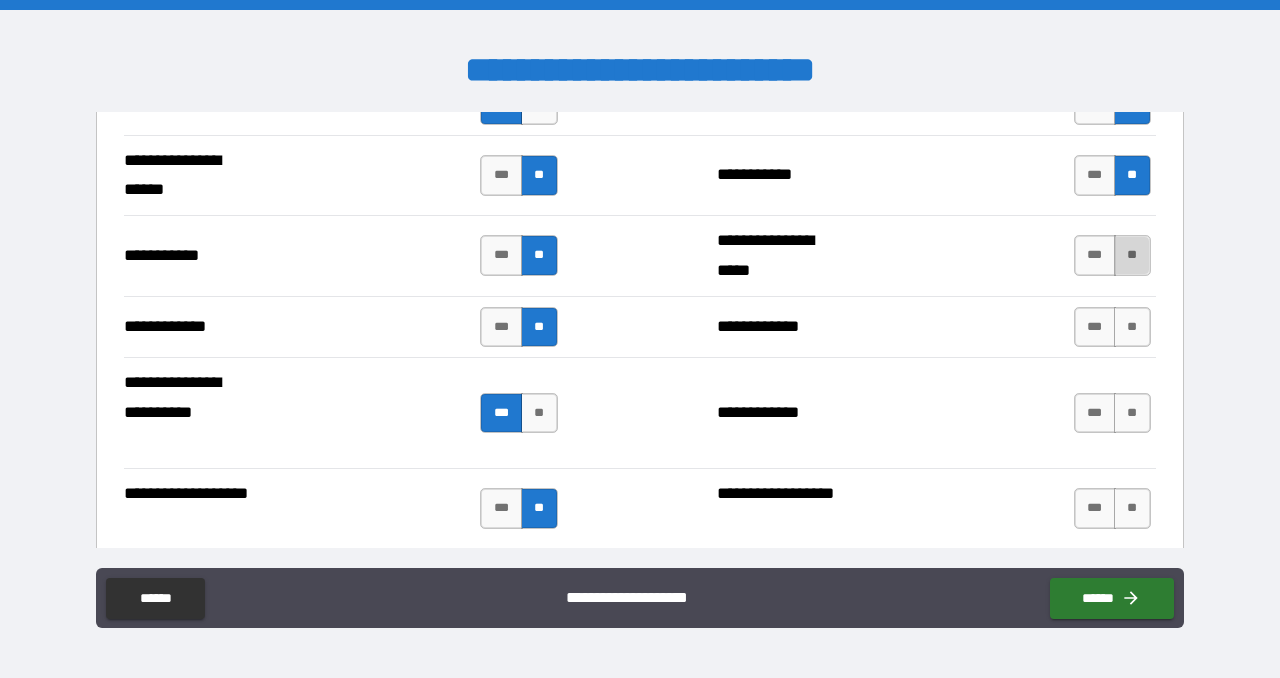 click on "**" at bounding box center (1132, 255) 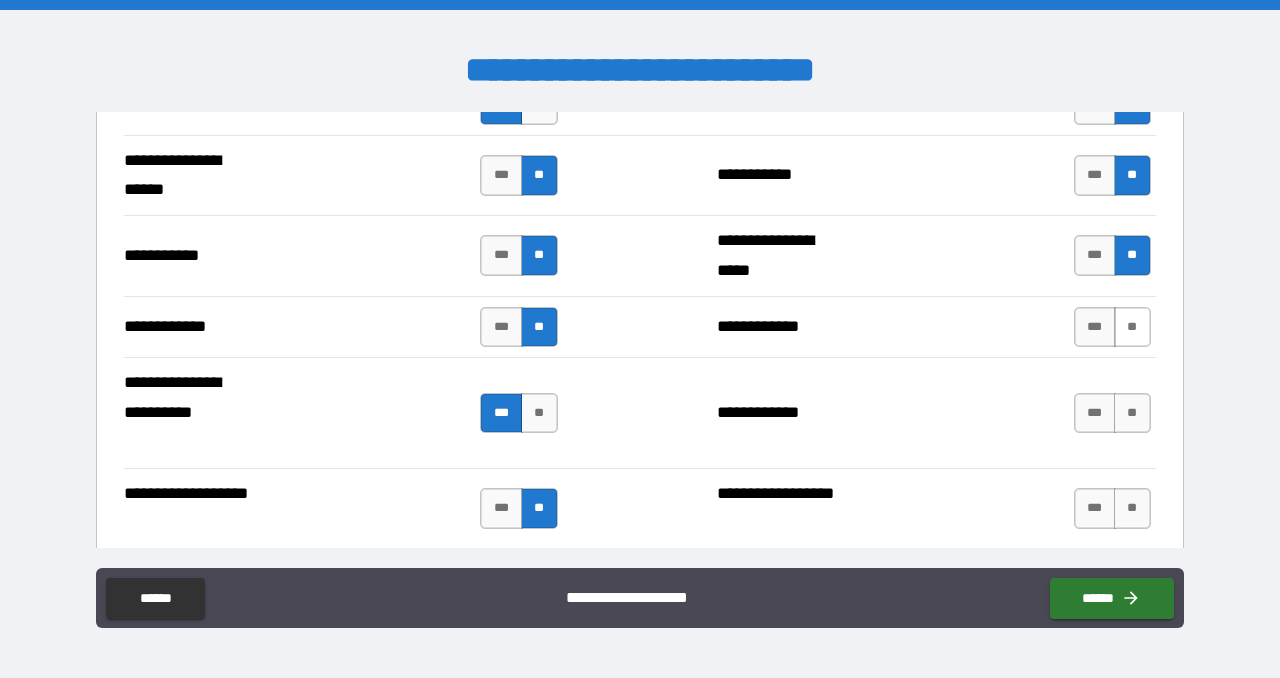 click on "**" at bounding box center [1132, 327] 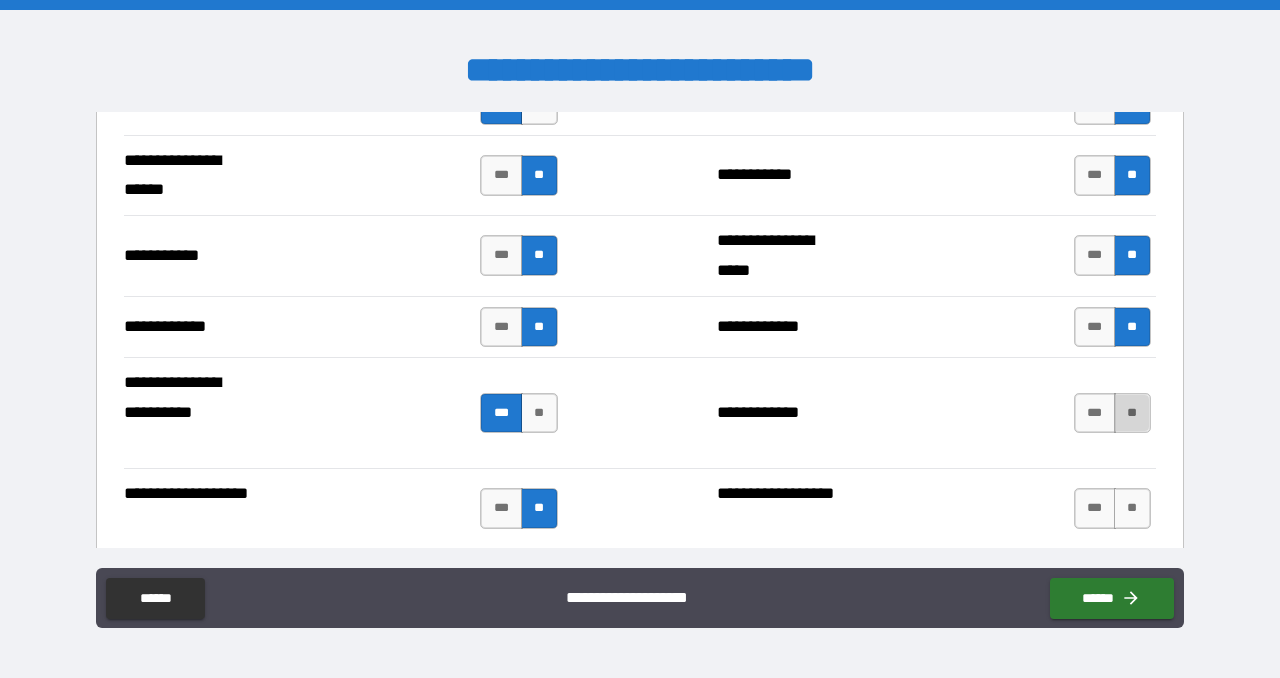 click on "**" at bounding box center [1132, 413] 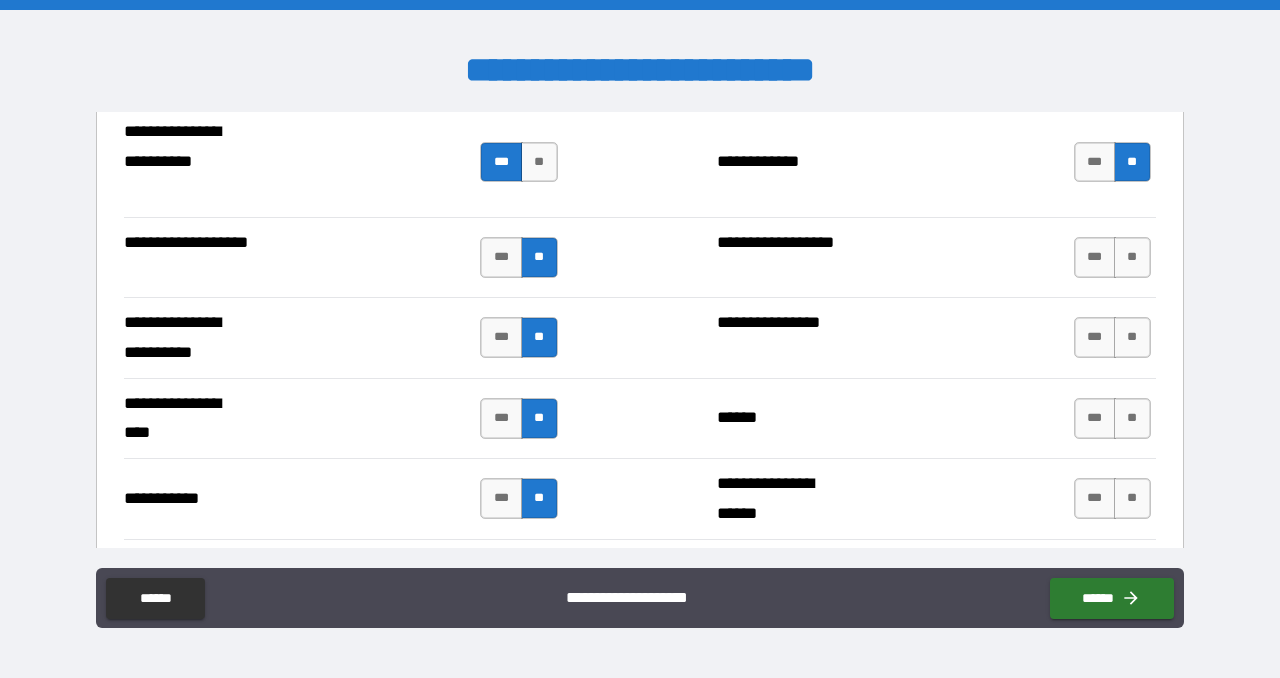 scroll, scrollTop: 4303, scrollLeft: 0, axis: vertical 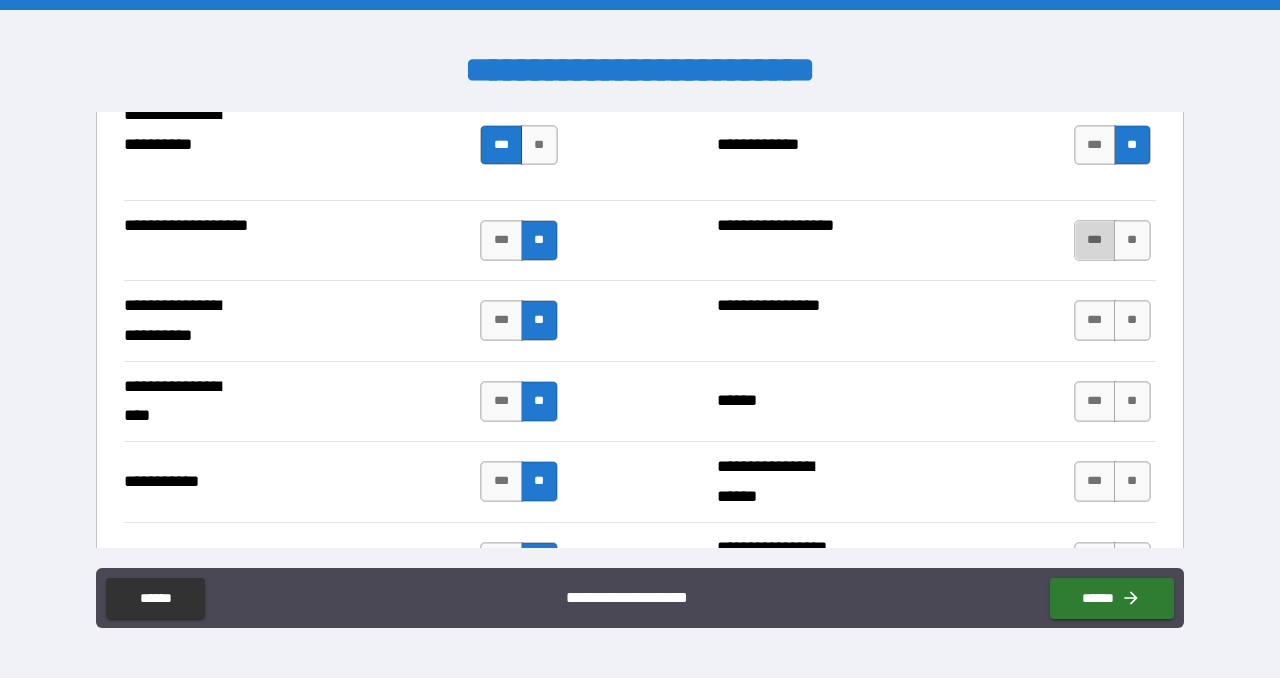 click on "***" at bounding box center (1095, 240) 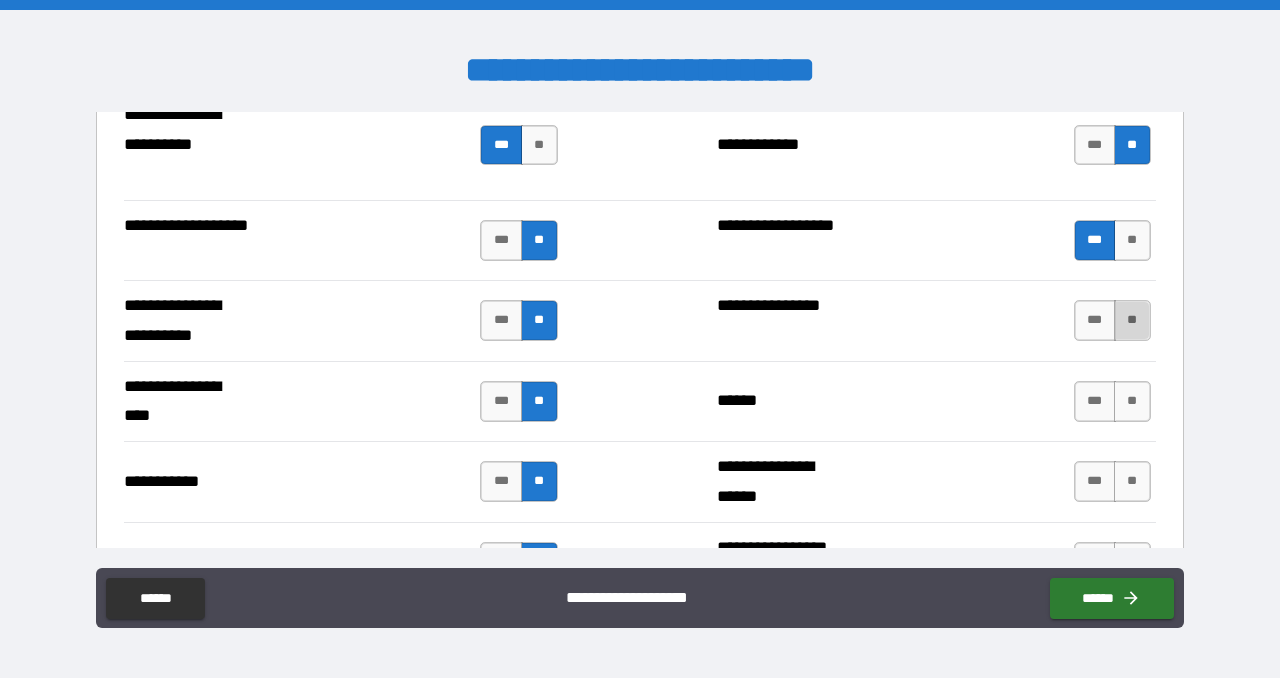click on "**" at bounding box center [1132, 320] 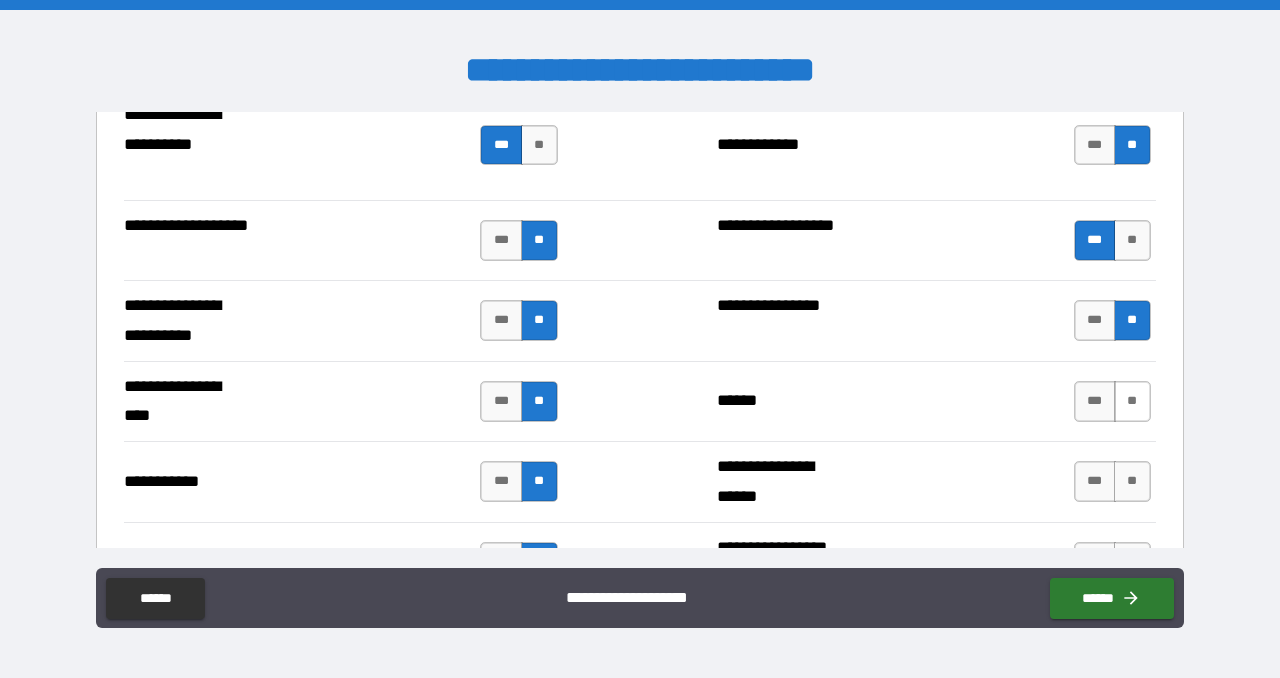 click on "**" at bounding box center [1132, 401] 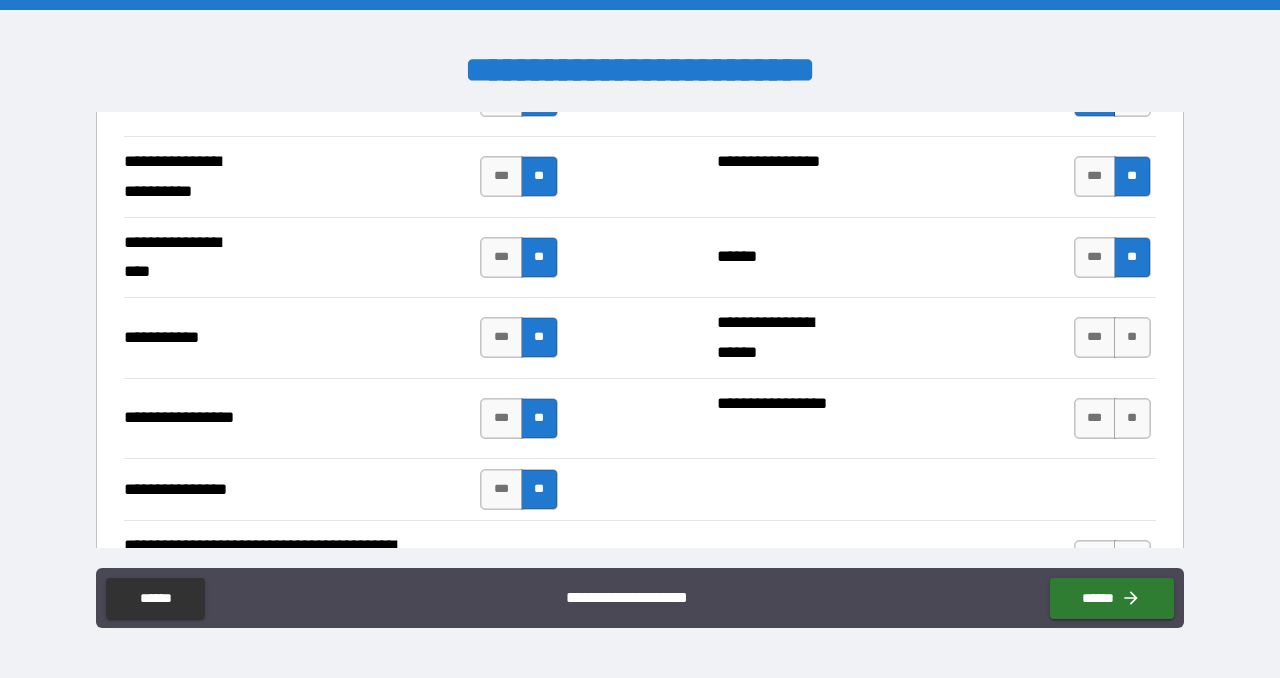 scroll, scrollTop: 4455, scrollLeft: 0, axis: vertical 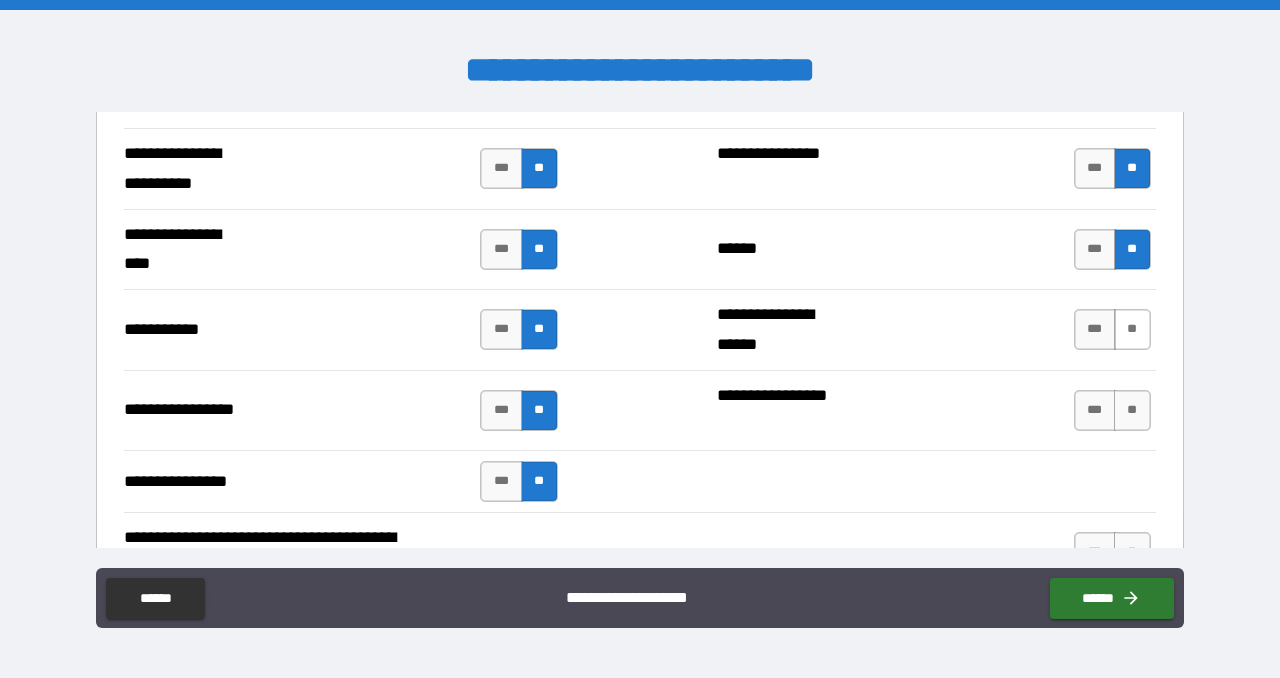 click on "**" at bounding box center [1132, 329] 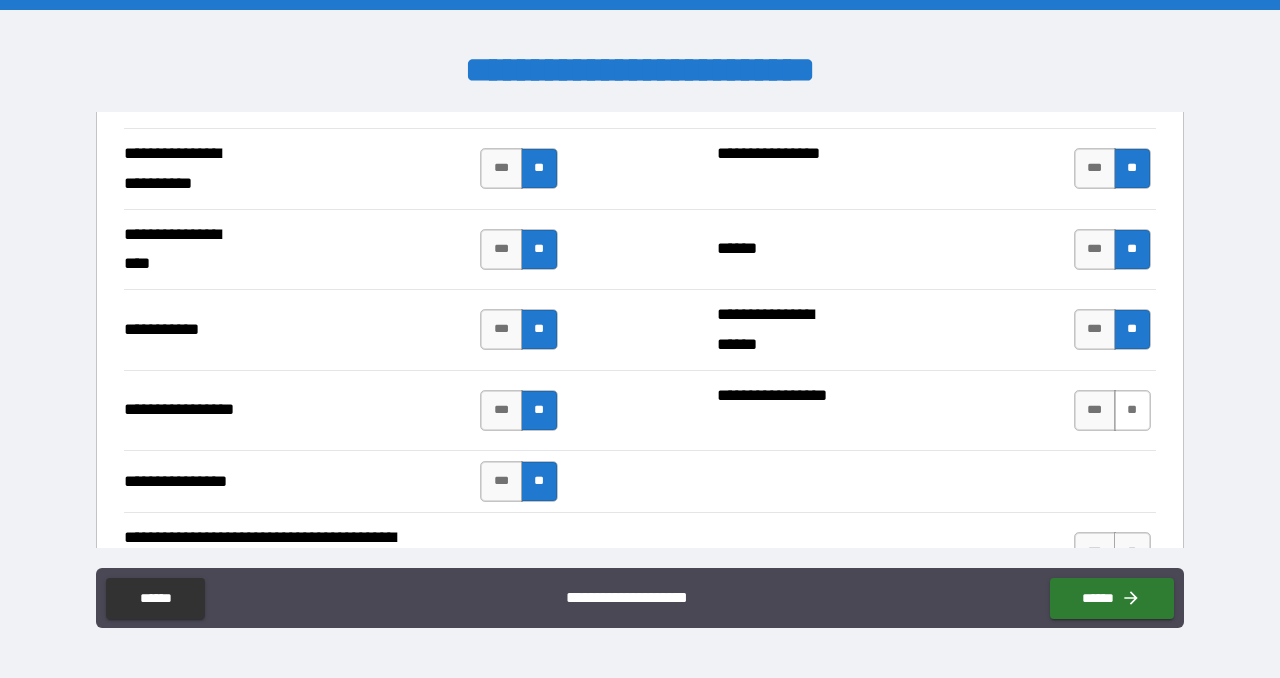 click on "**" at bounding box center [1132, 410] 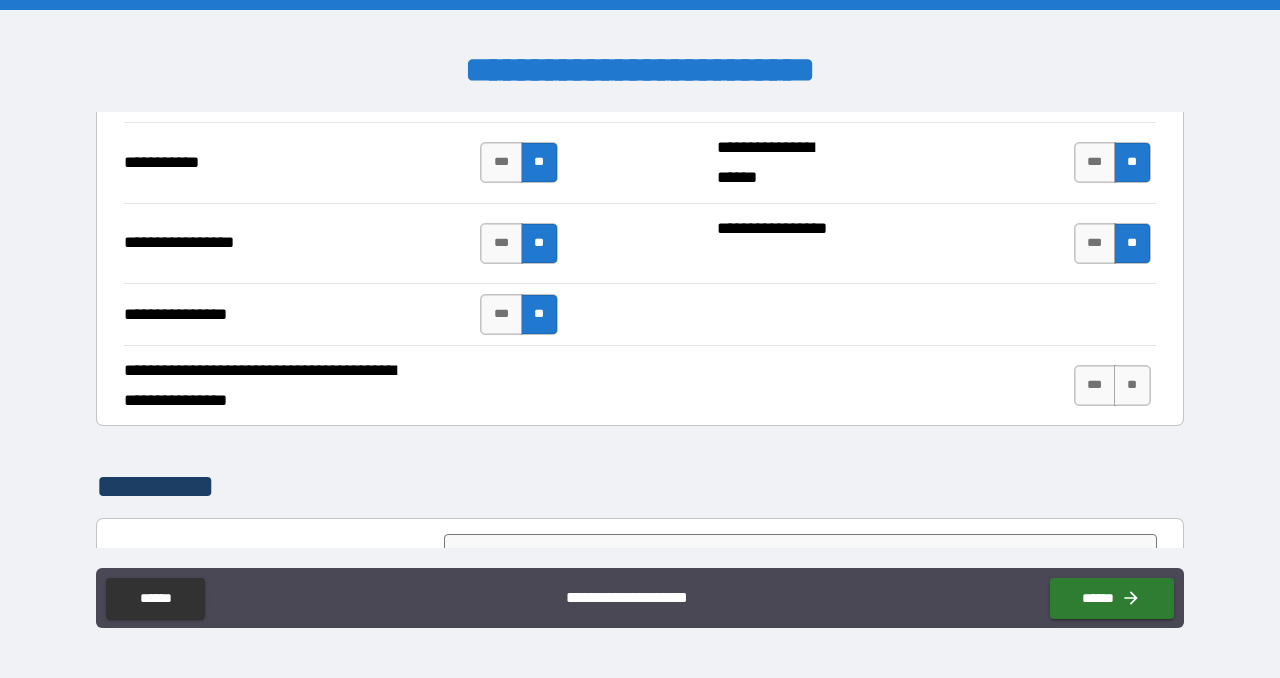 scroll, scrollTop: 4690, scrollLeft: 0, axis: vertical 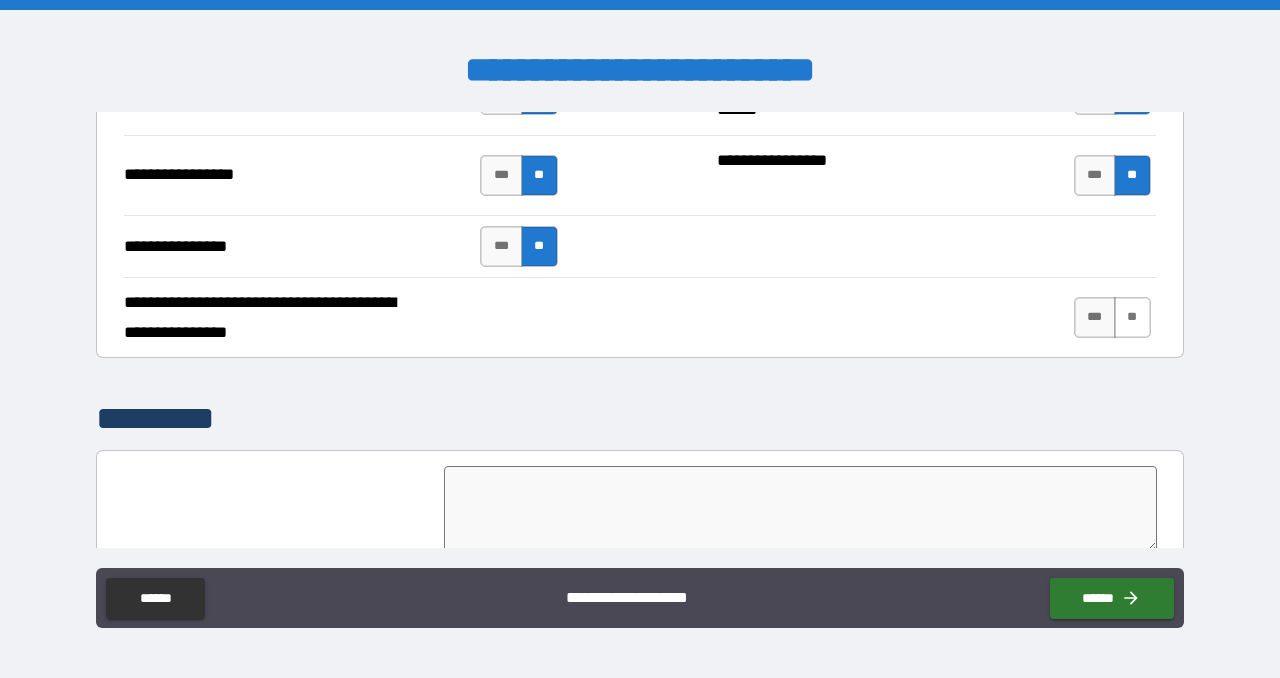 click on "**" at bounding box center (1132, 317) 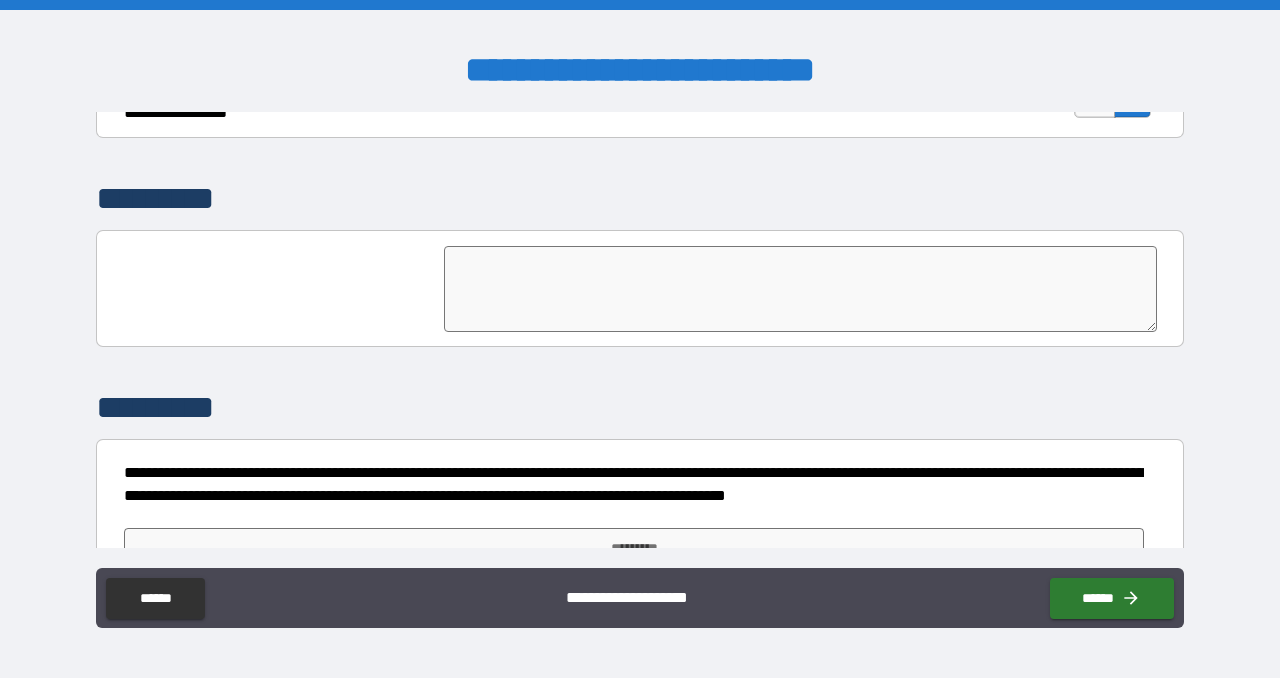 scroll, scrollTop: 4961, scrollLeft: 0, axis: vertical 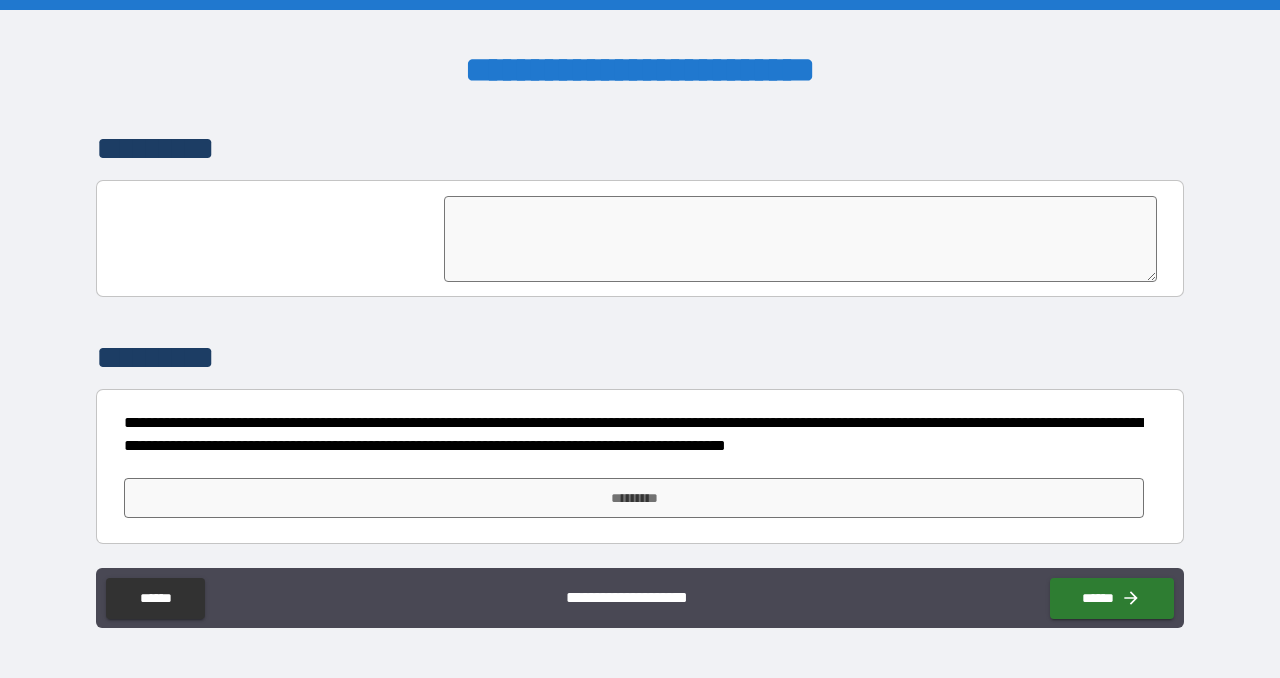 click at bounding box center [800, 239] 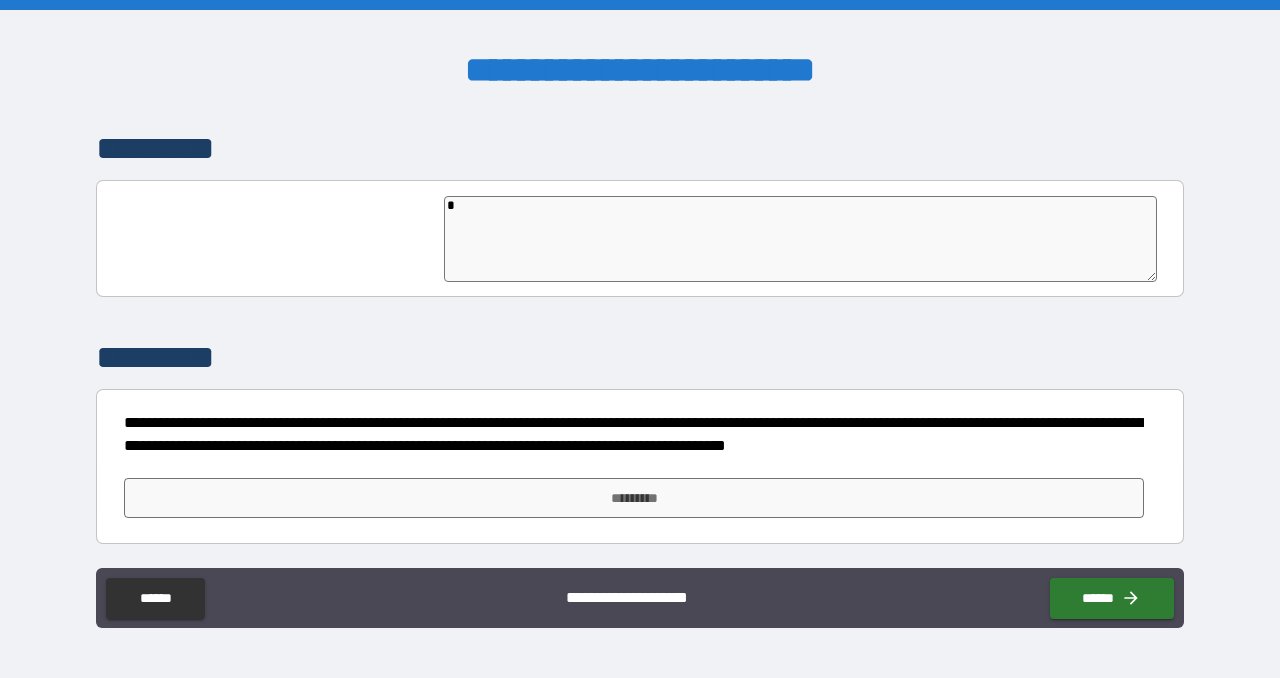 type on "*" 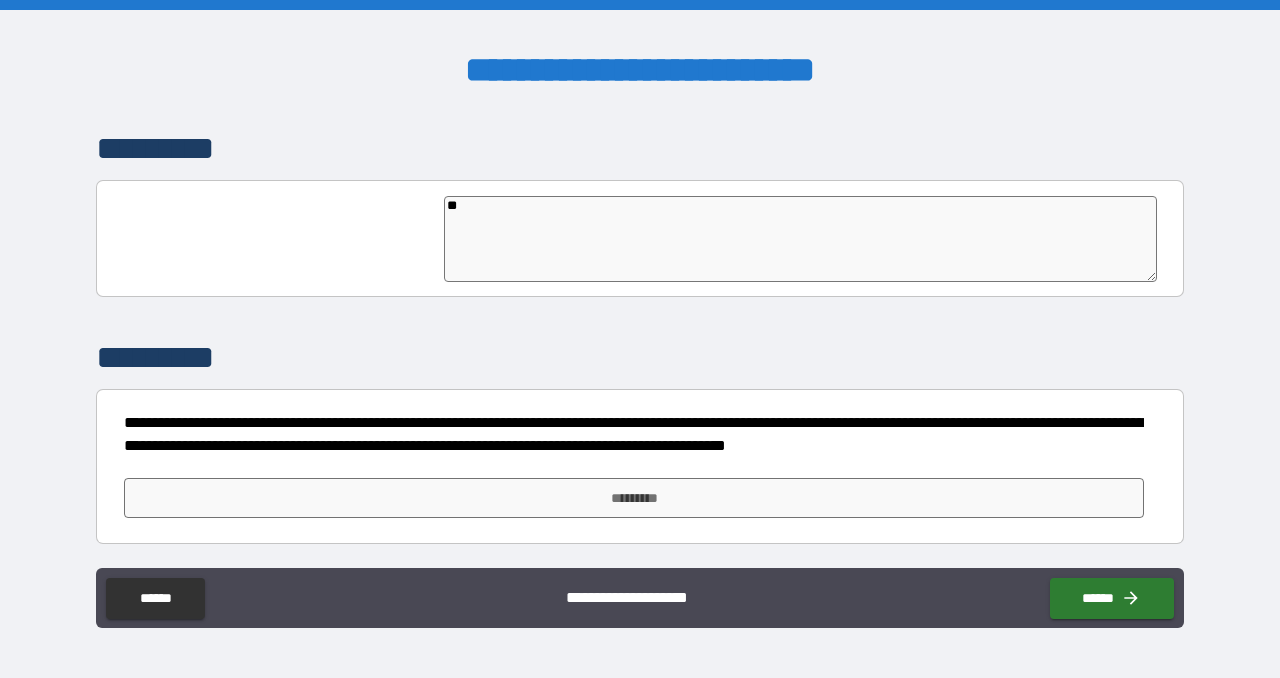 type on "***" 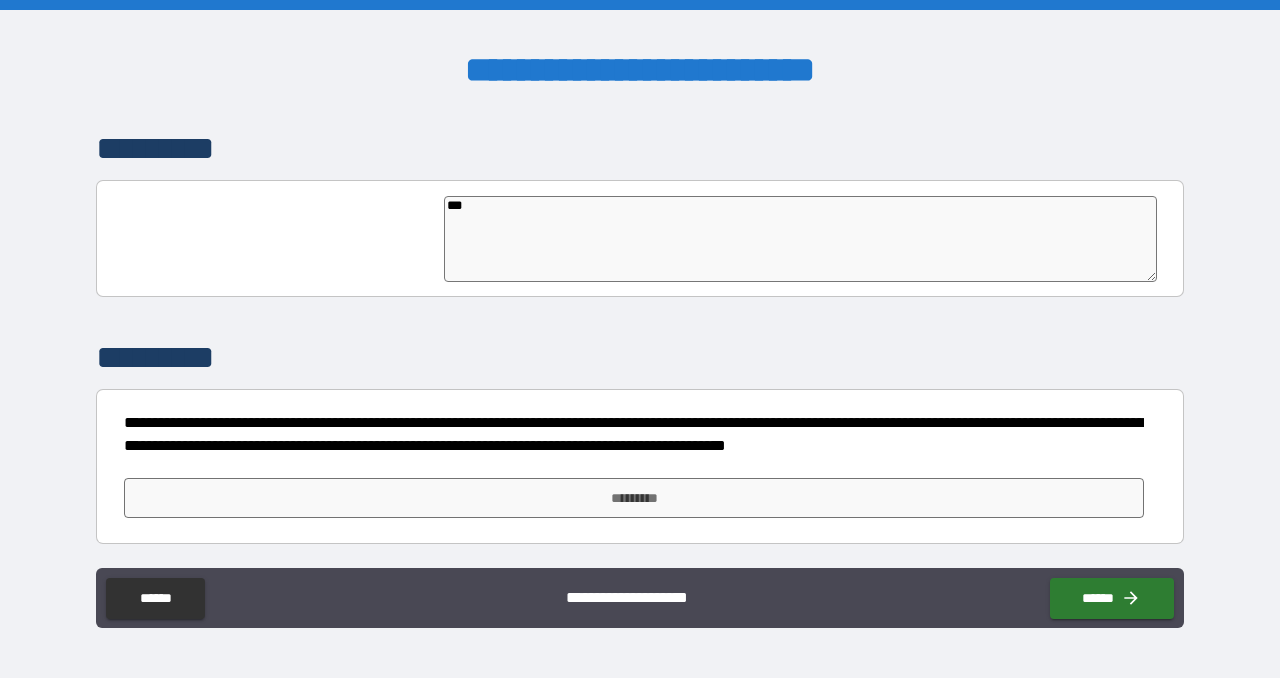type on "*" 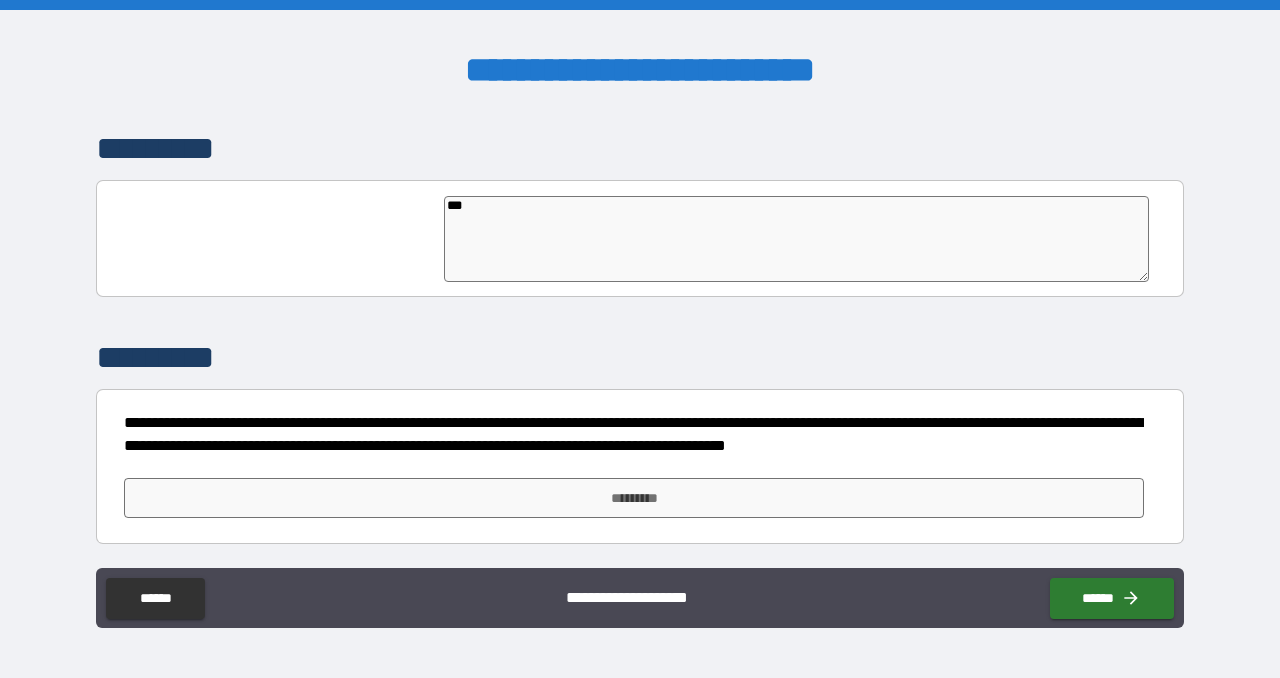 type on "****" 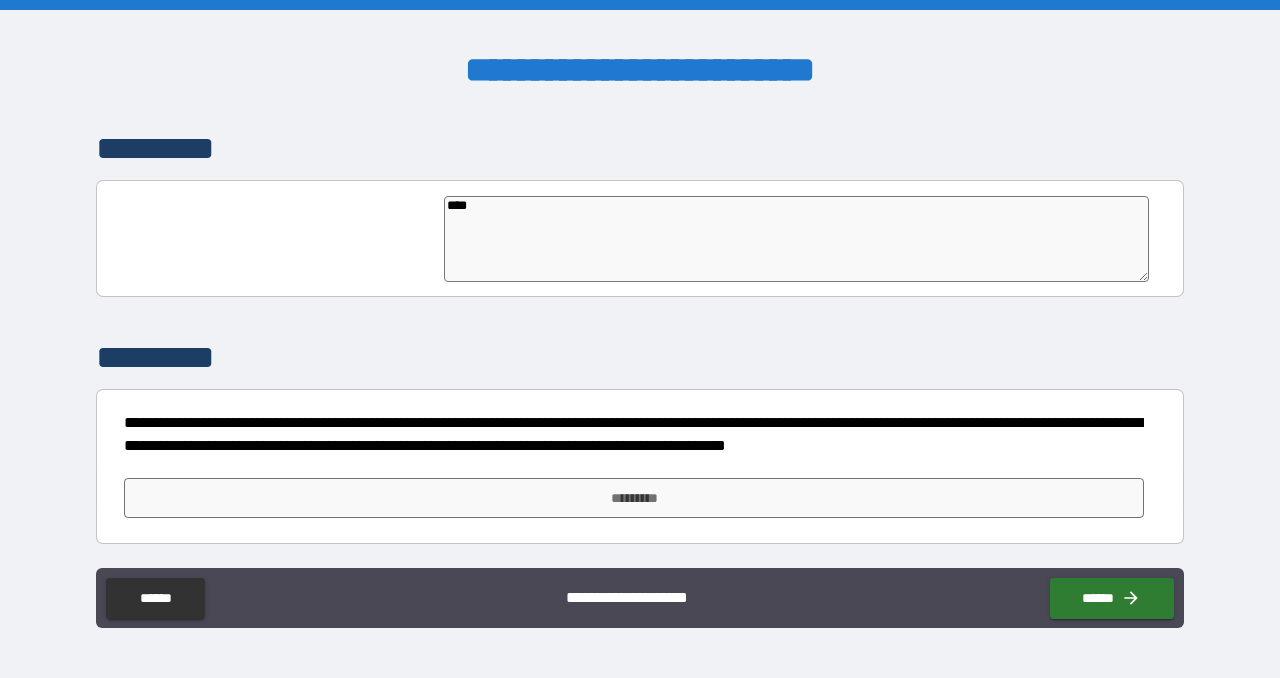 type on "*****" 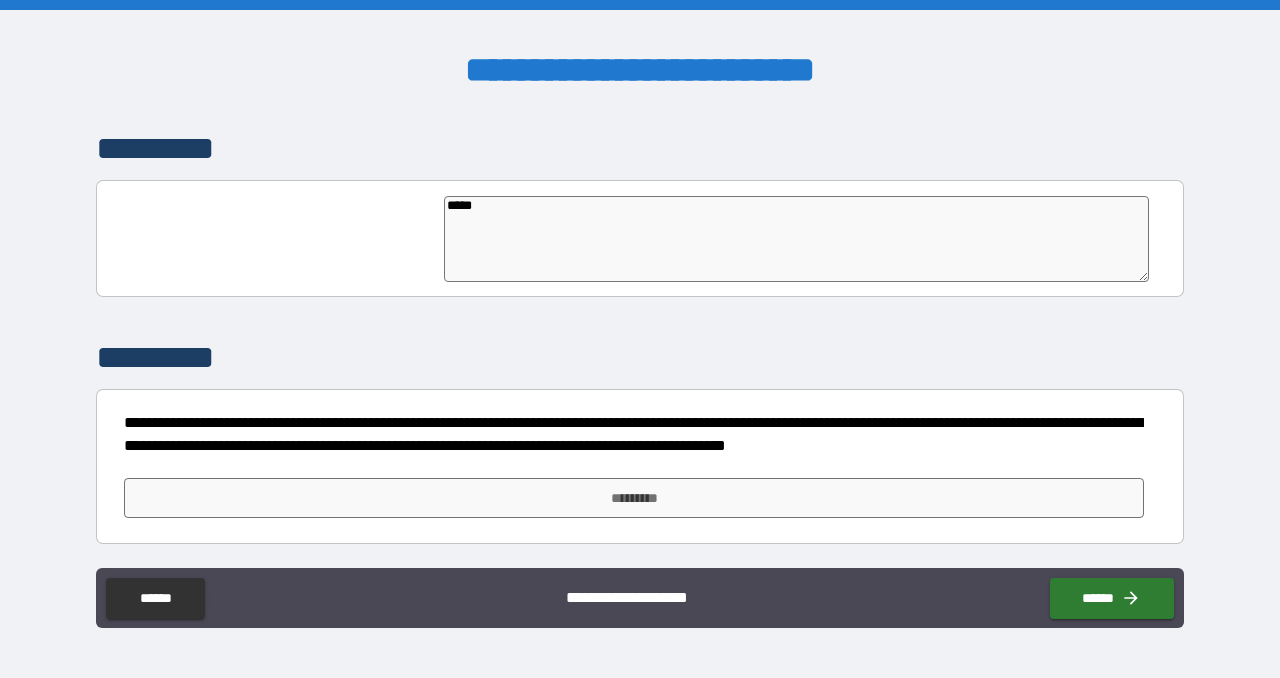 type on "*" 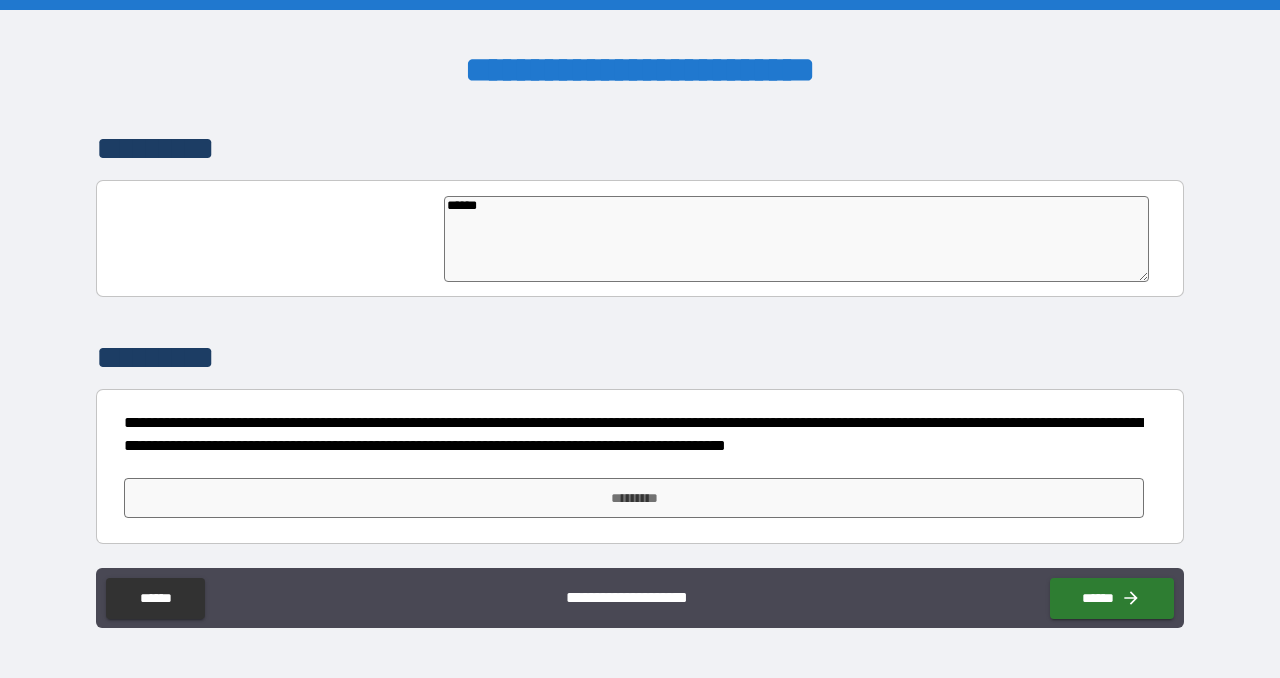 type on "*" 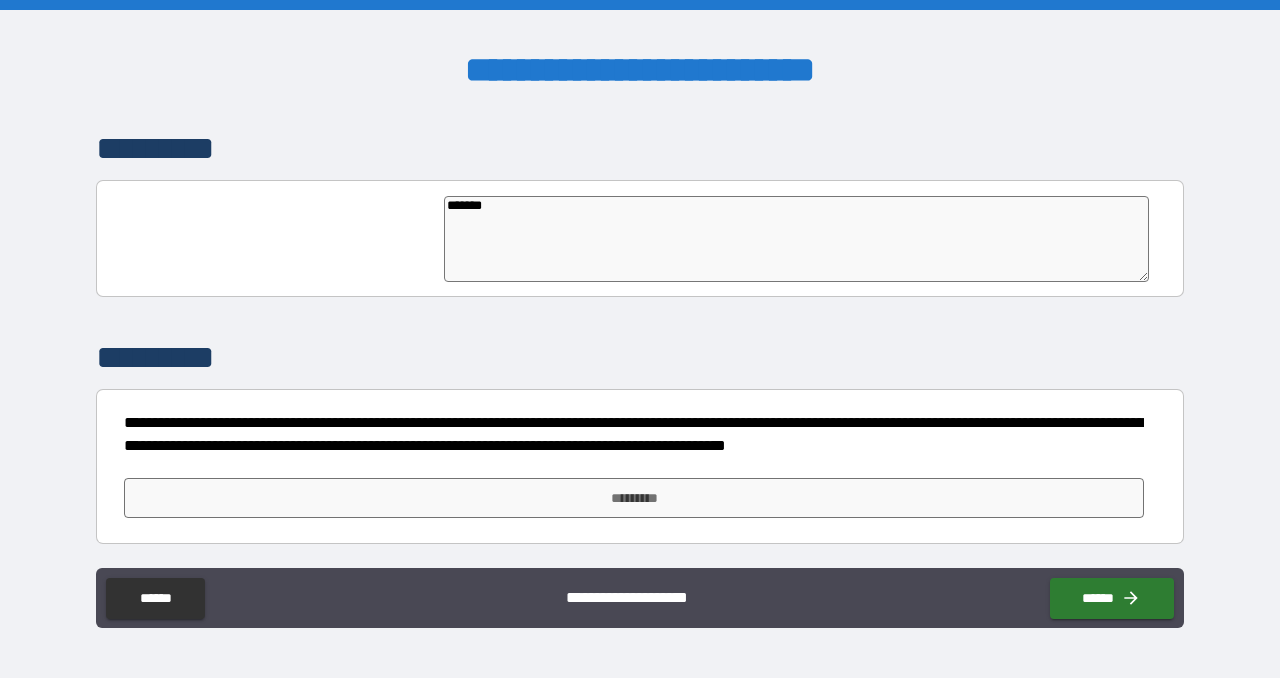type on "********" 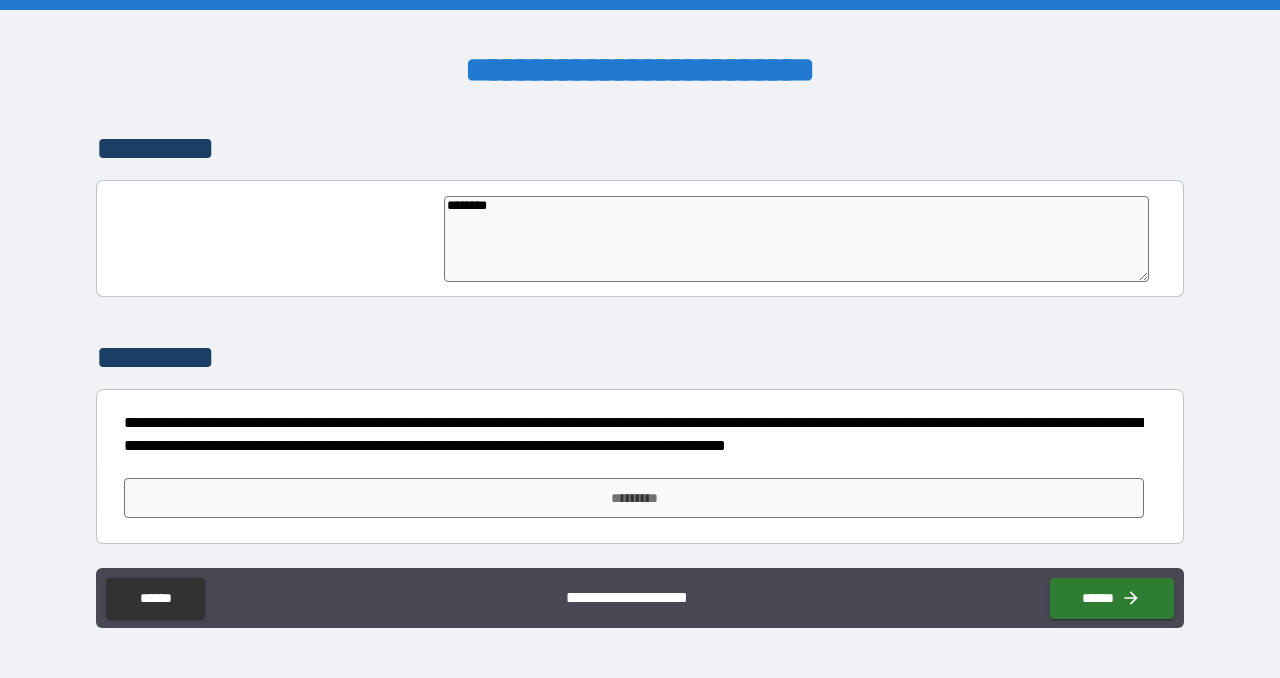 type on "*********" 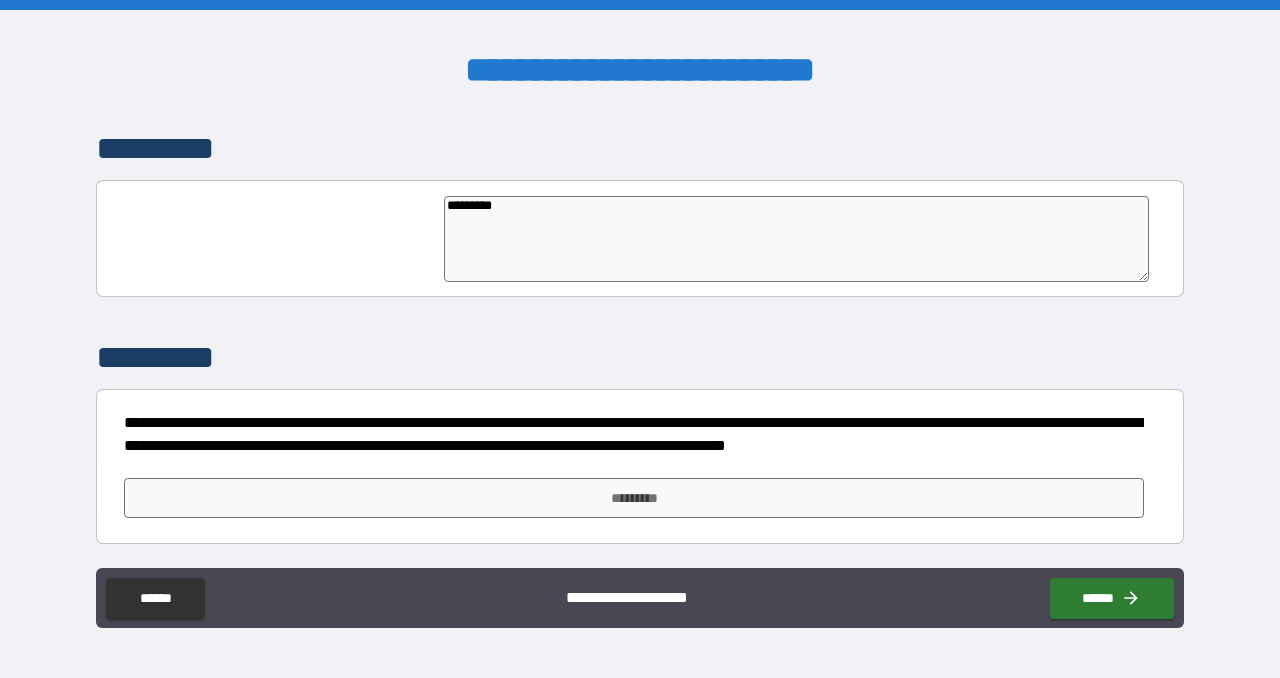 type on "**********" 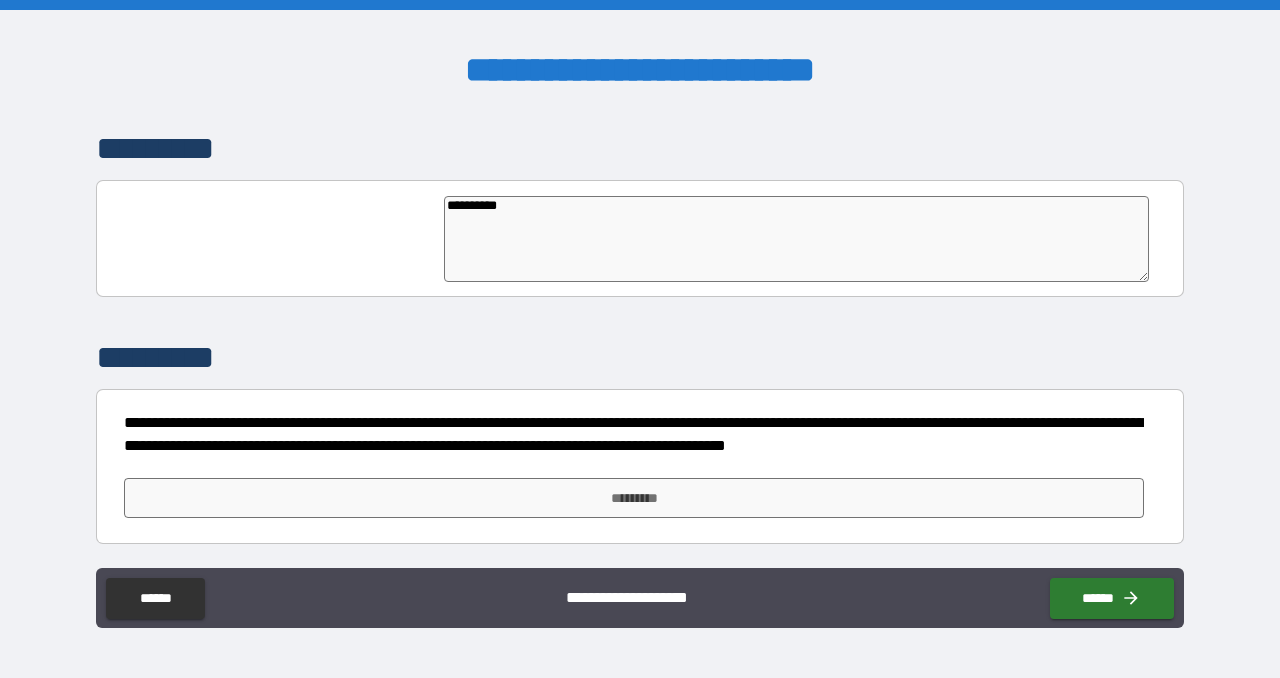 type on "*" 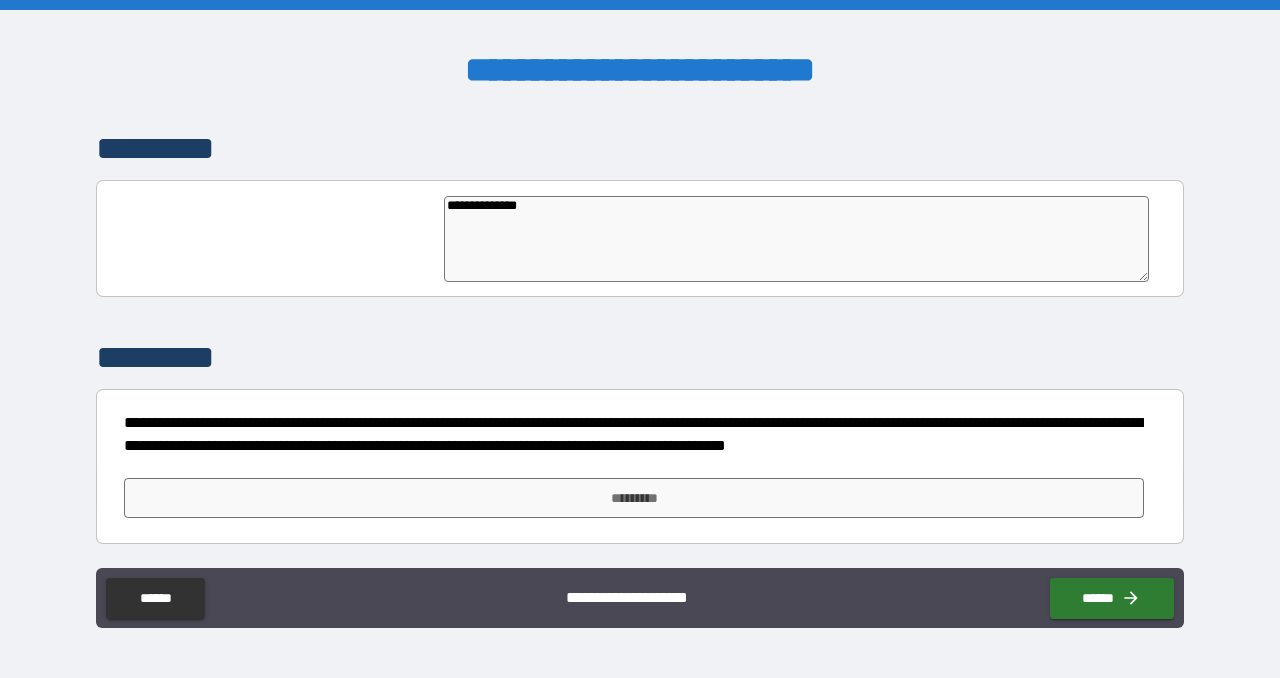 type on "**********" 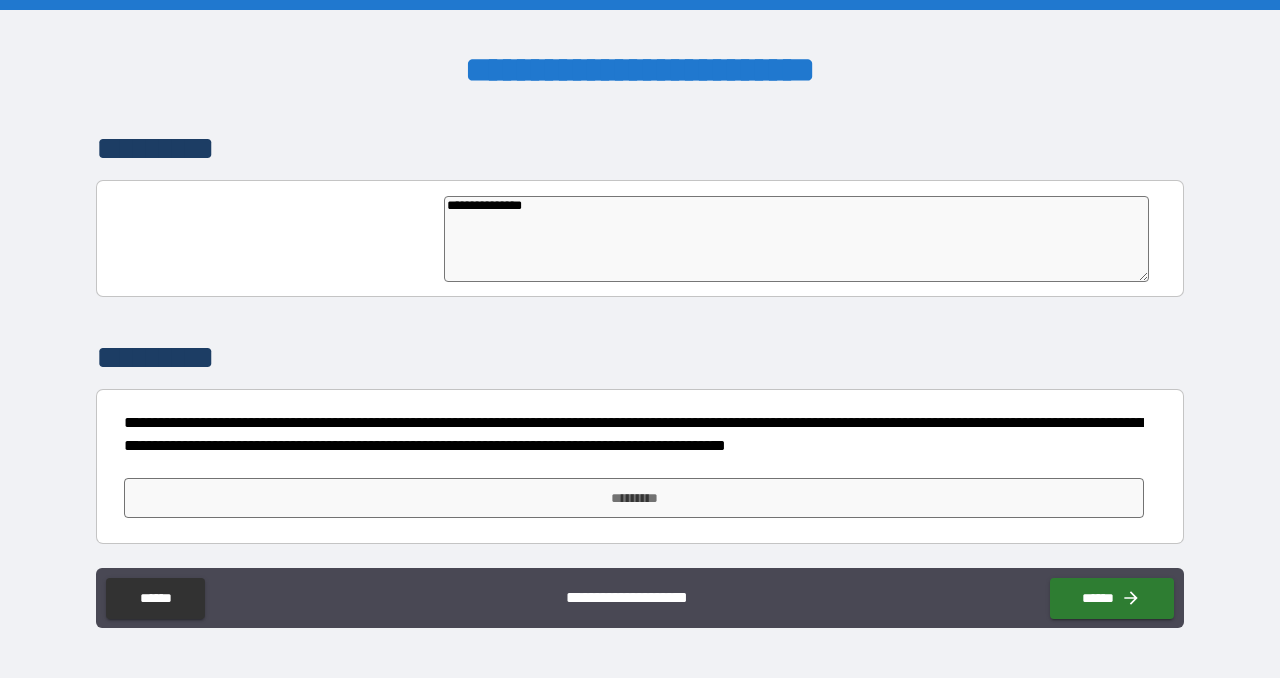 type on "*" 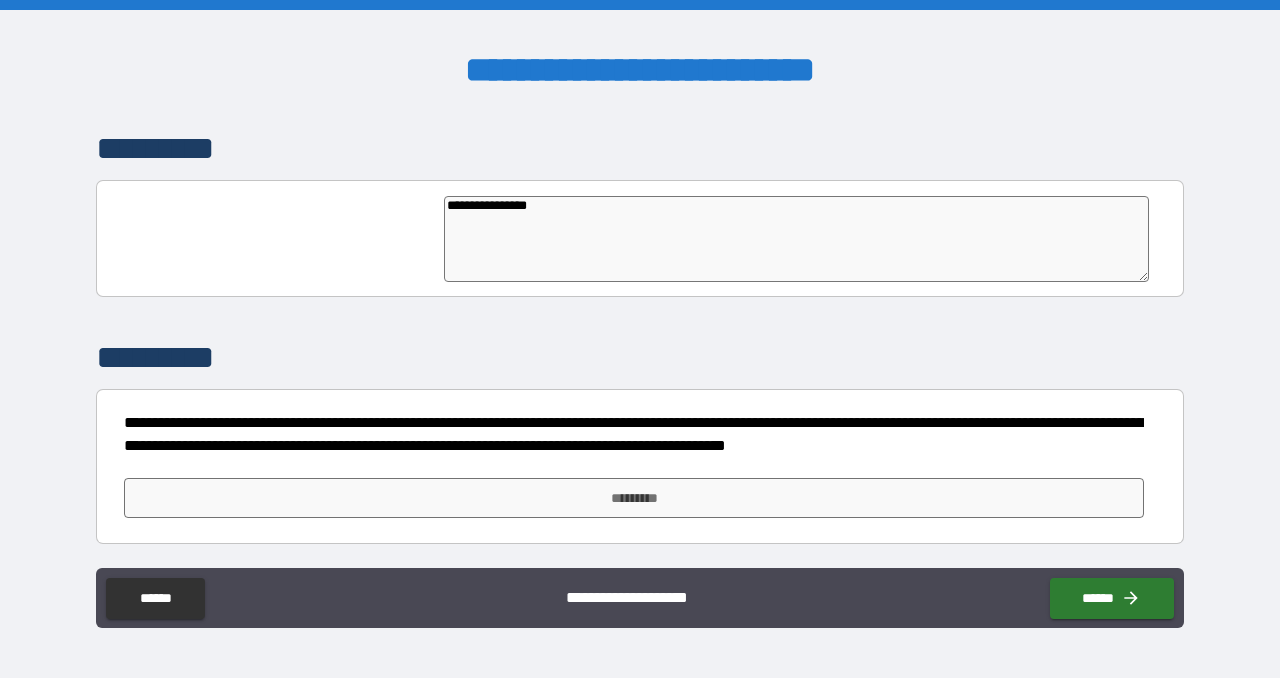 type on "*" 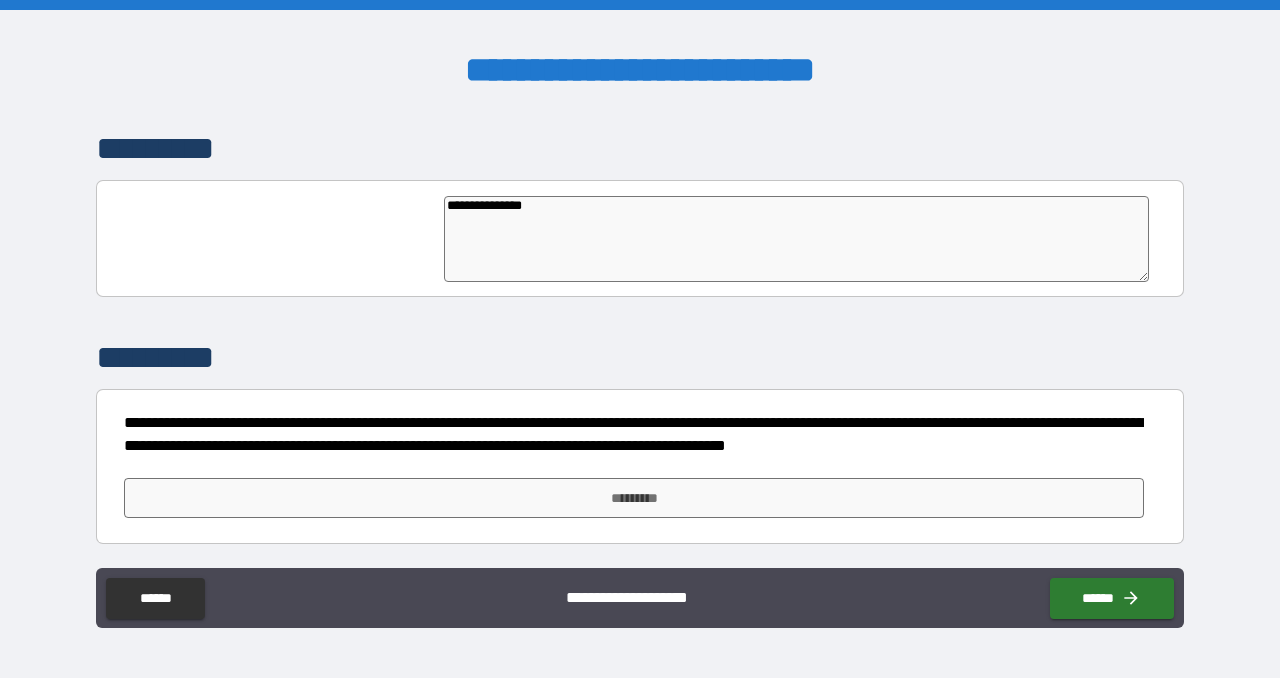 type on "*" 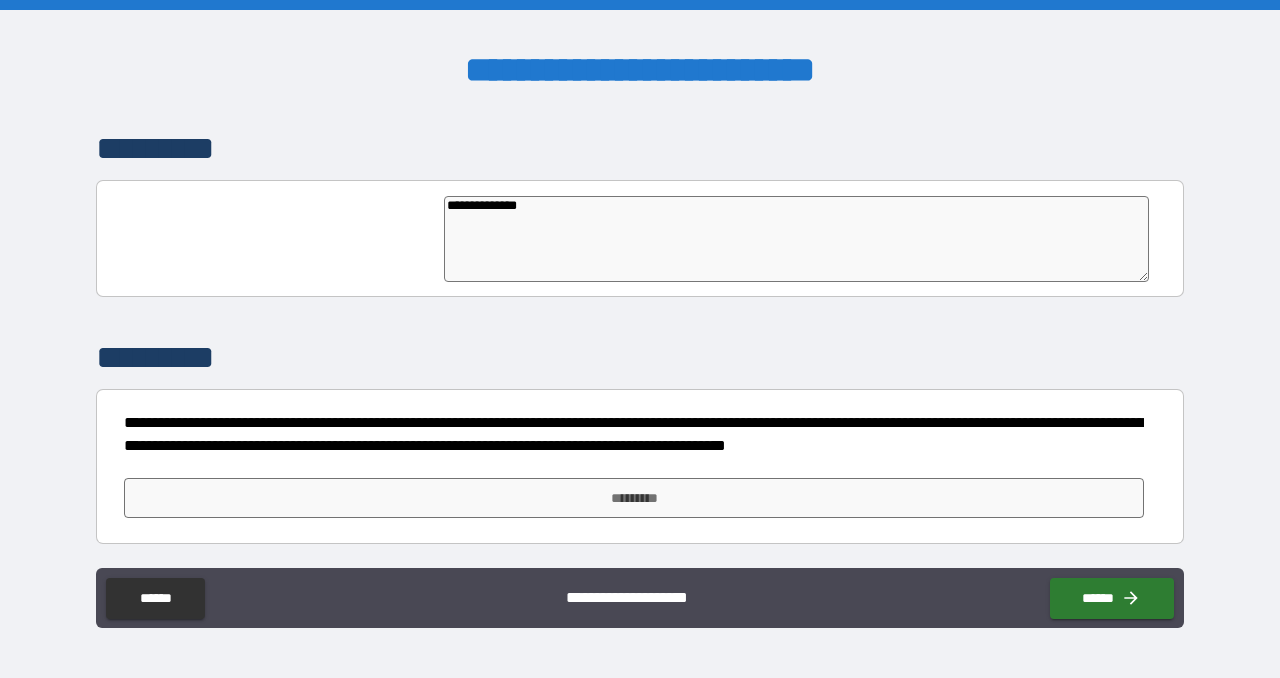 type on "*" 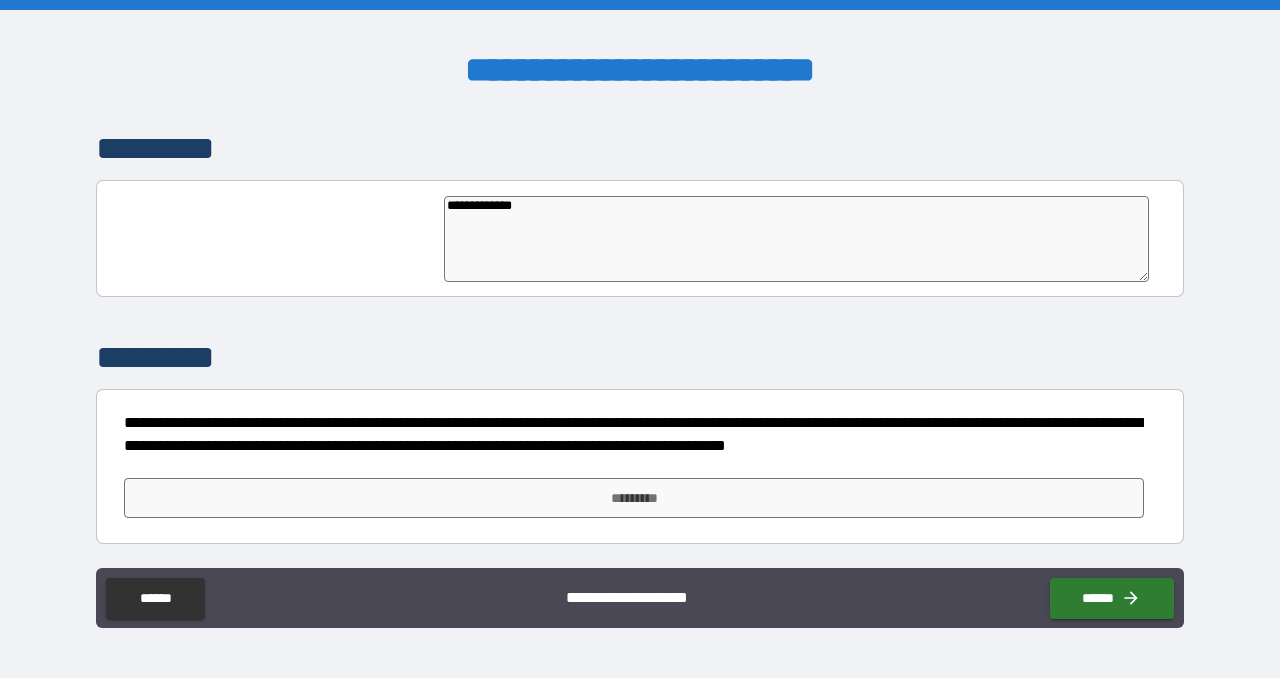 type on "*" 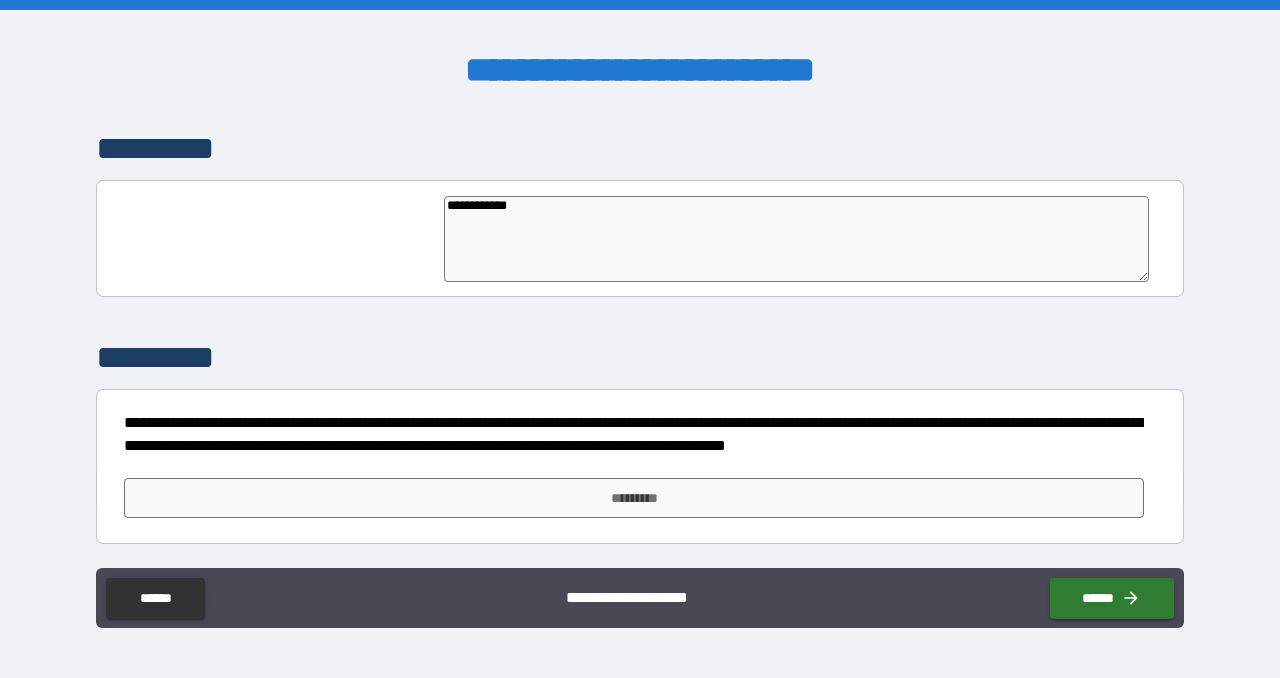 type on "*" 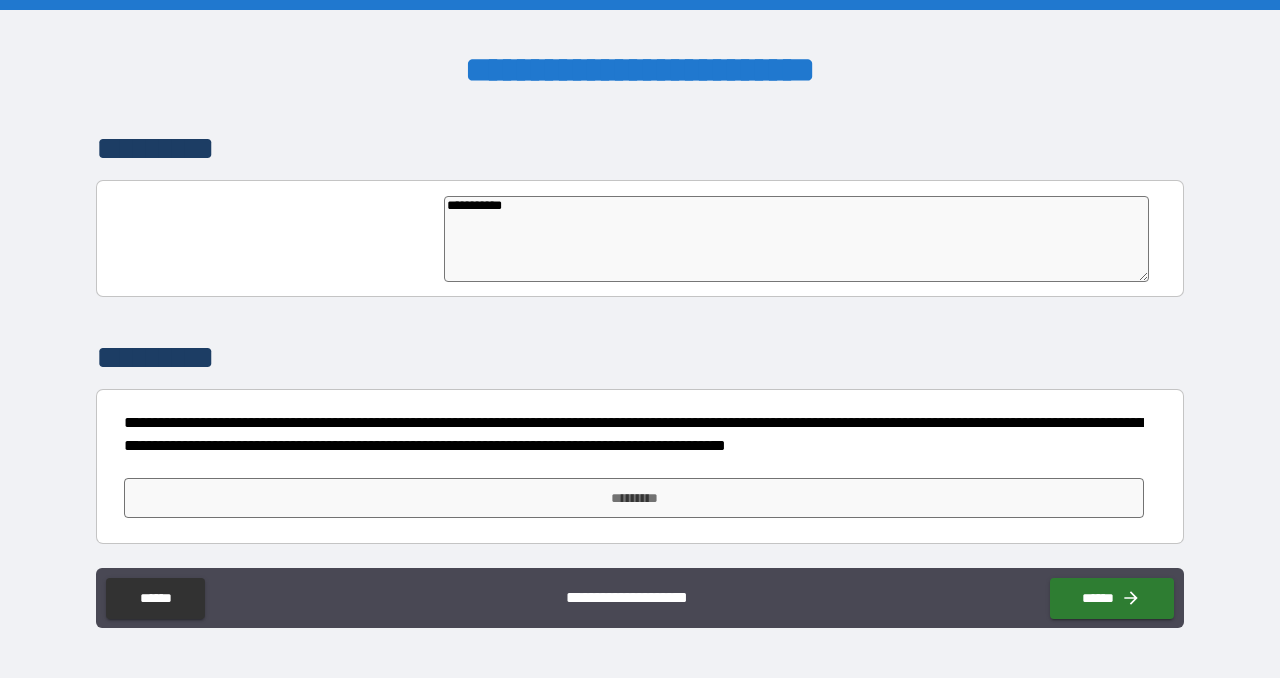 type on "**********" 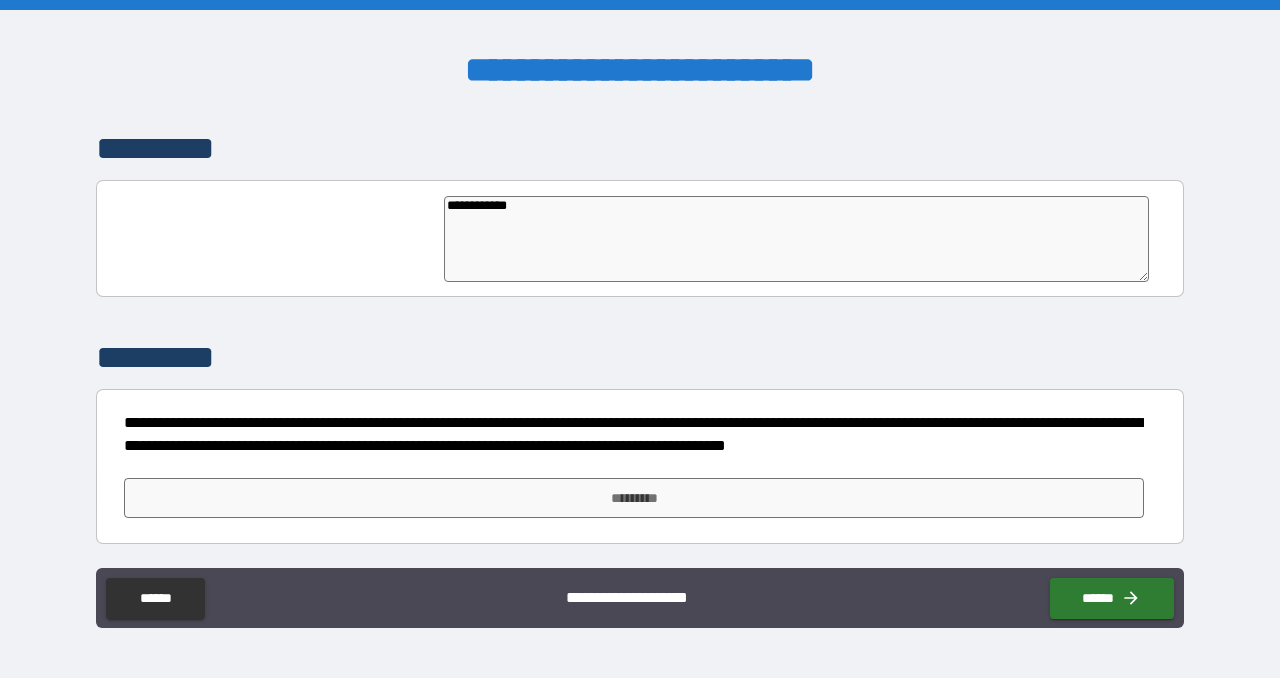 type on "*" 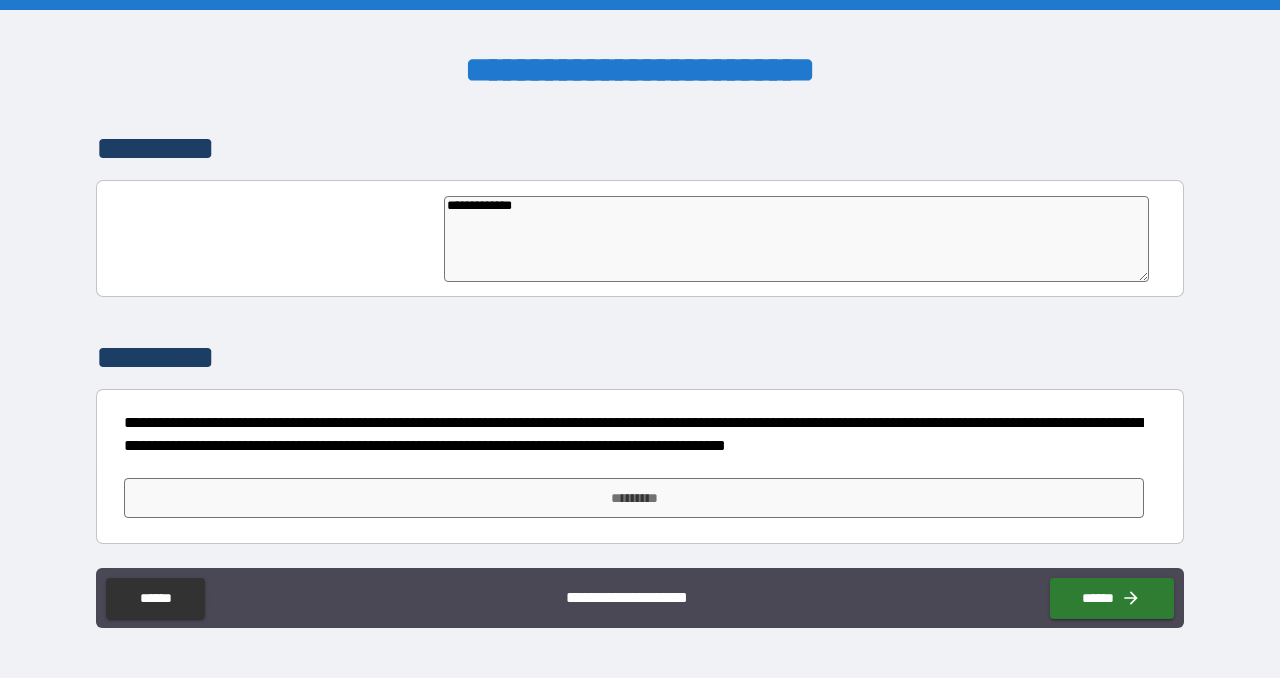 type on "**********" 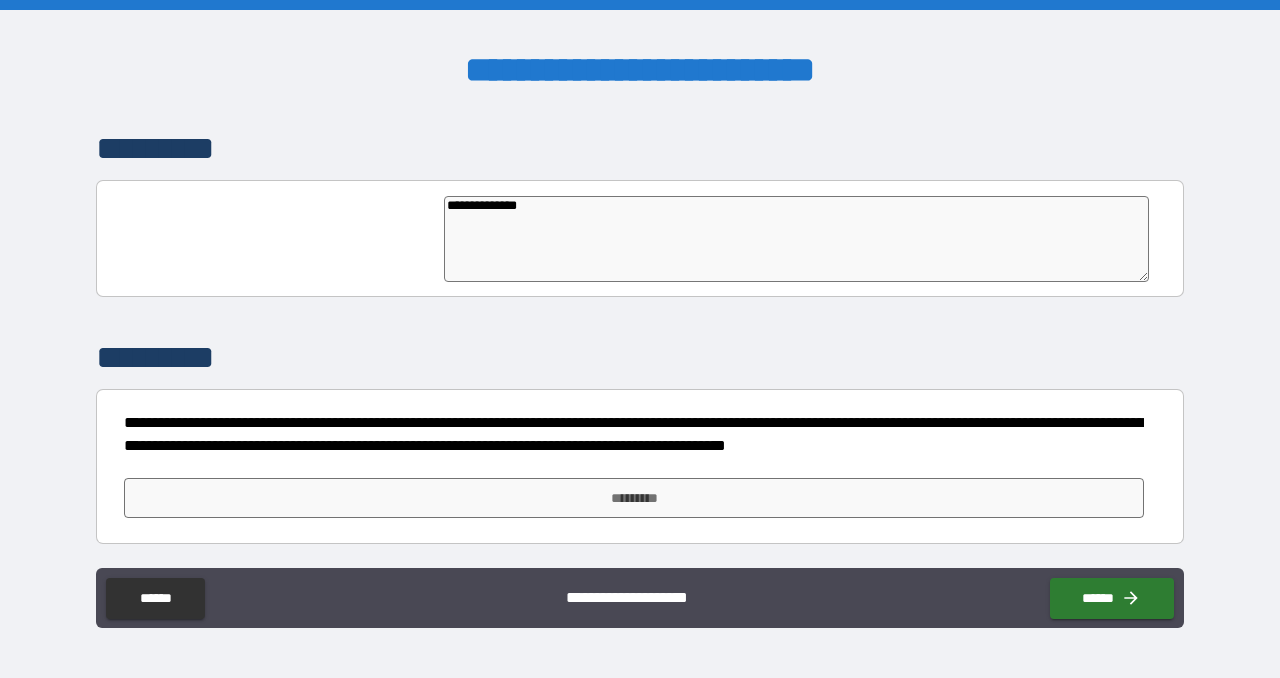 type on "*" 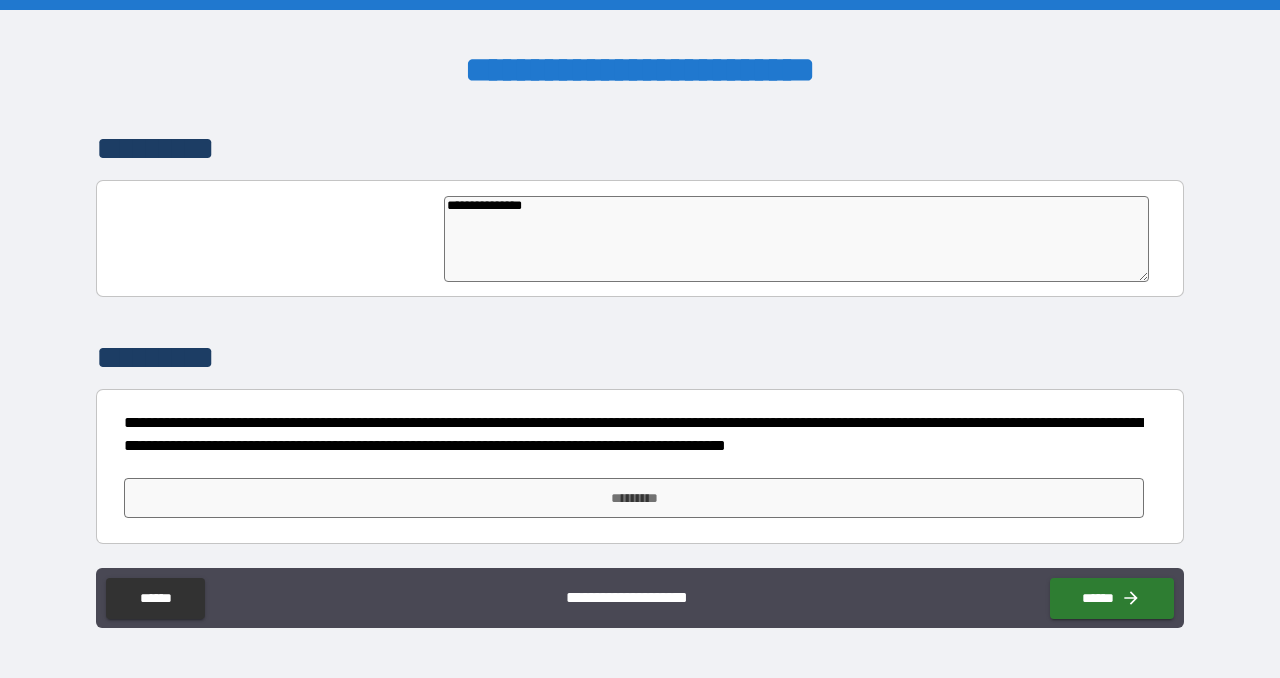 type on "*" 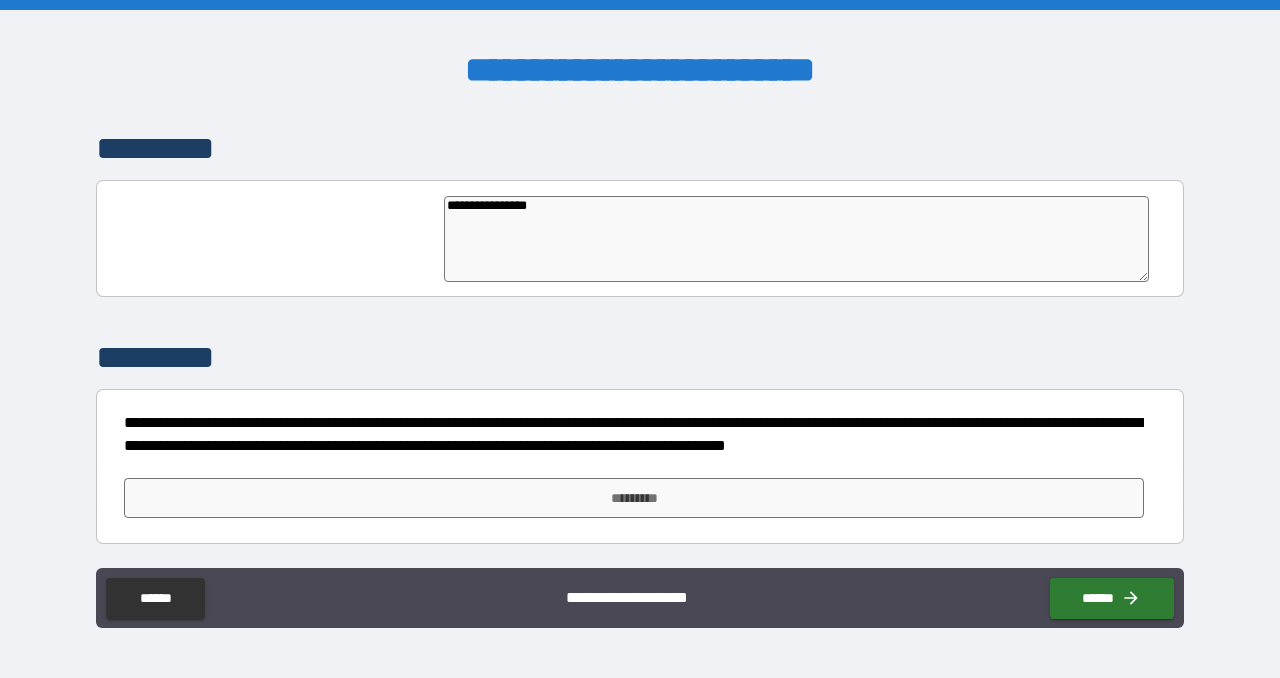 type on "*" 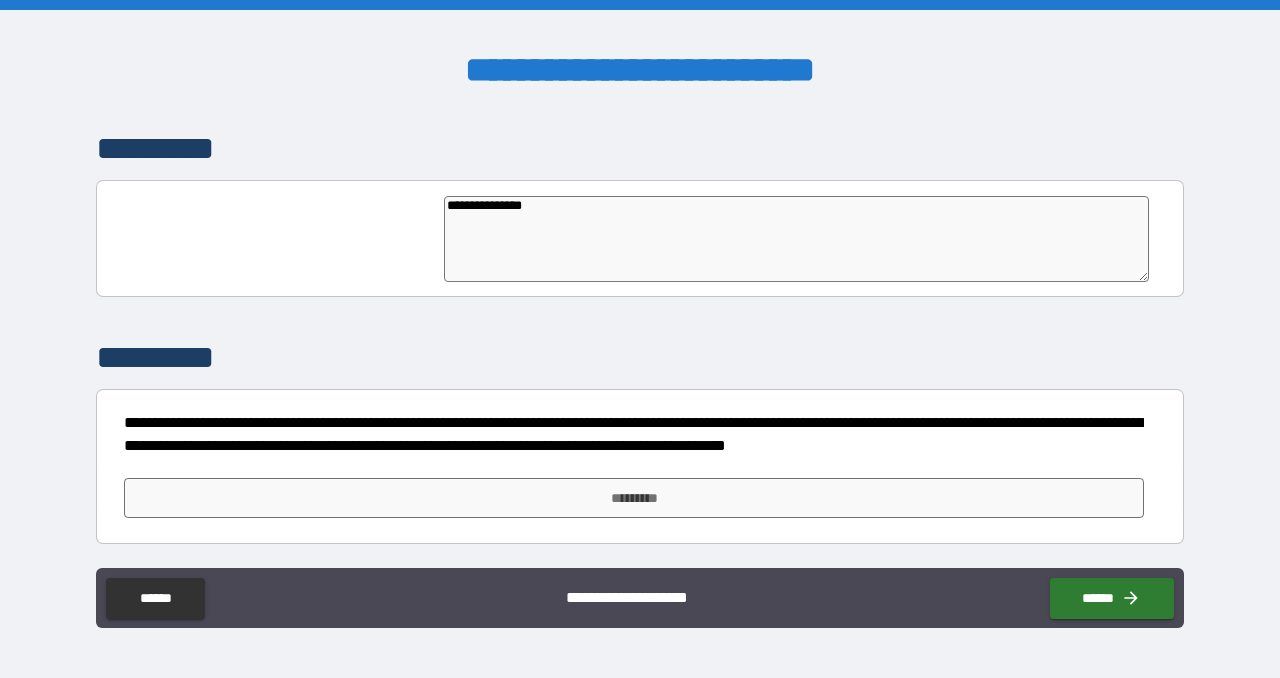 type on "*" 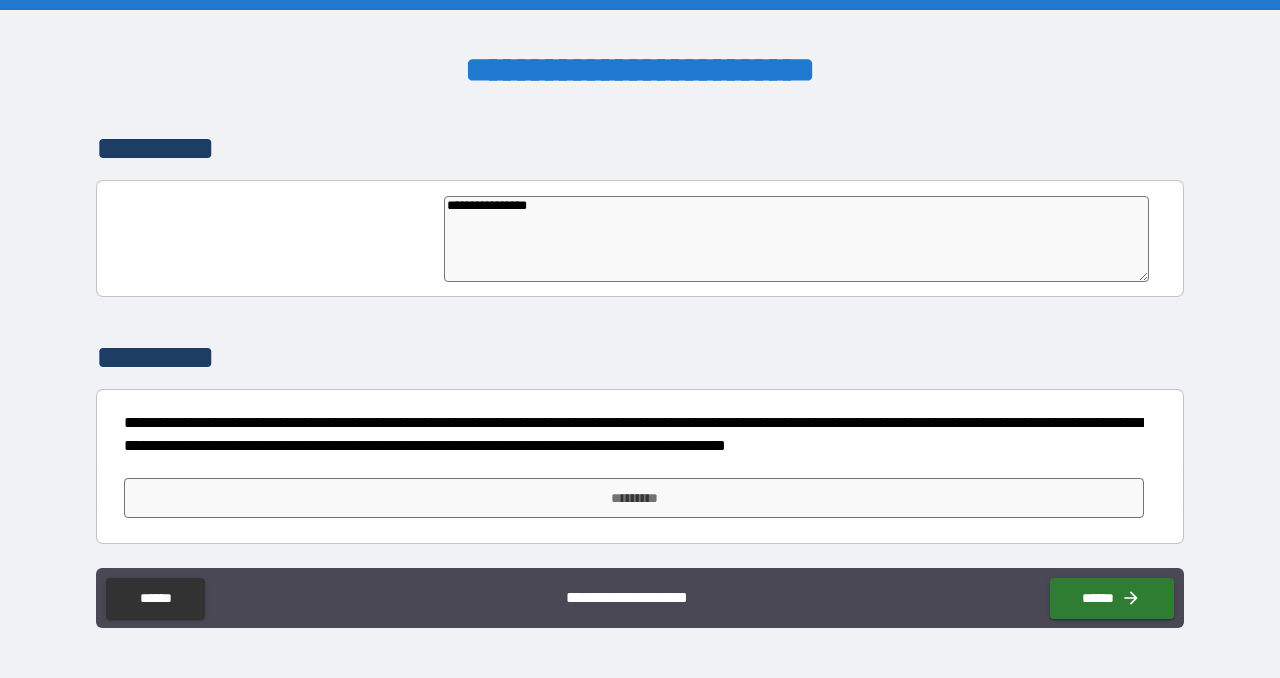 type on "**********" 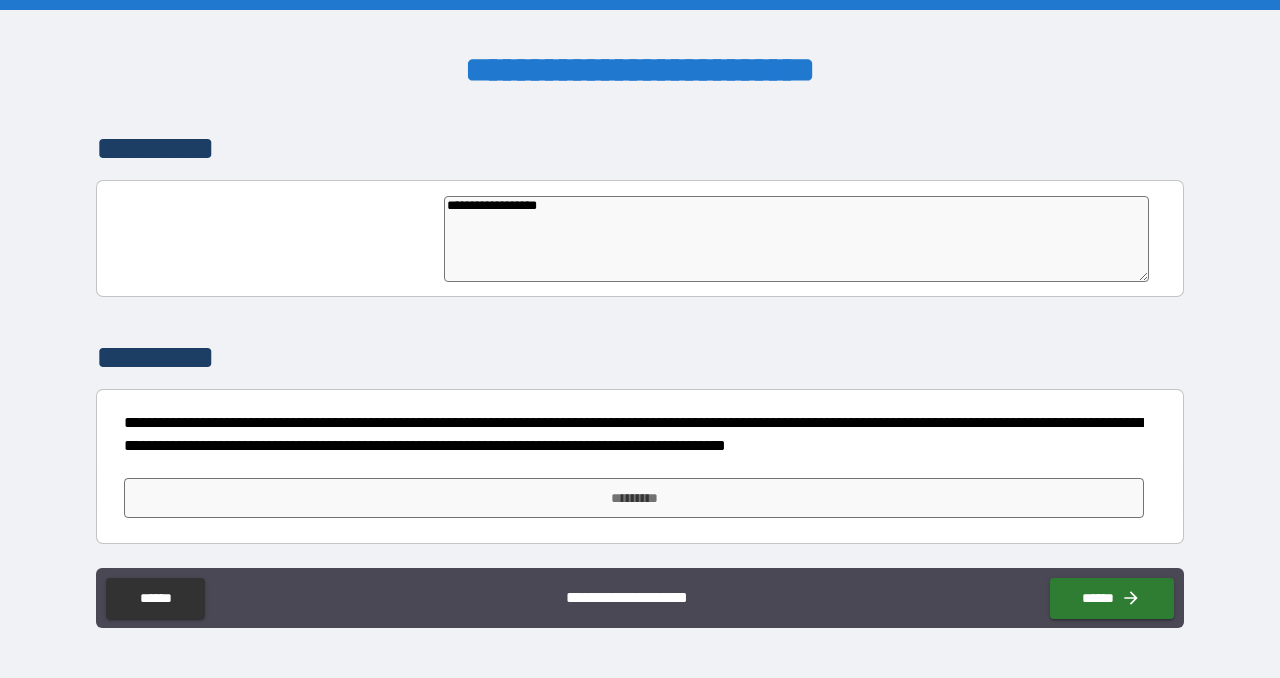 type on "**********" 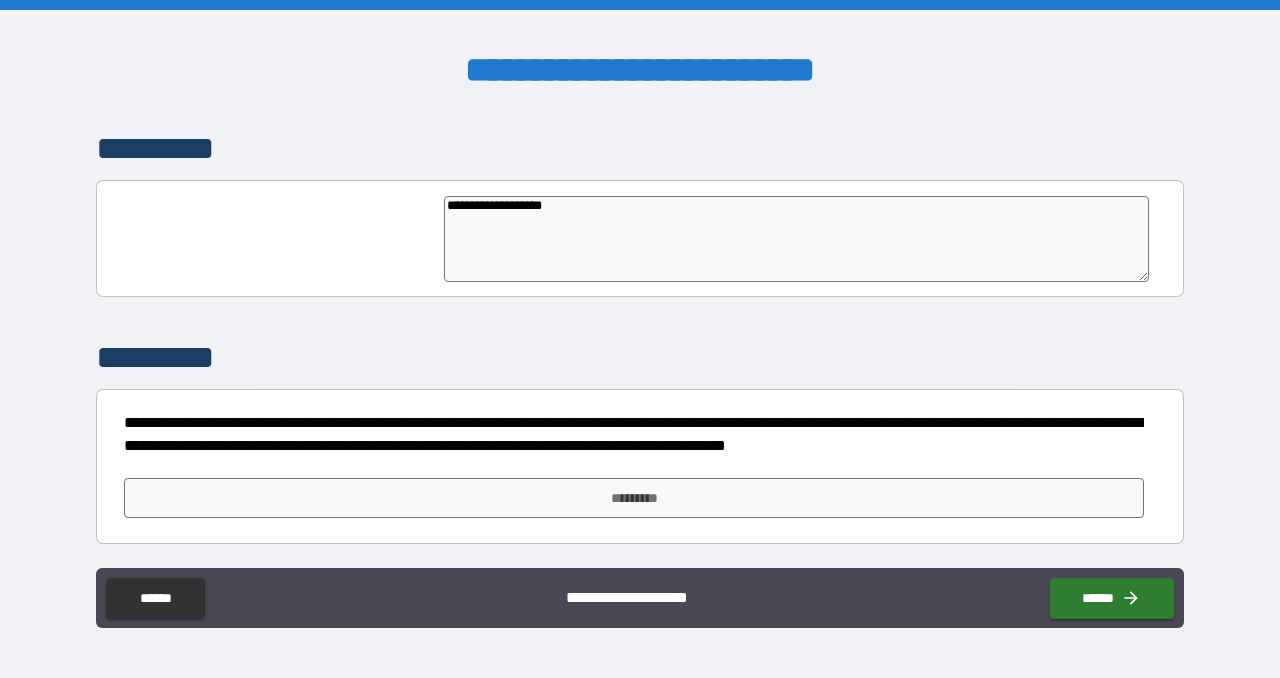 type on "*" 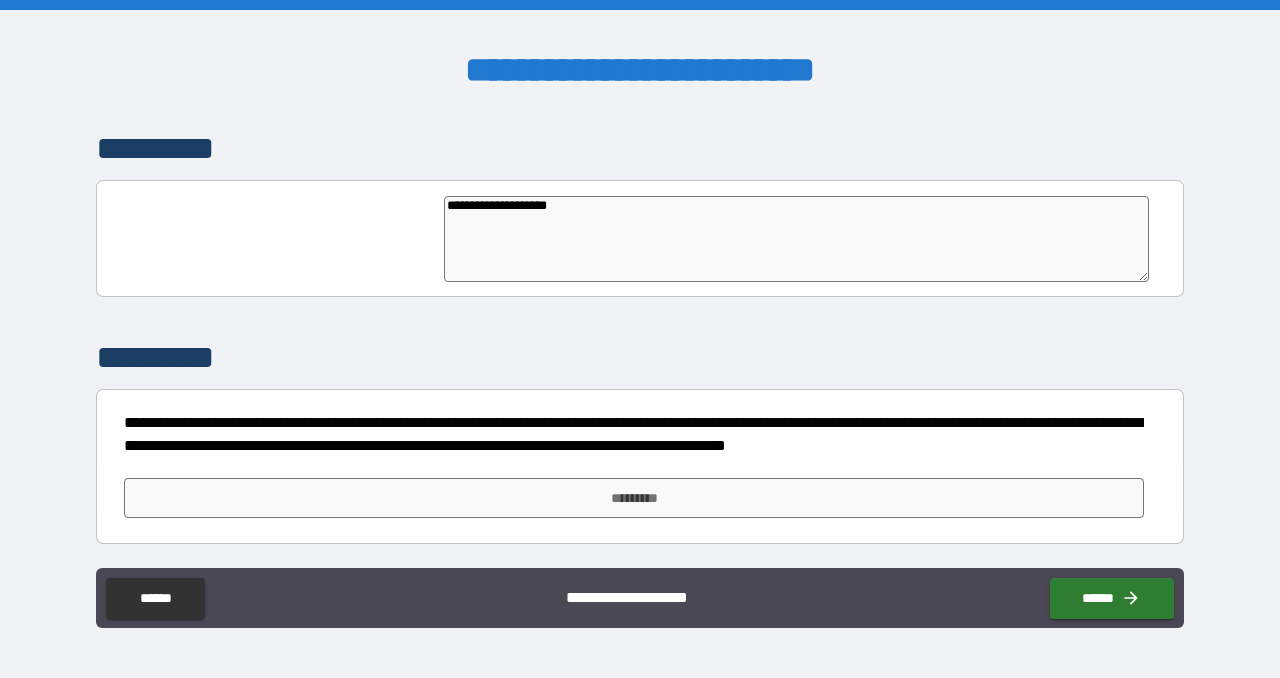type on "*" 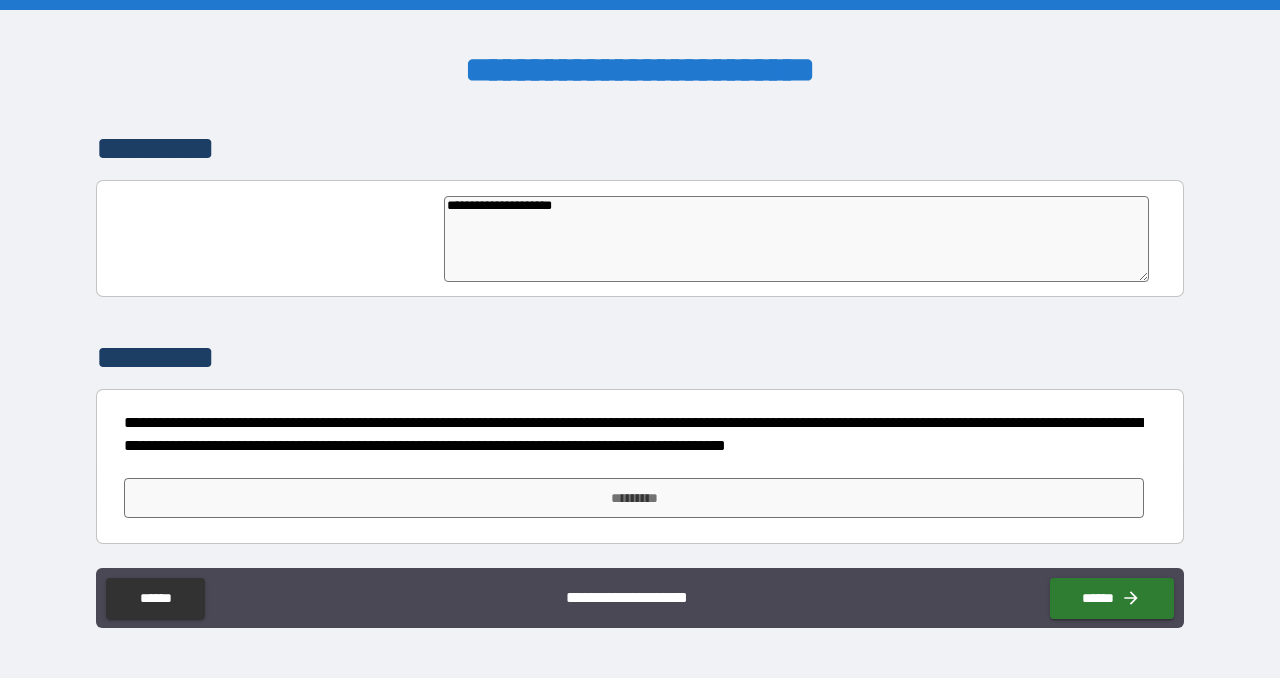 type on "*" 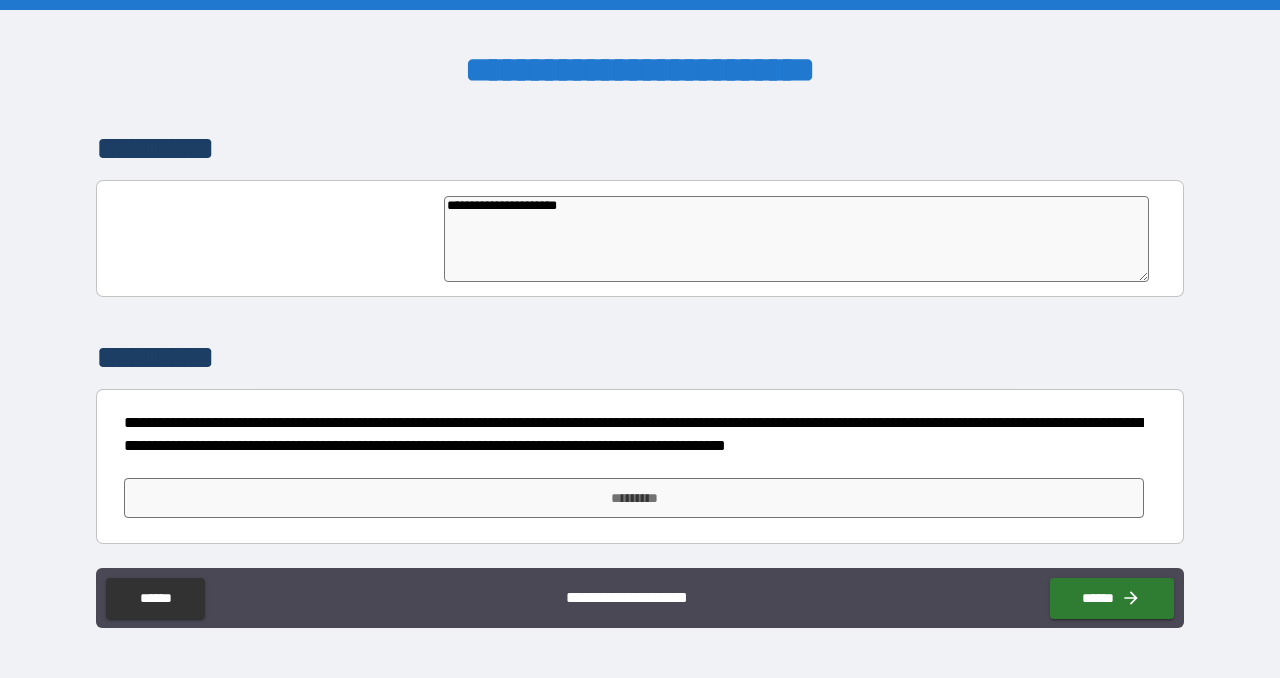 type on "**********" 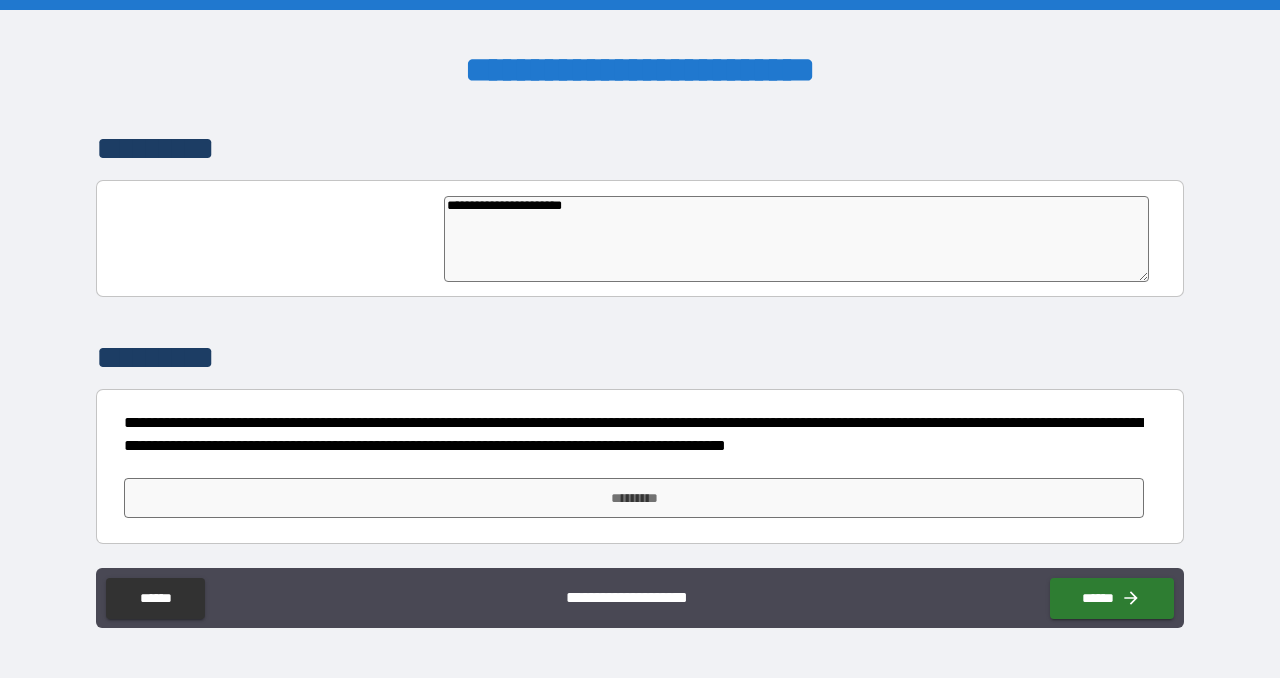 type on "*" 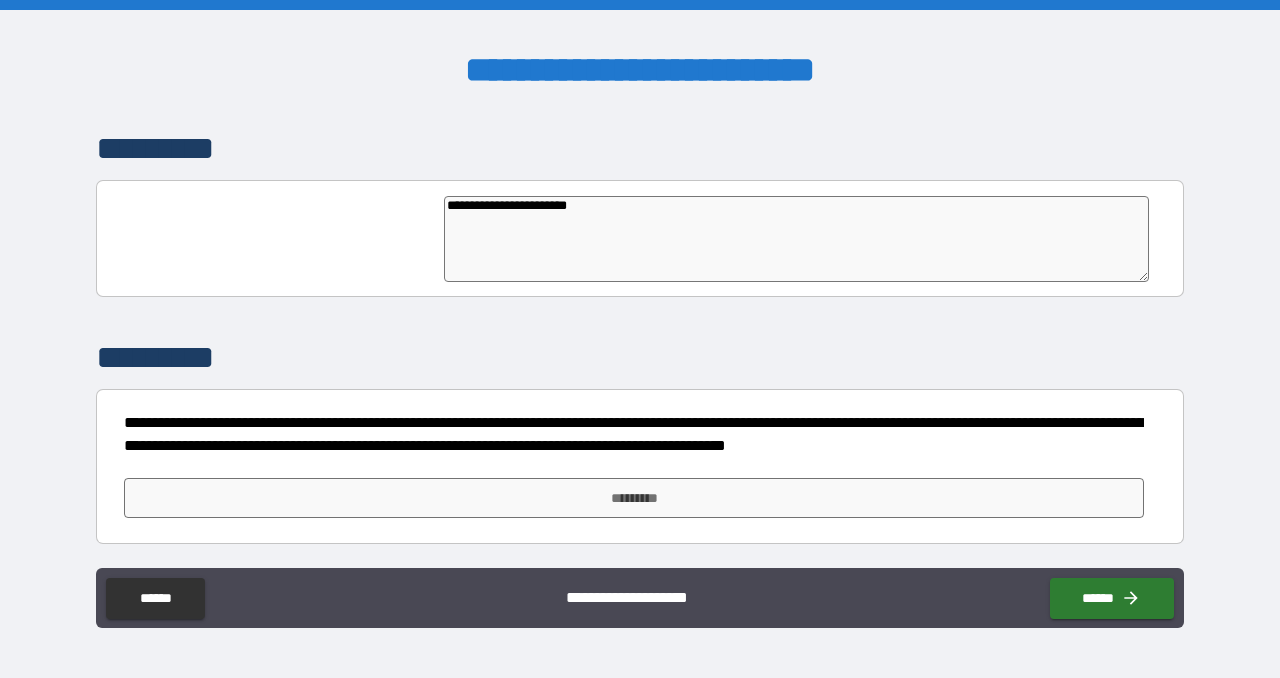 type on "**********" 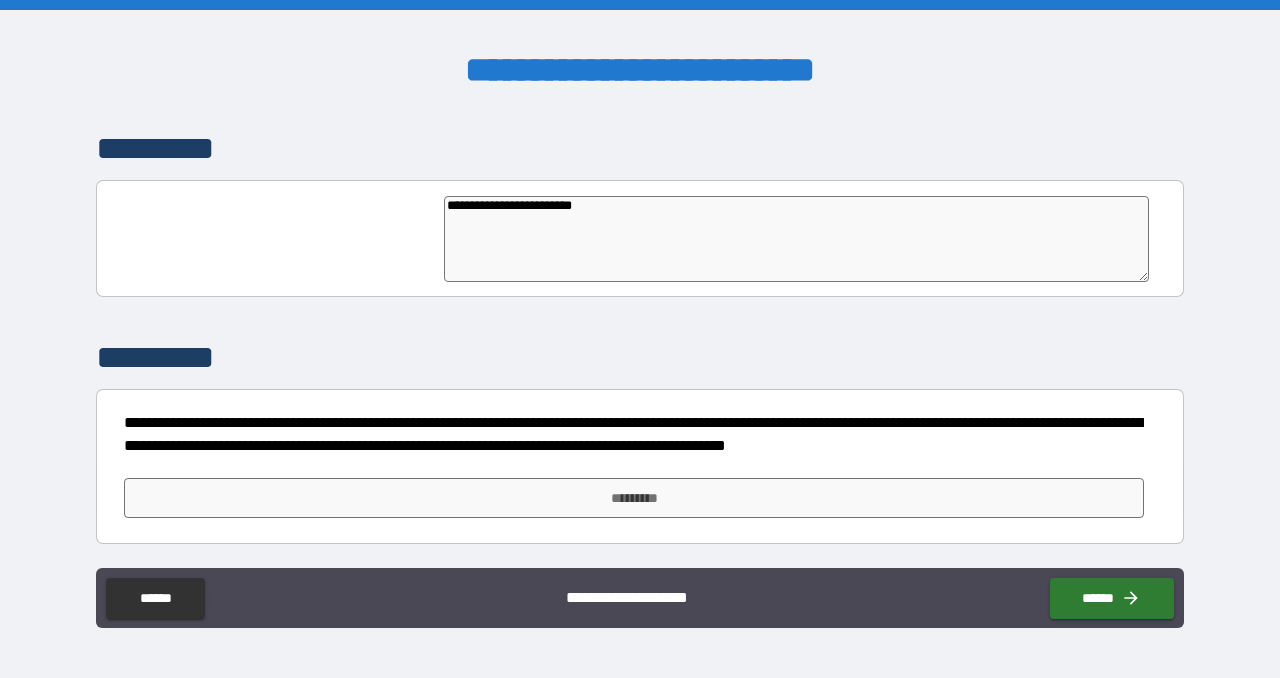 type on "**********" 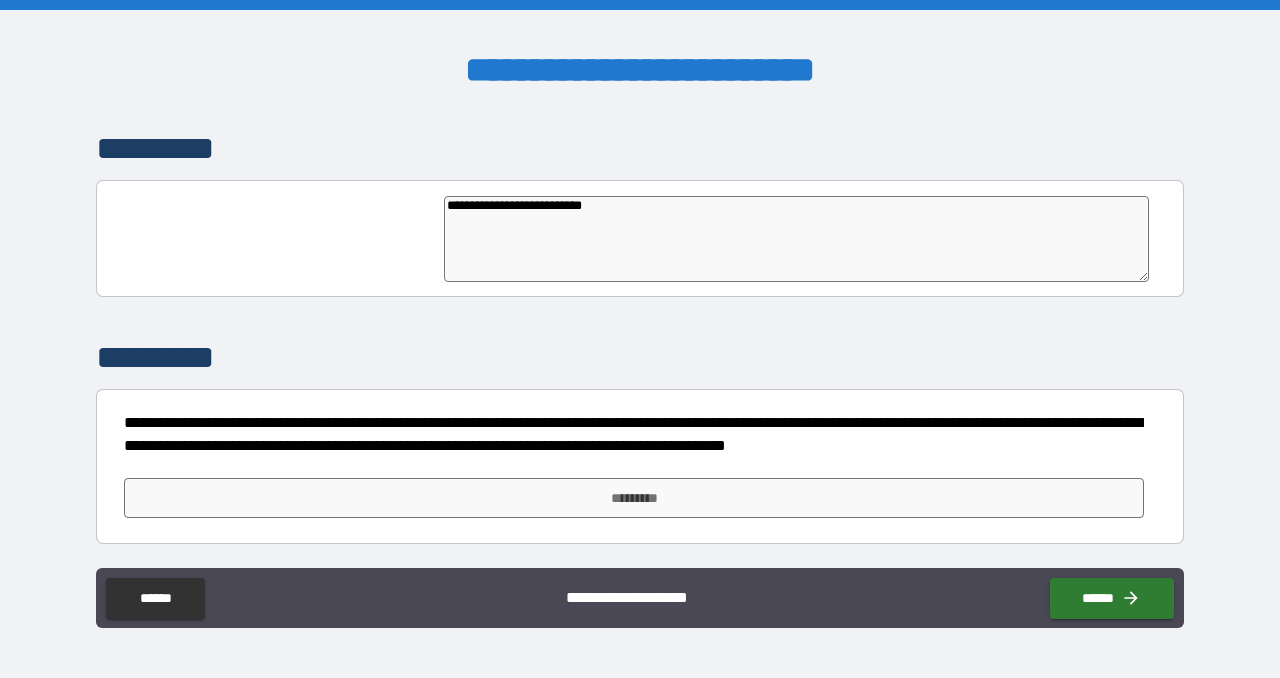 type on "**********" 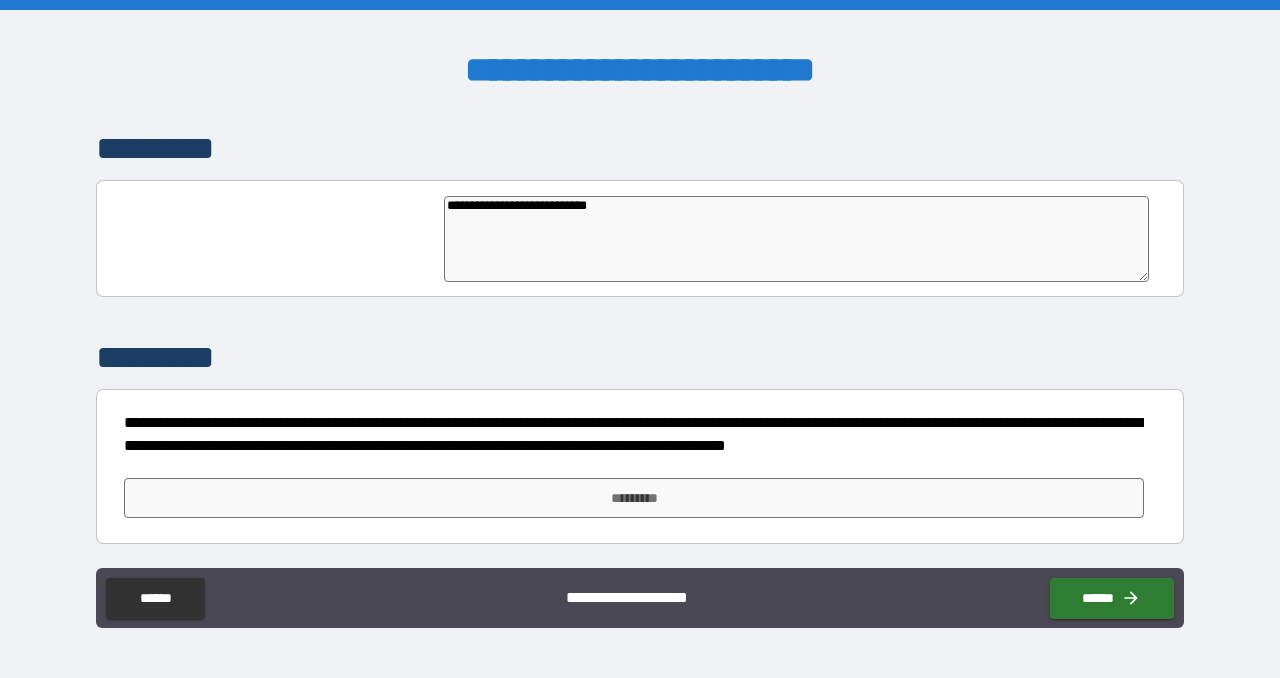 type on "*" 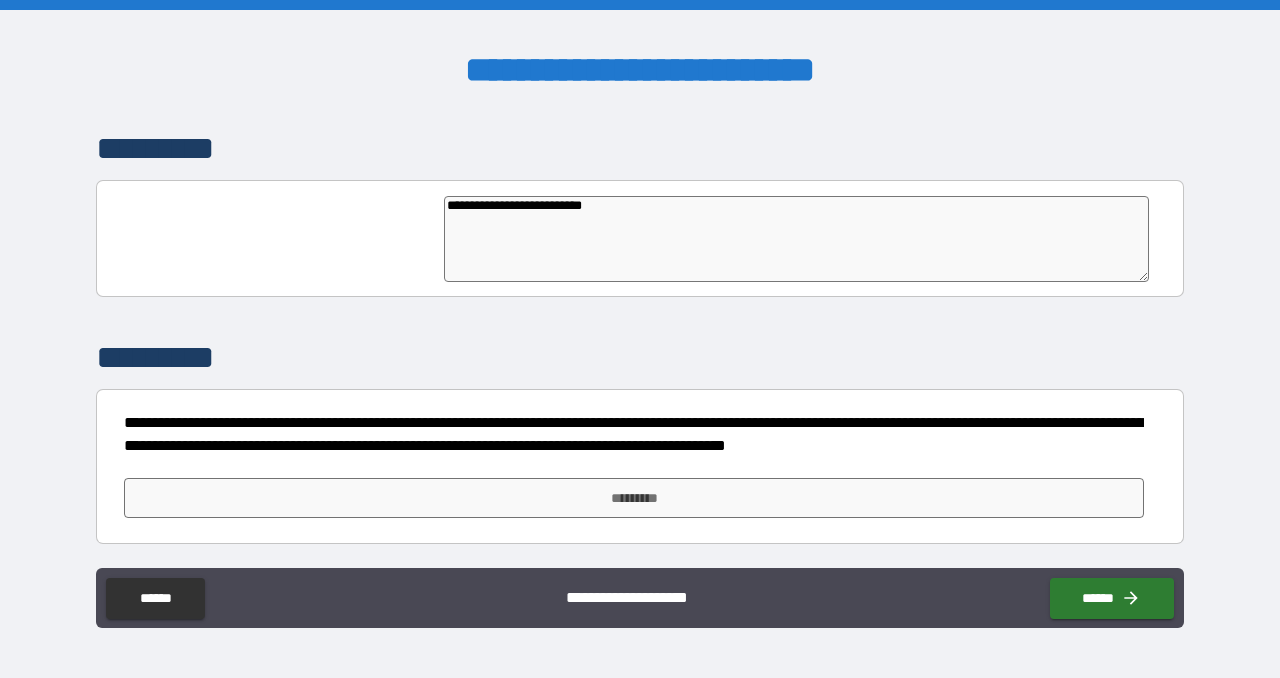 type on "*" 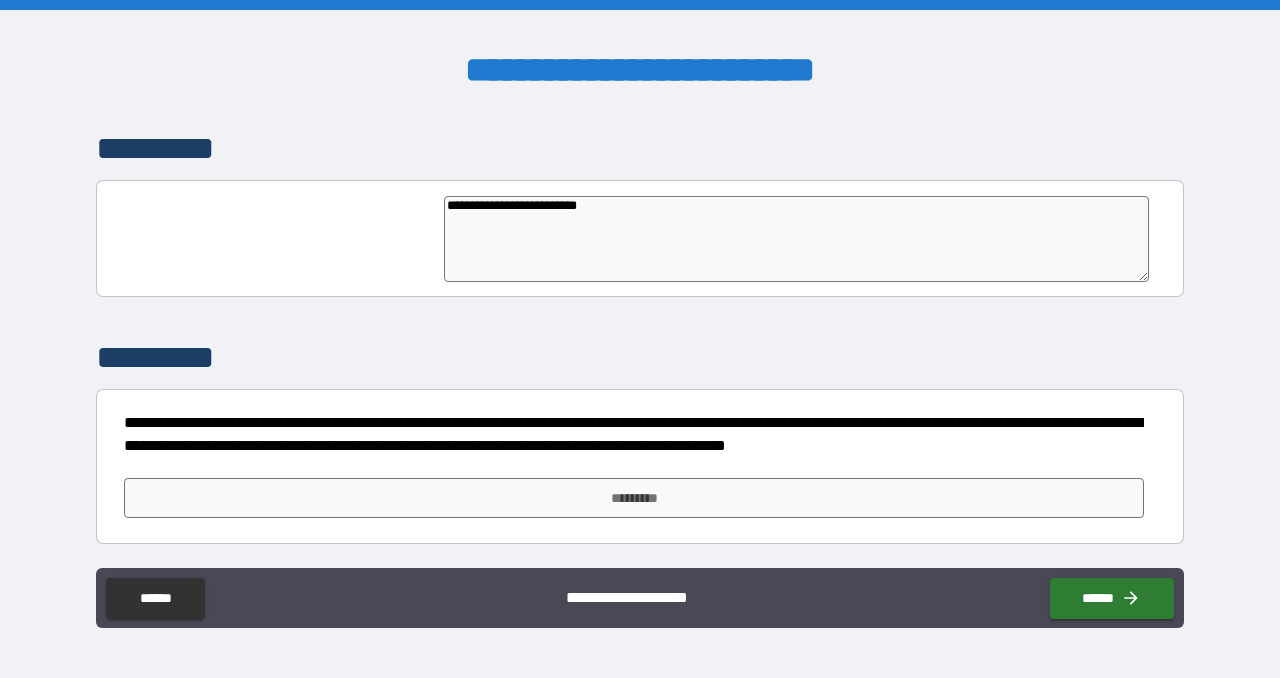 type on "*" 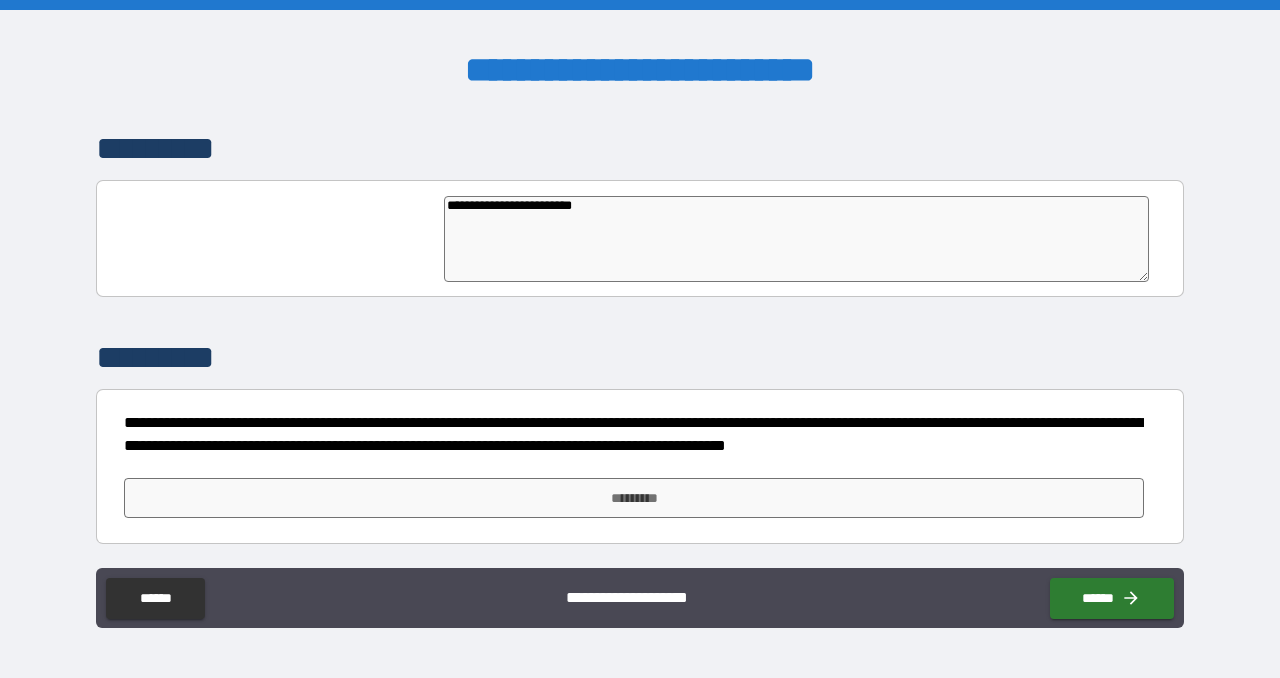 type on "*" 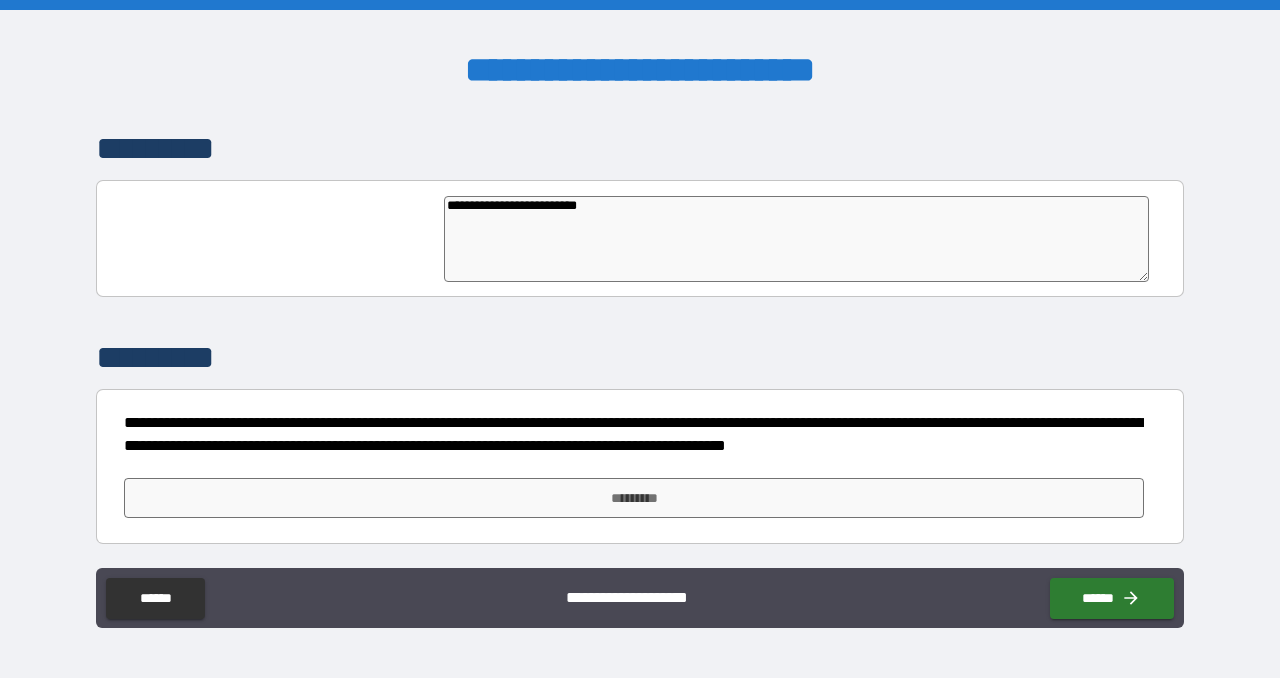 type on "**********" 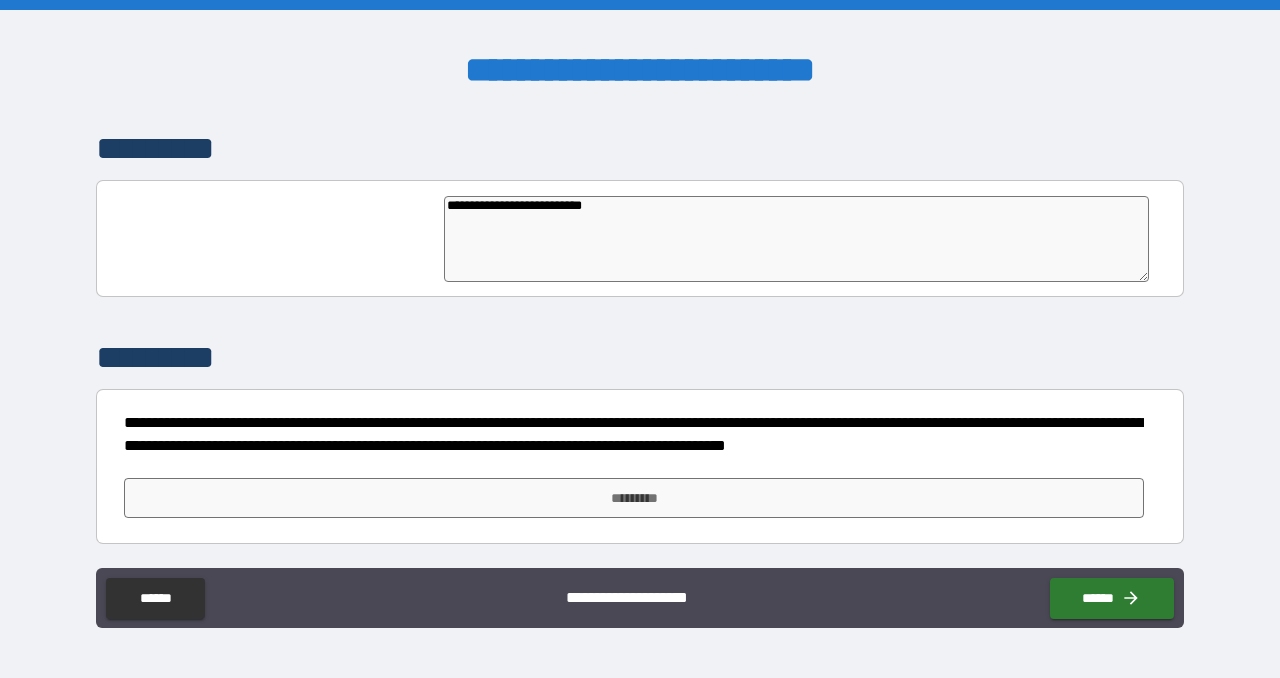 type on "**********" 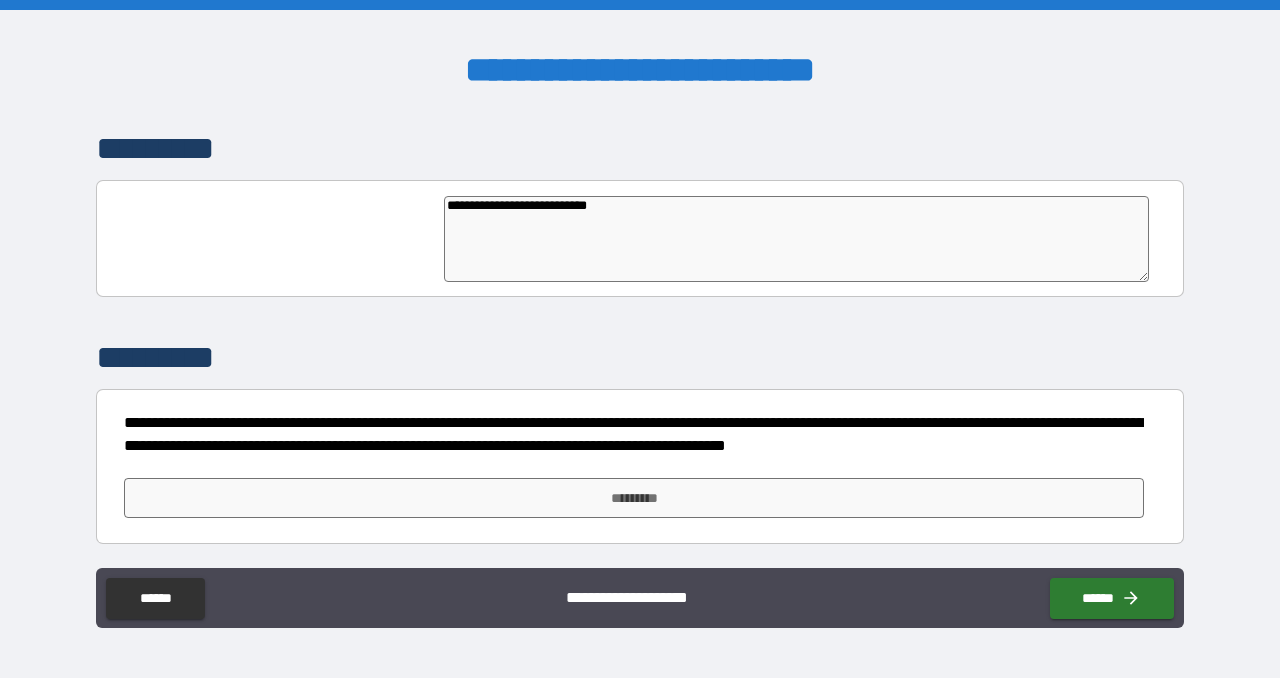 type on "*" 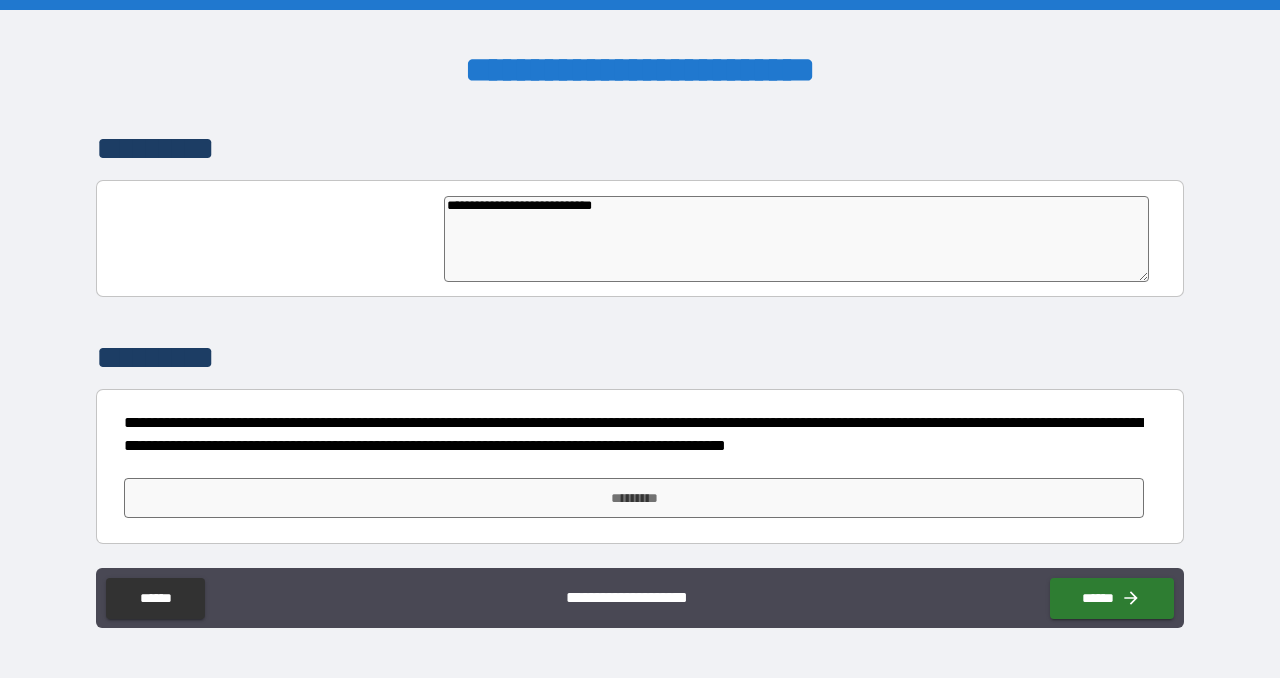 type on "**********" 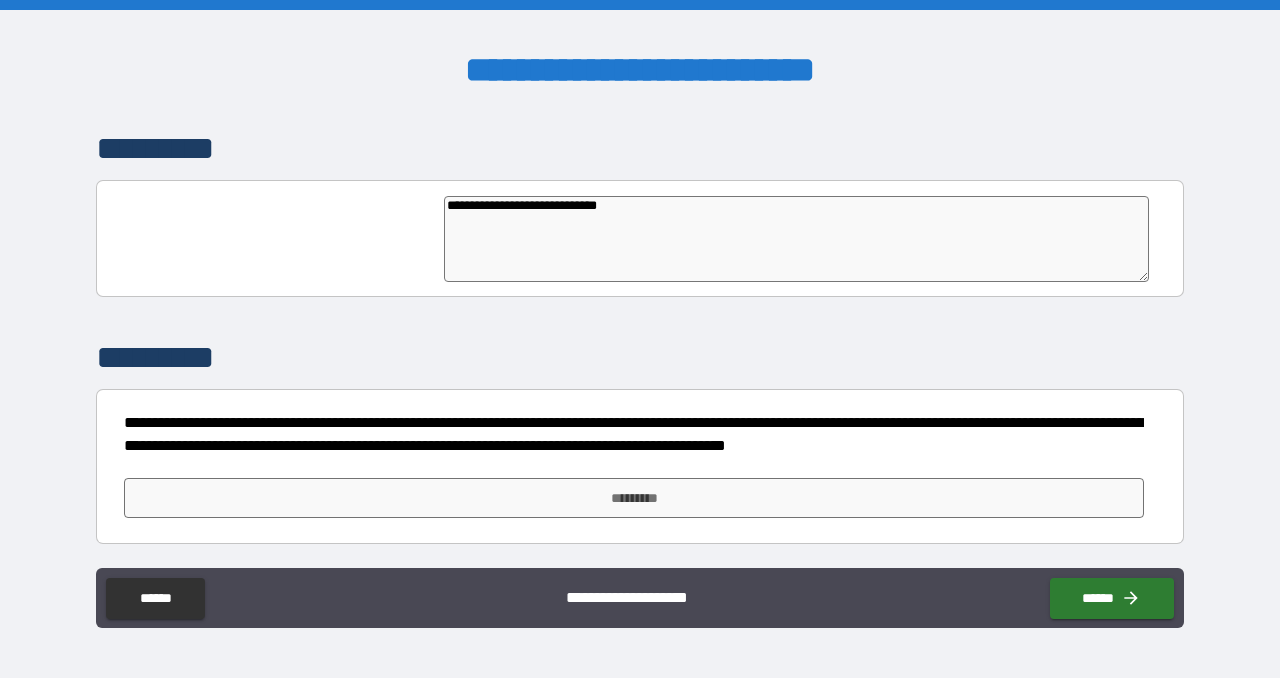 type on "**********" 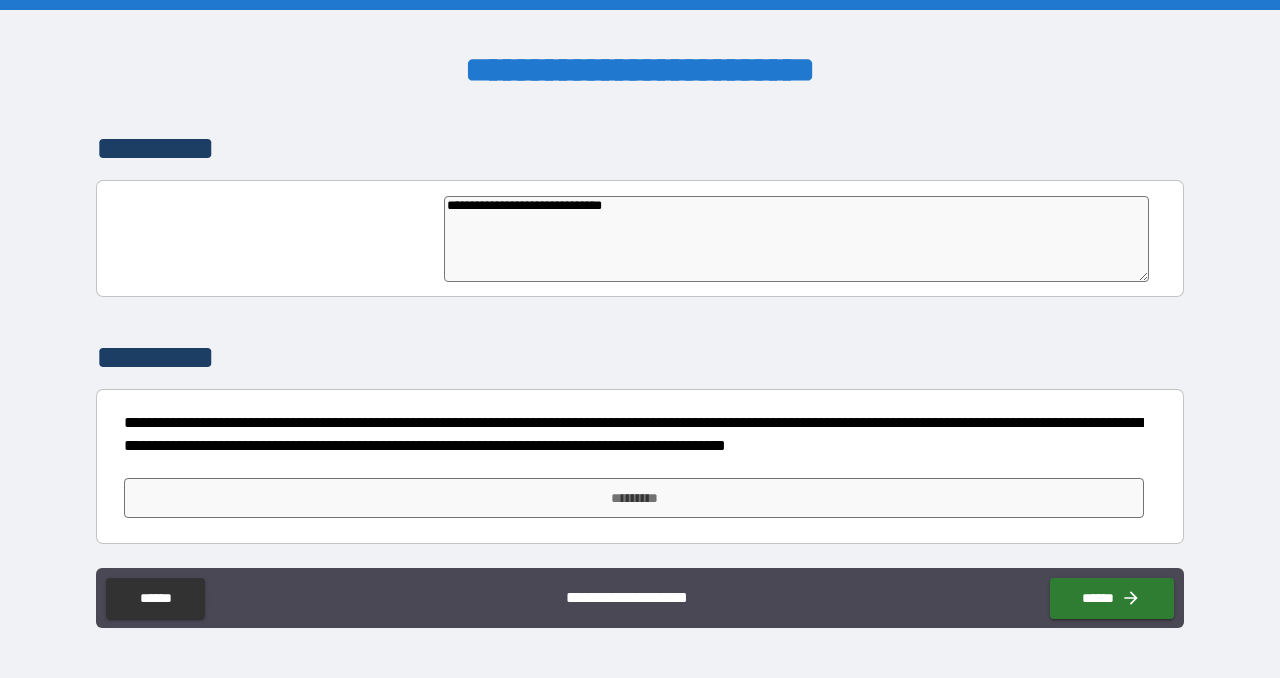 type on "**********" 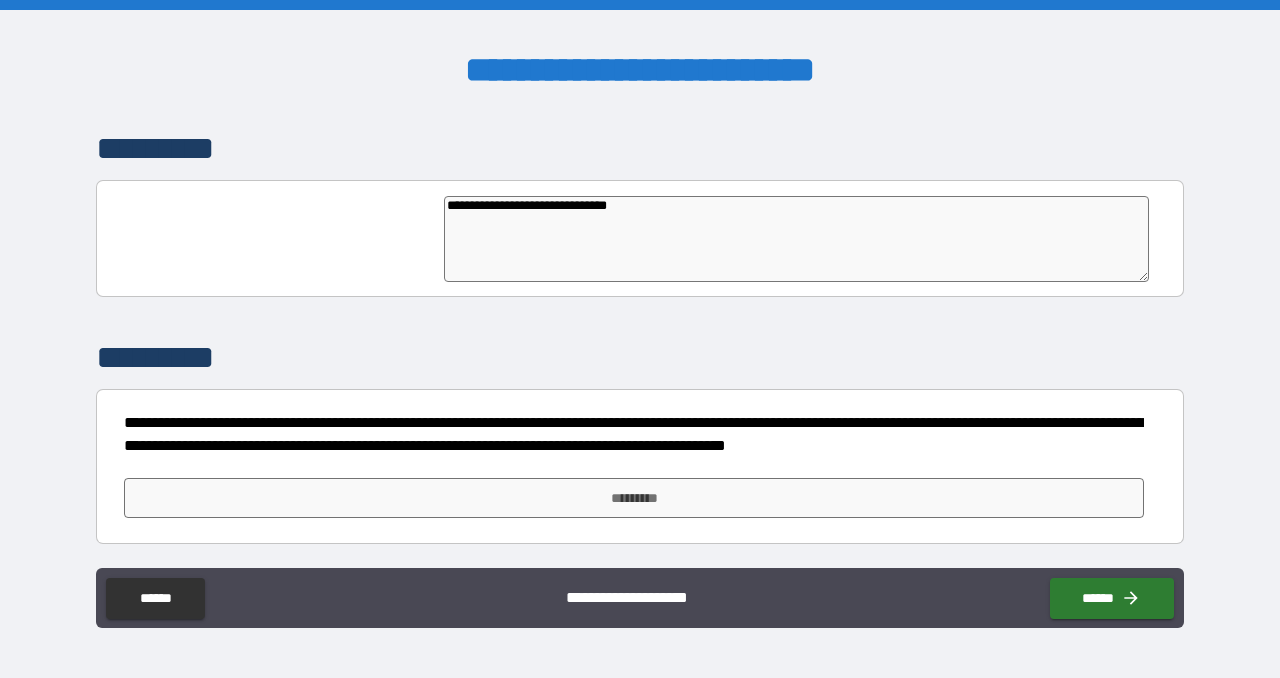 type on "*" 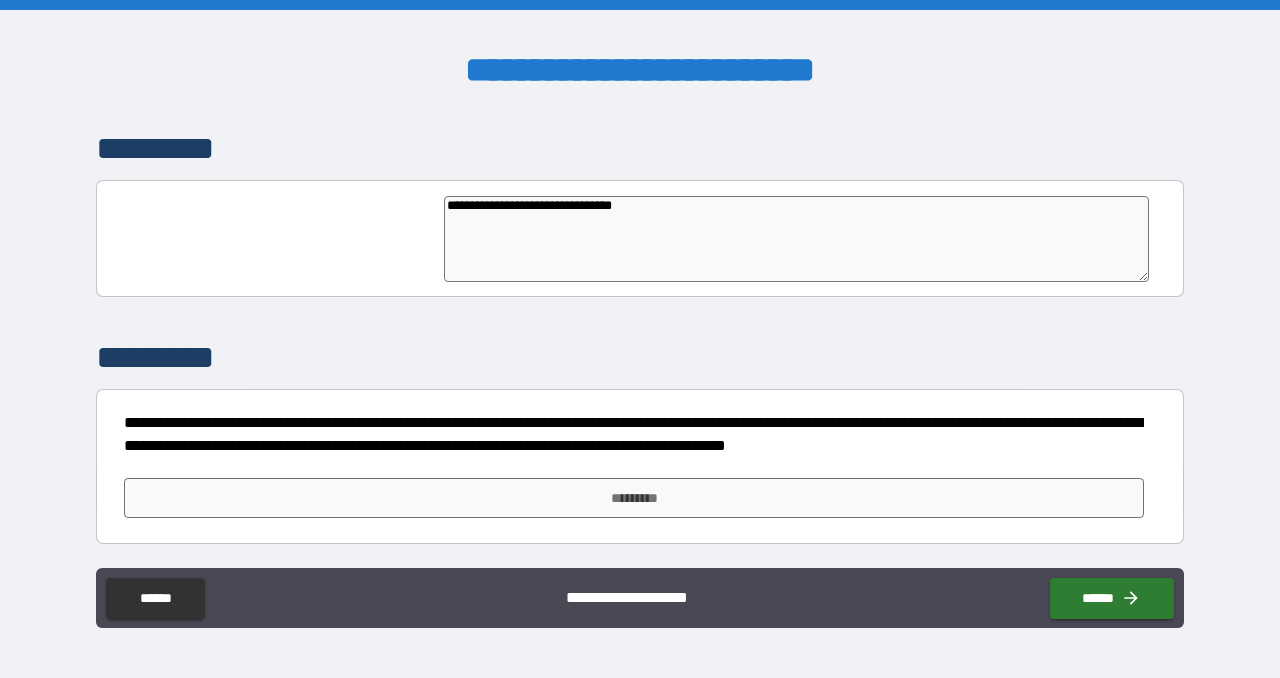 type on "**********" 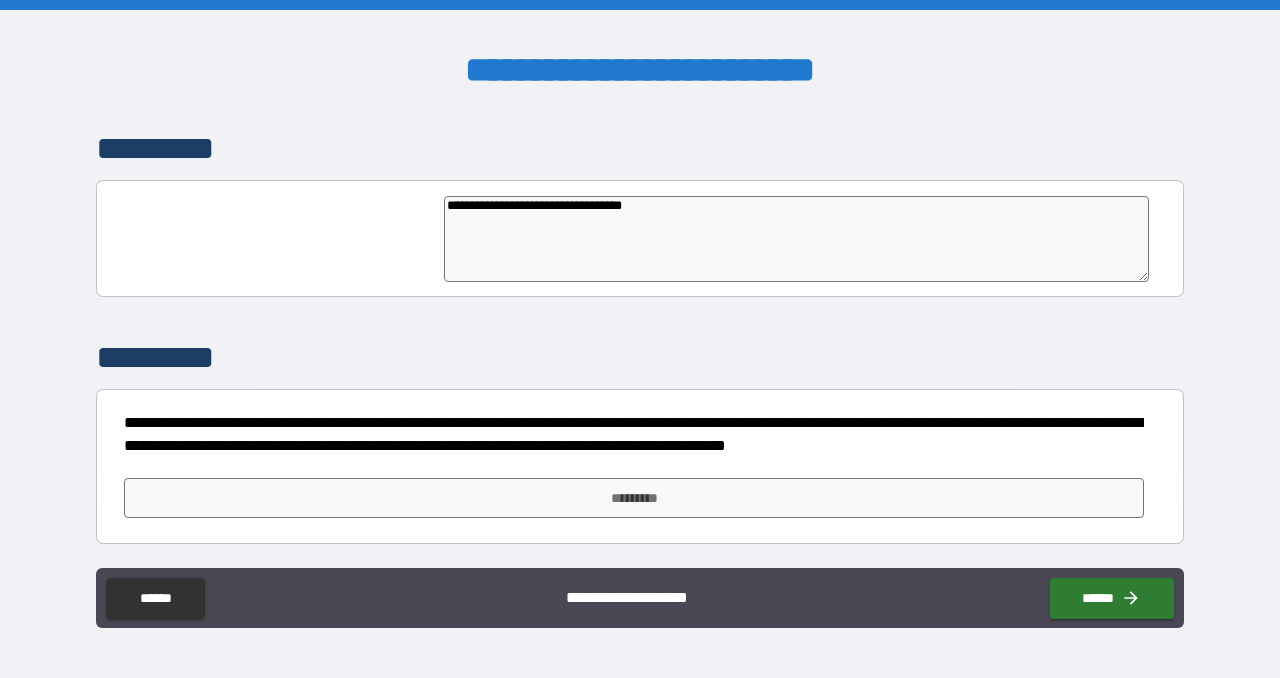type on "**********" 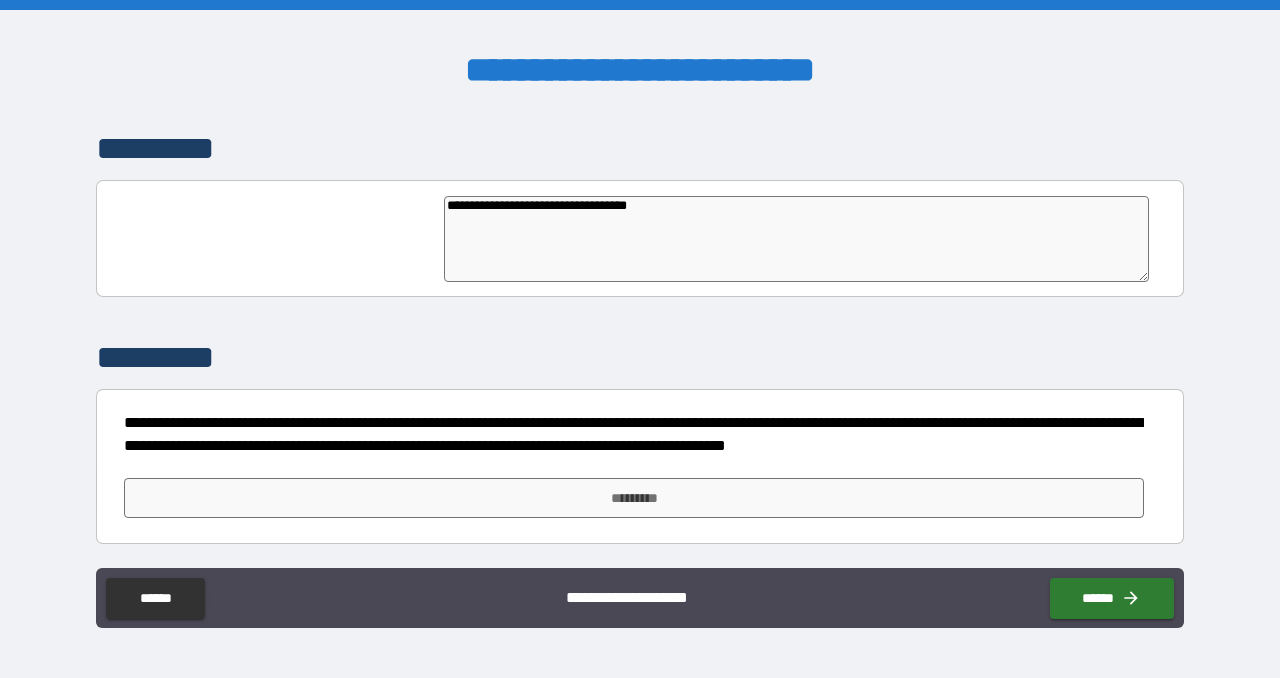 type on "*" 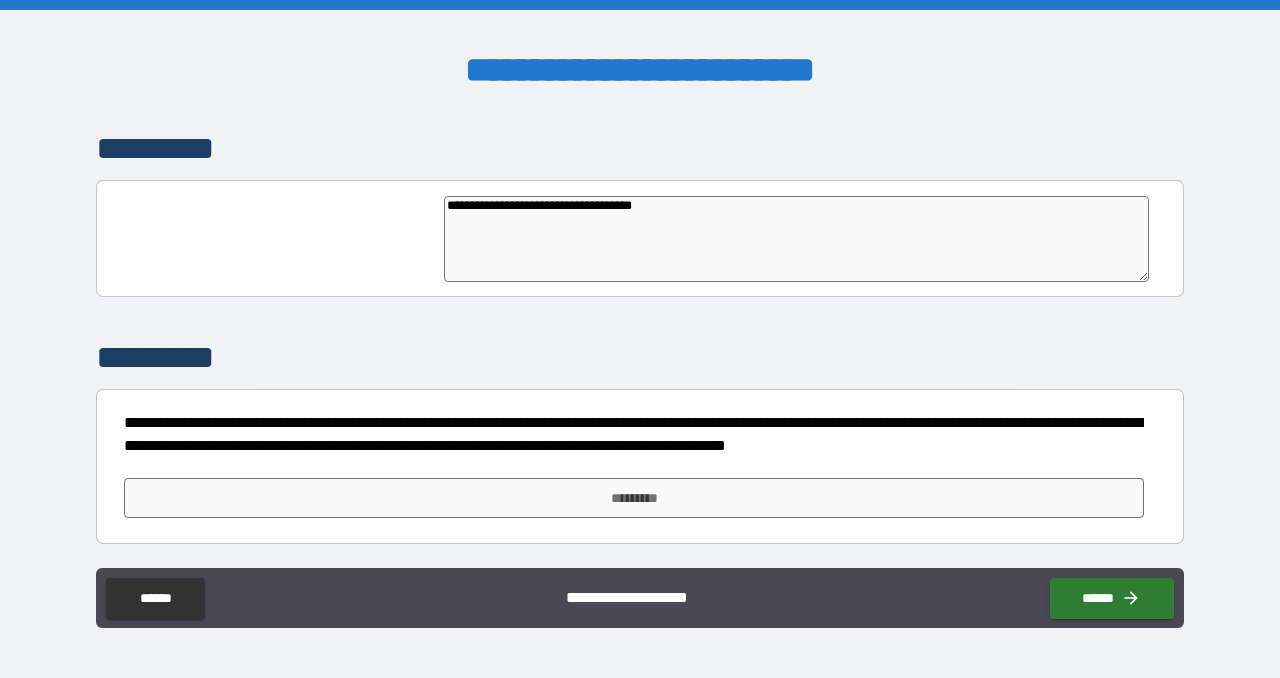 type on "*" 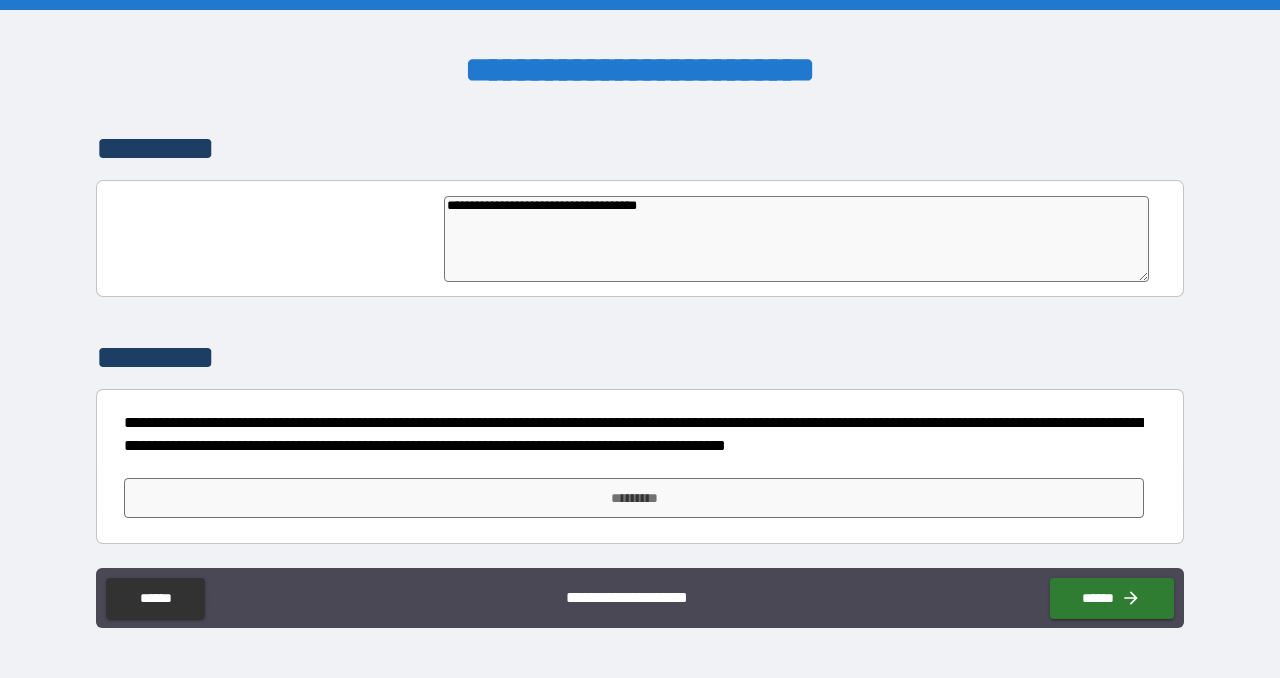 type on "*" 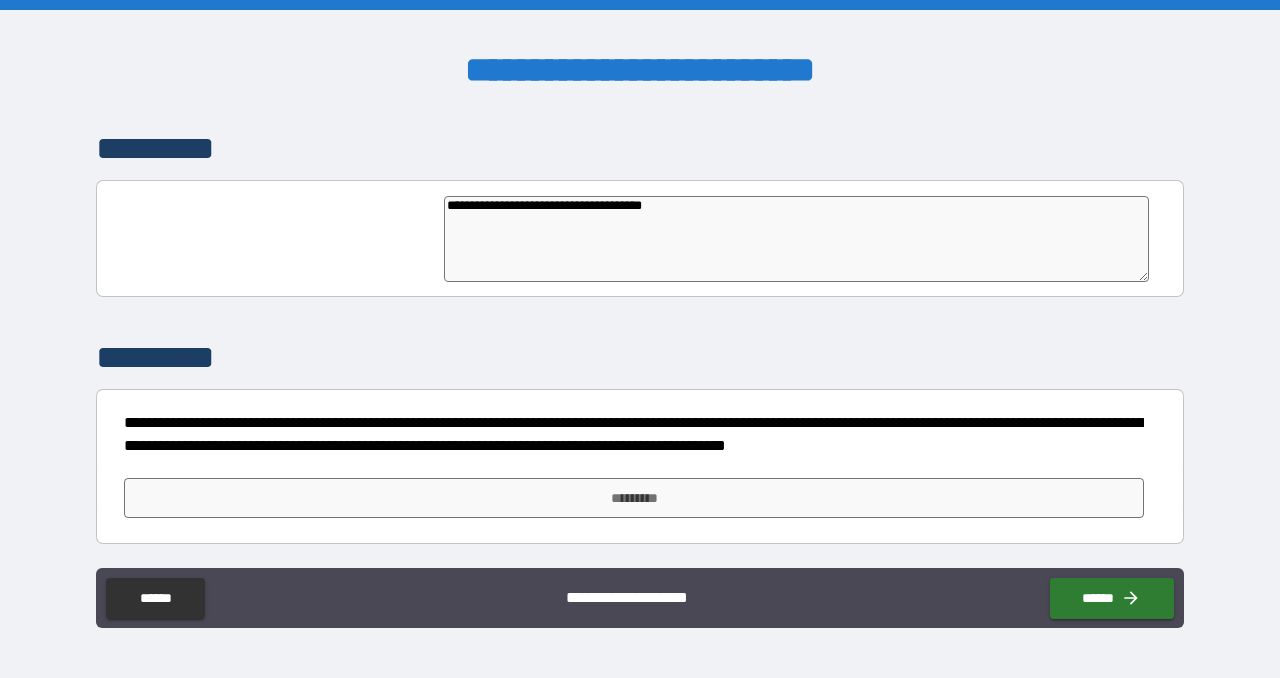 type on "*" 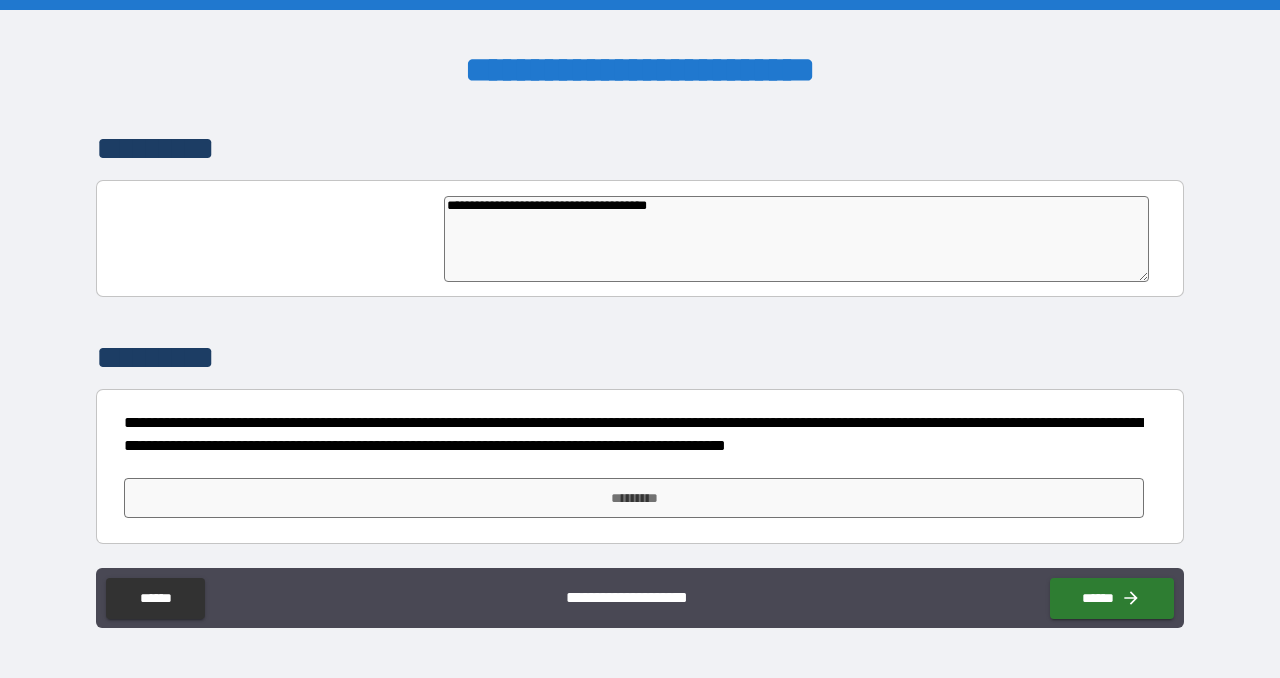 type on "*" 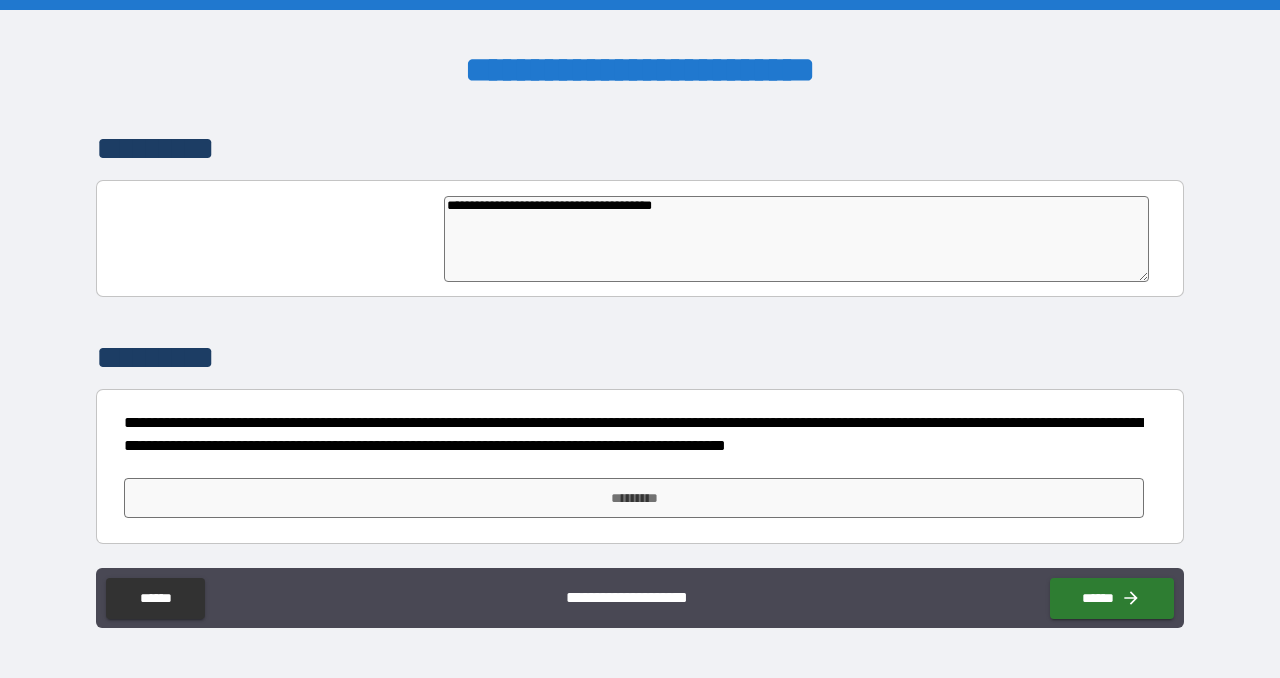 type on "**********" 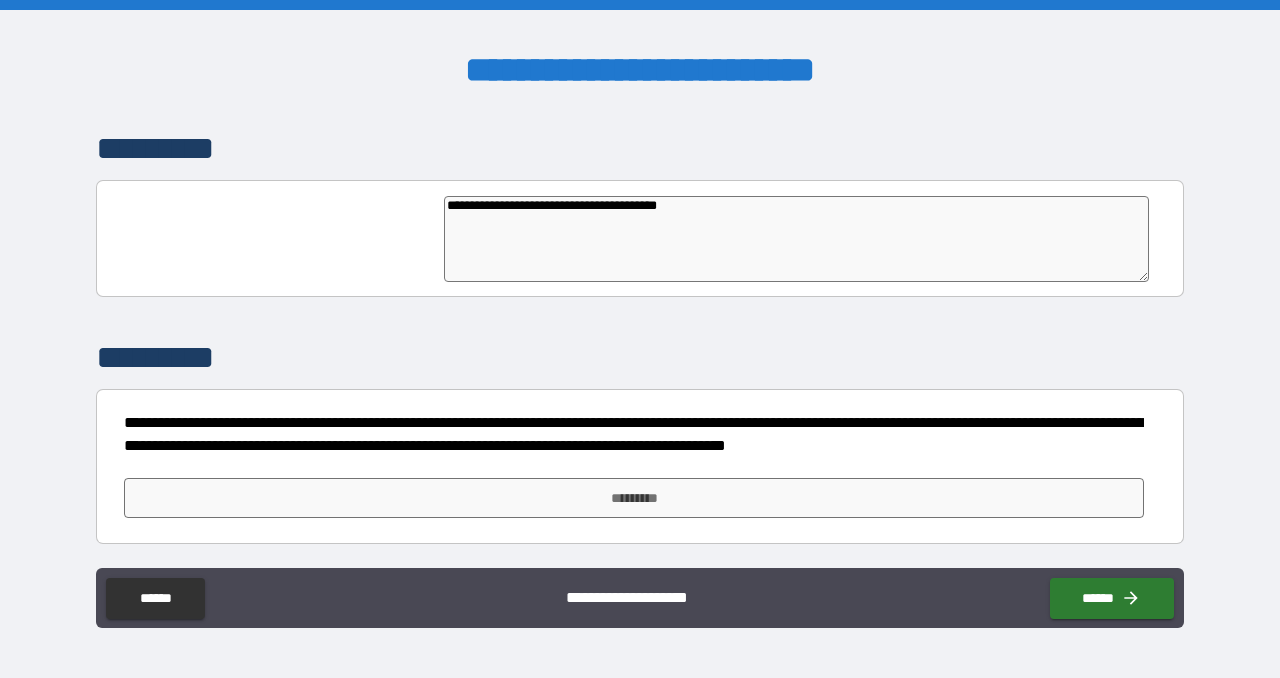 type on "*" 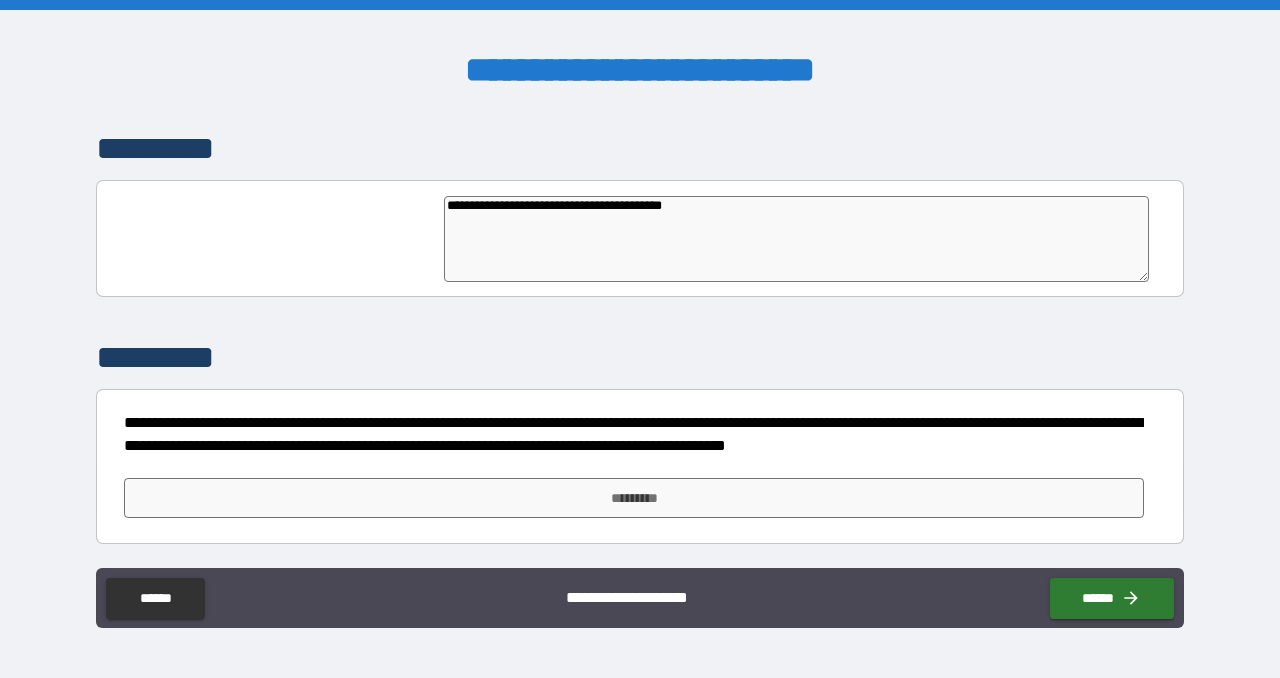type on "**********" 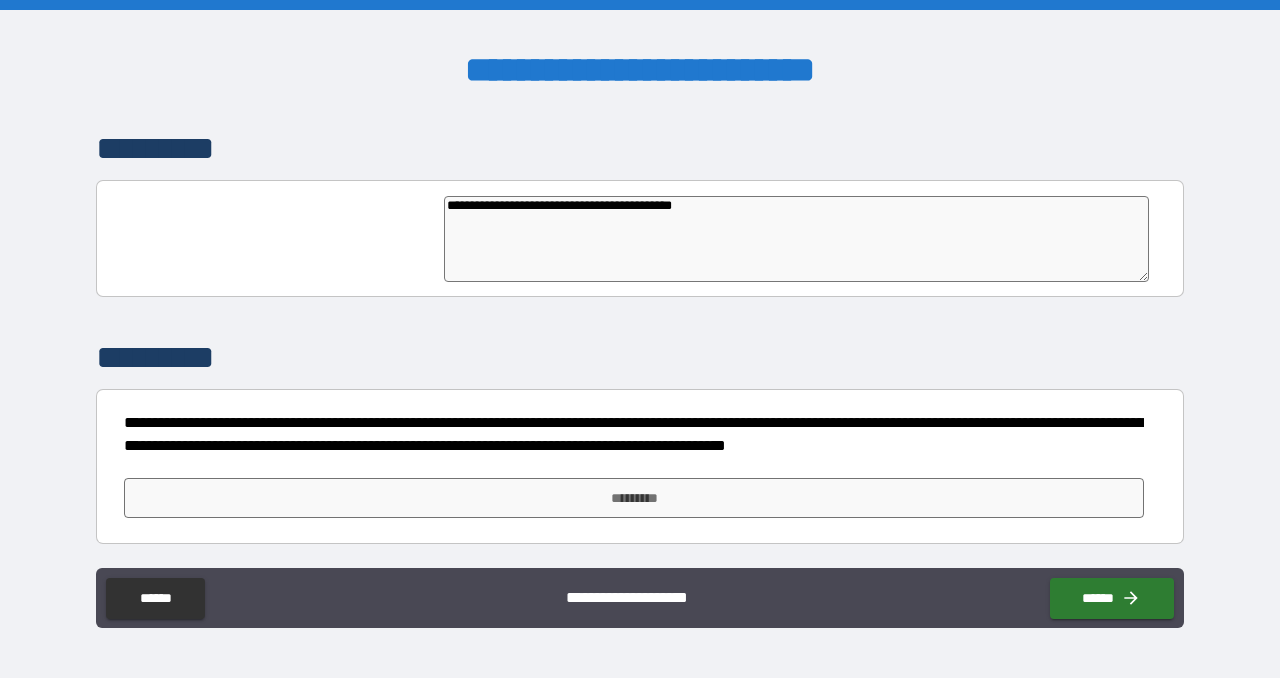 type on "**********" 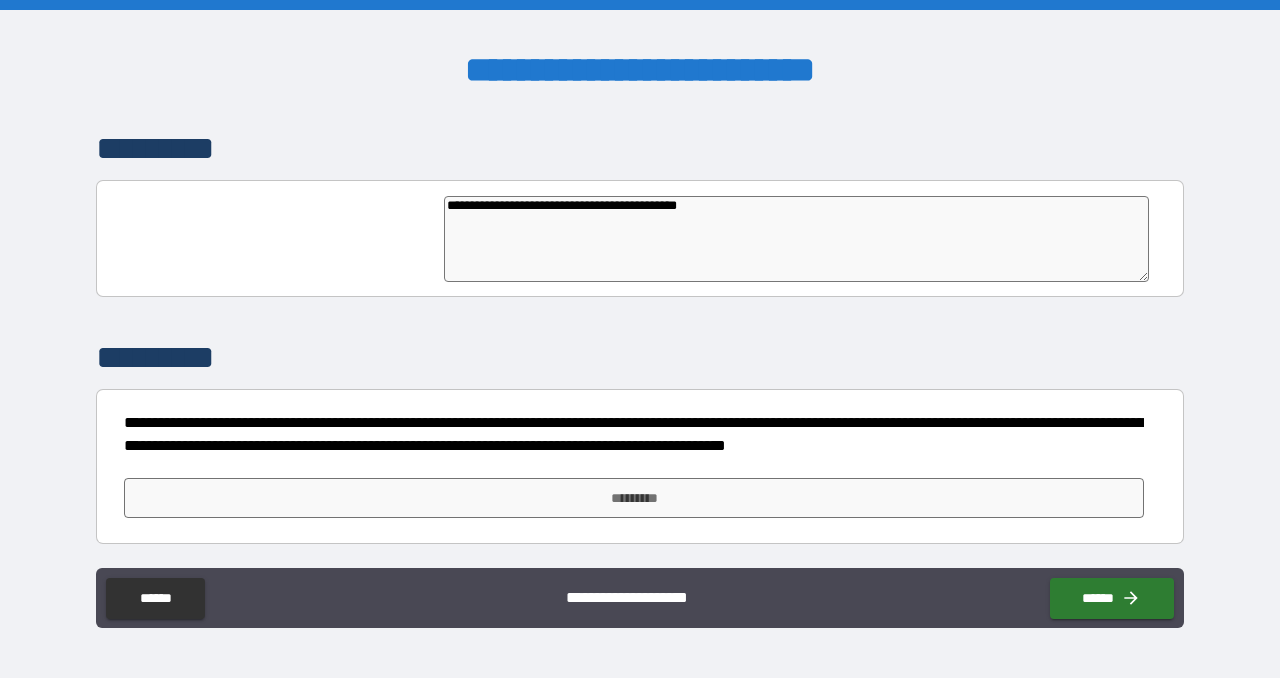 type on "*" 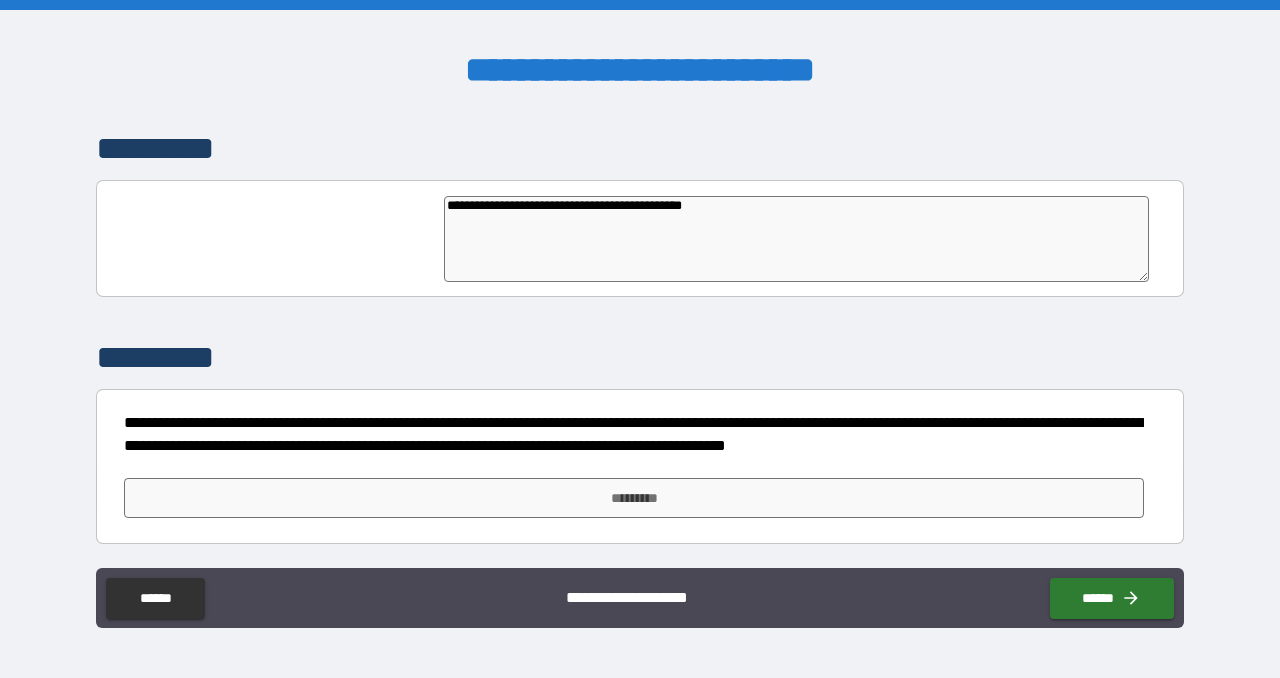 type on "*" 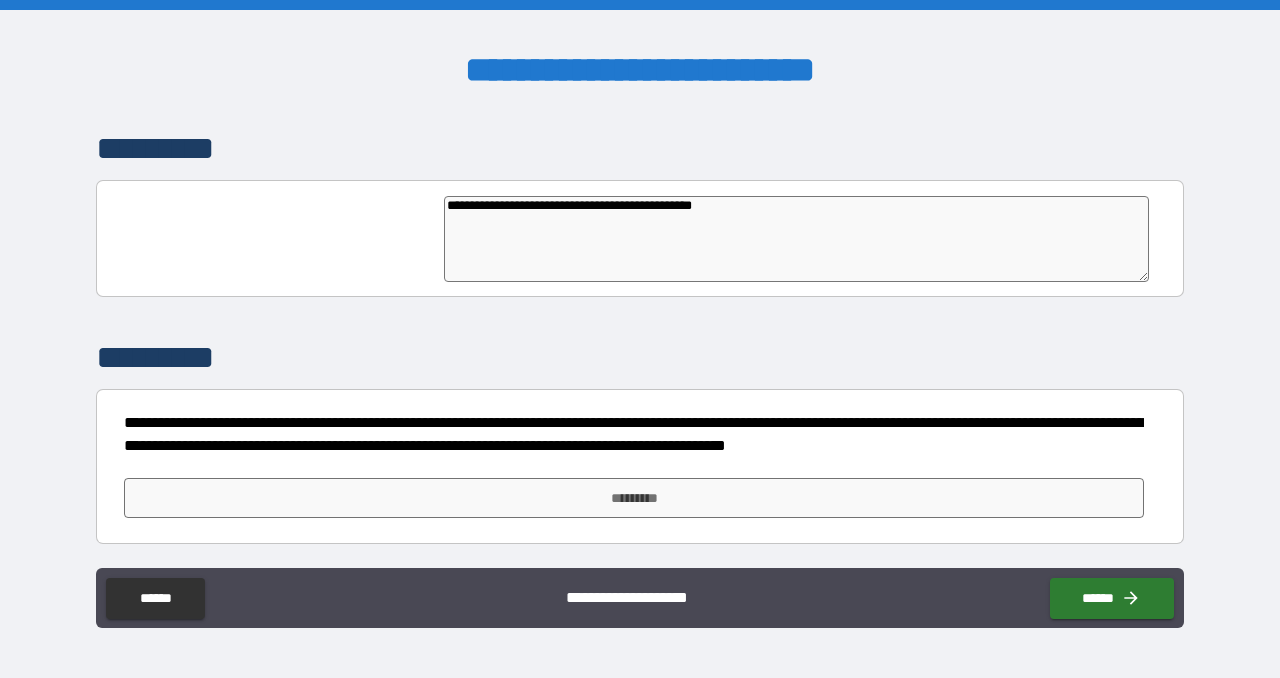type on "**********" 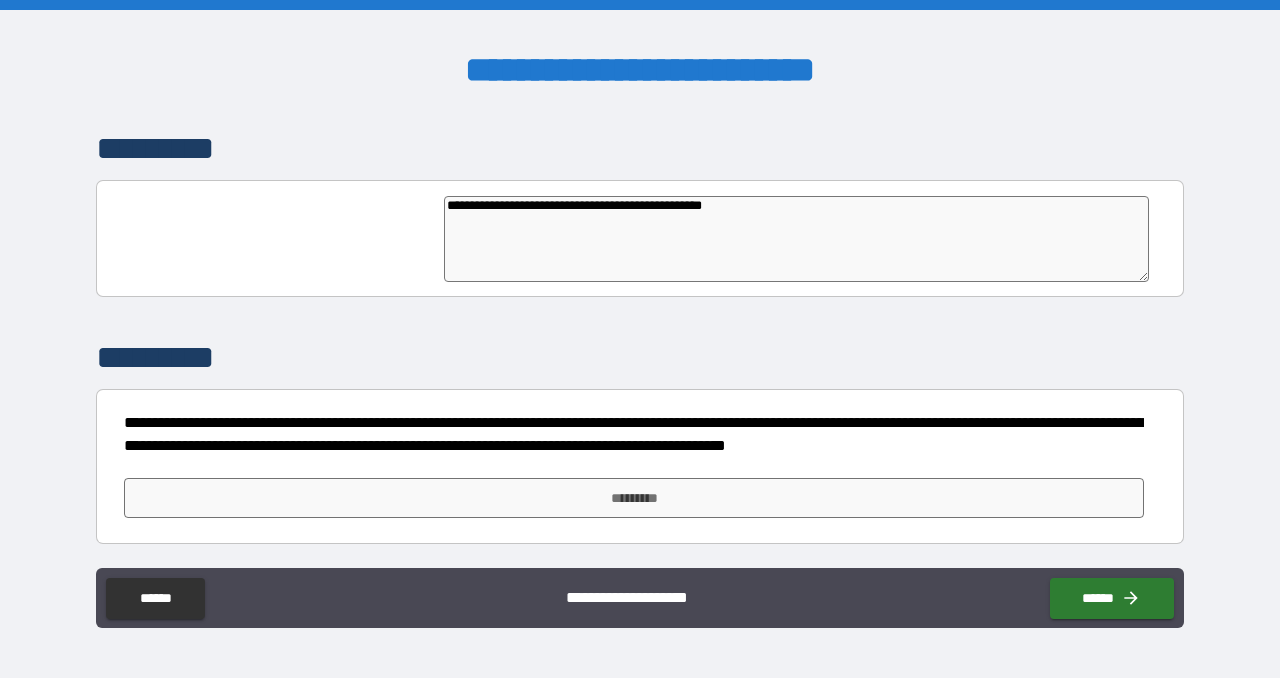 type on "**********" 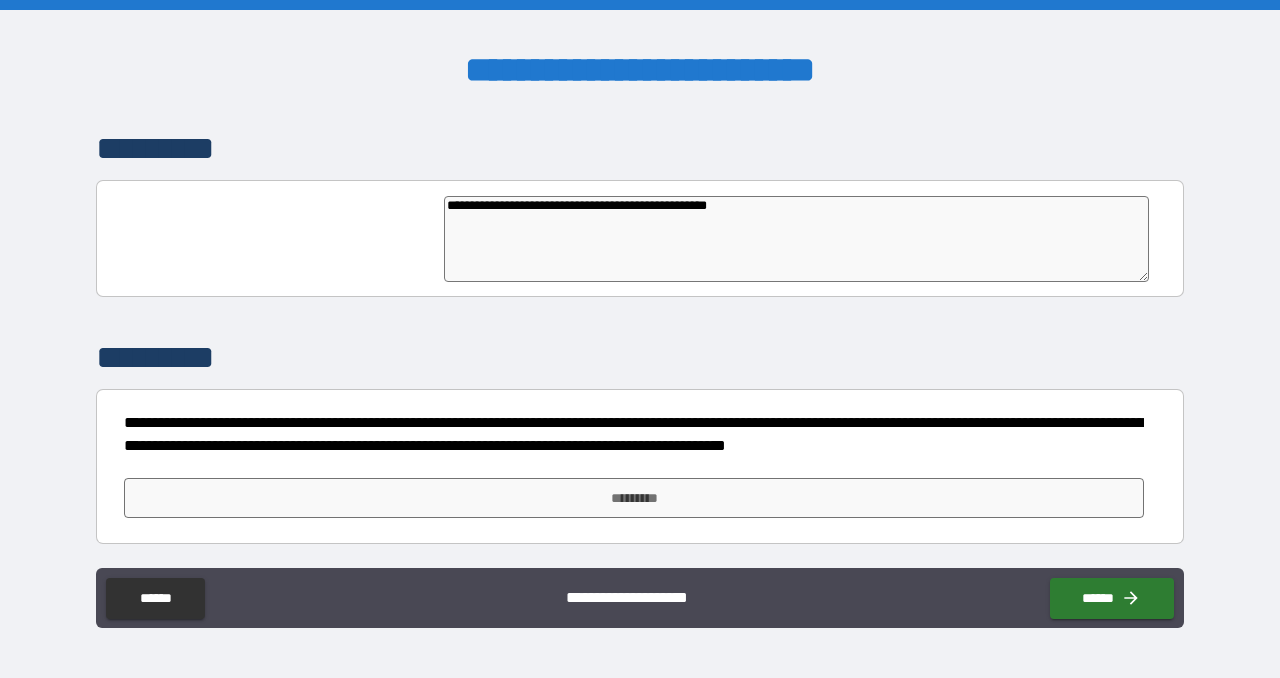 type on "*" 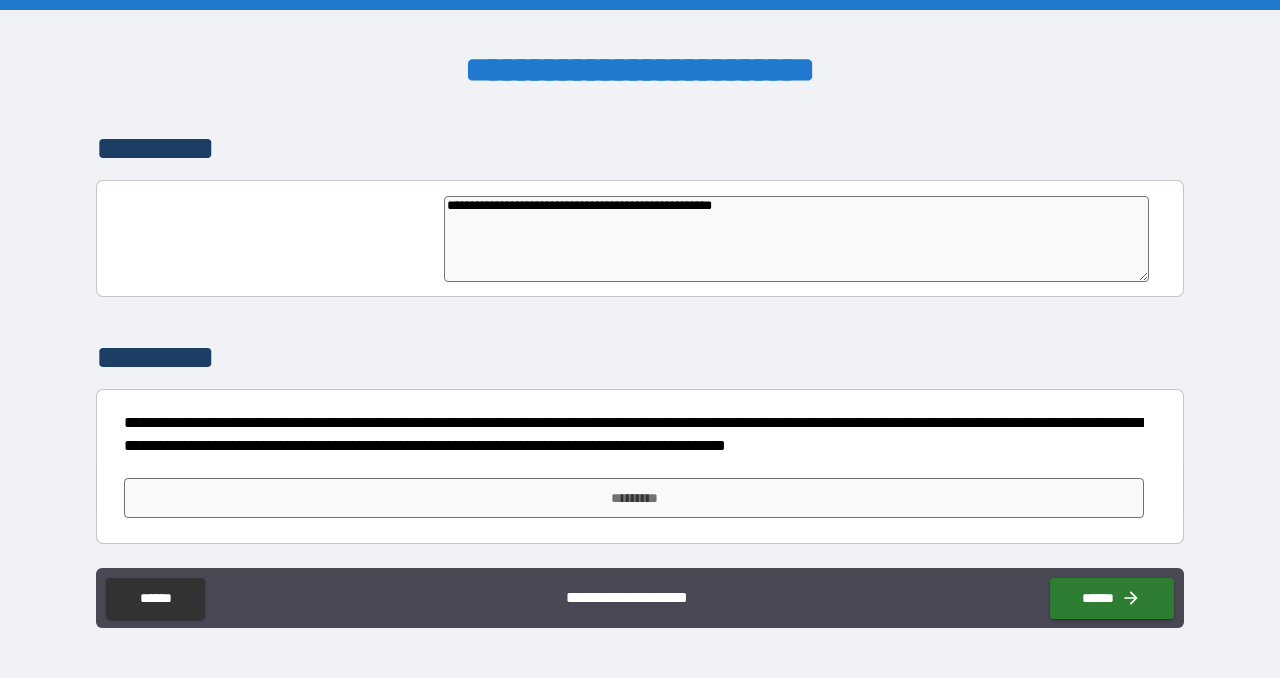 type on "*" 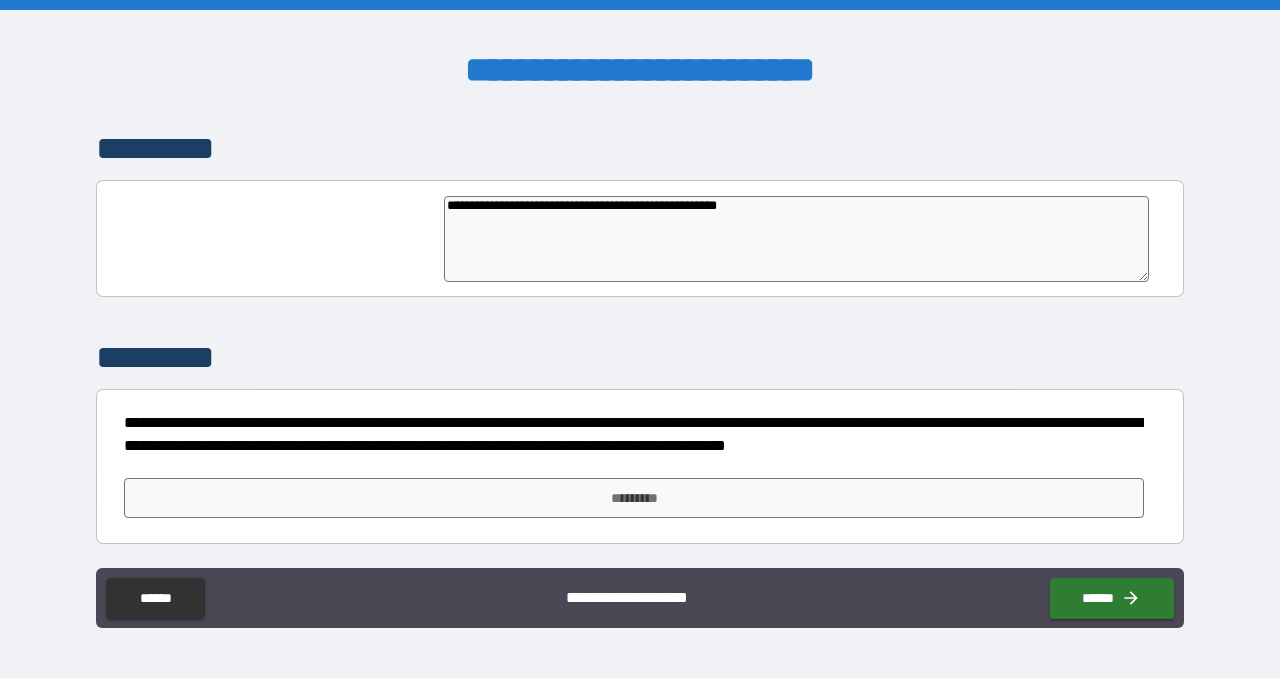 type on "**********" 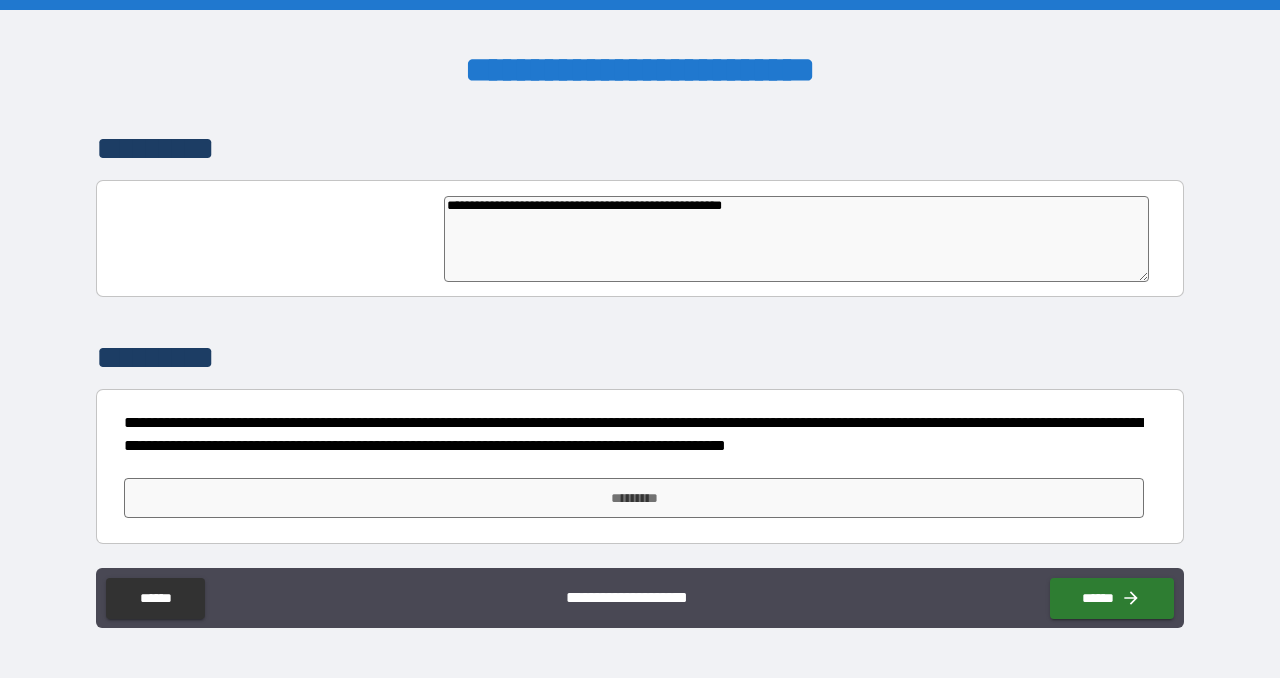 type on "**********" 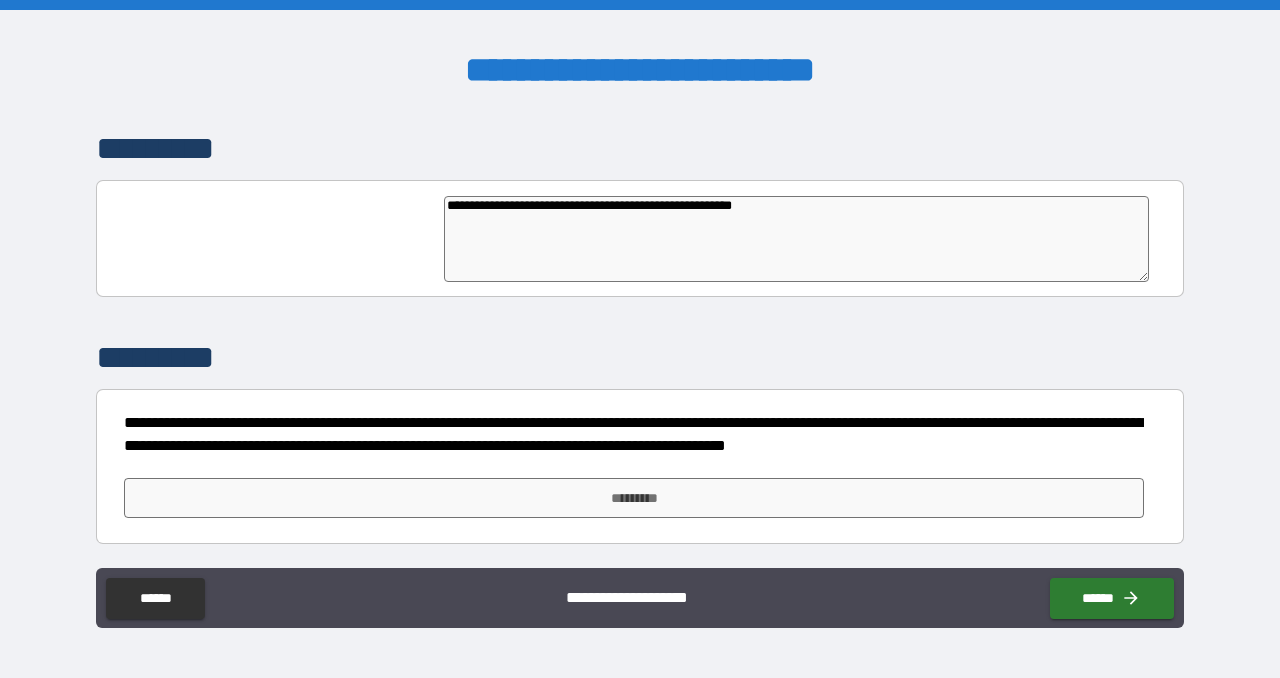 type on "**********" 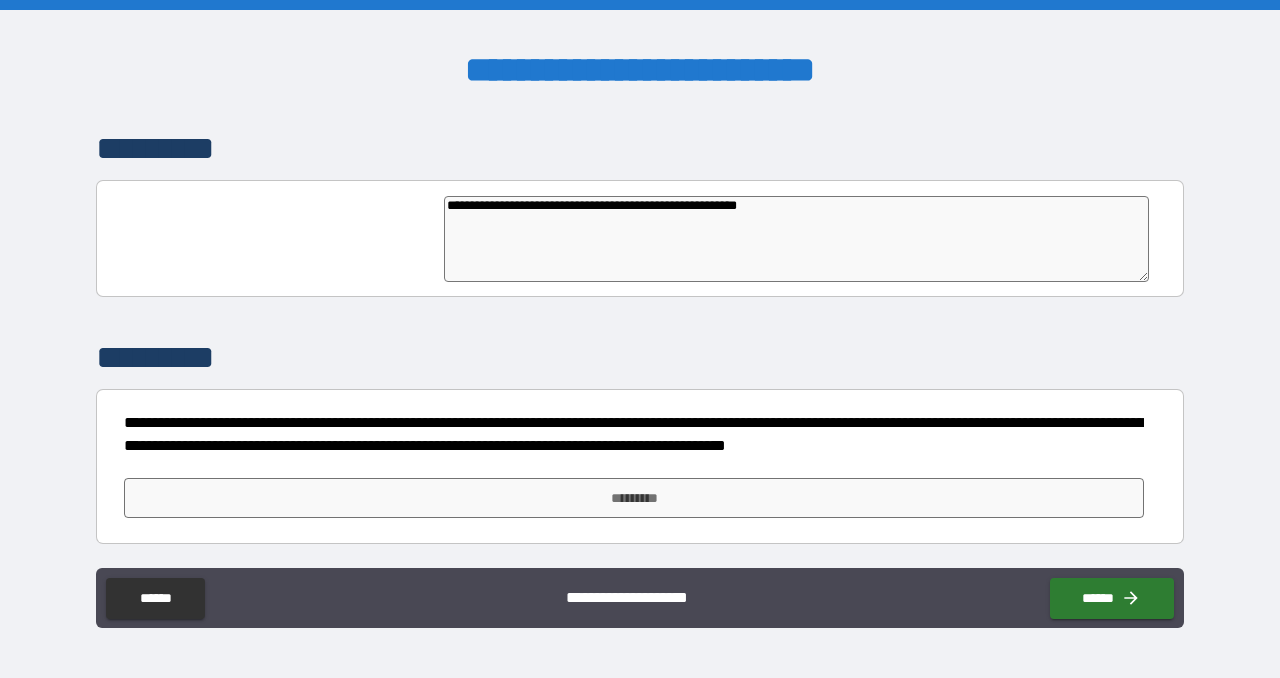 type on "**********" 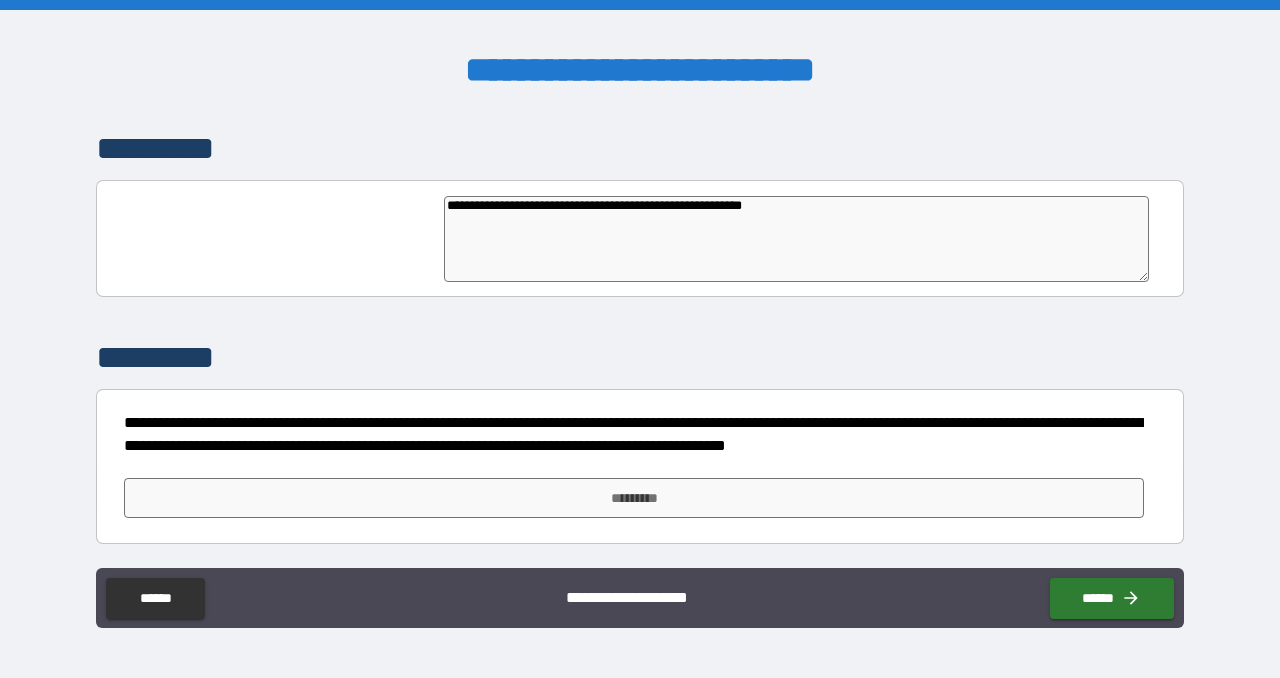 type on "**********" 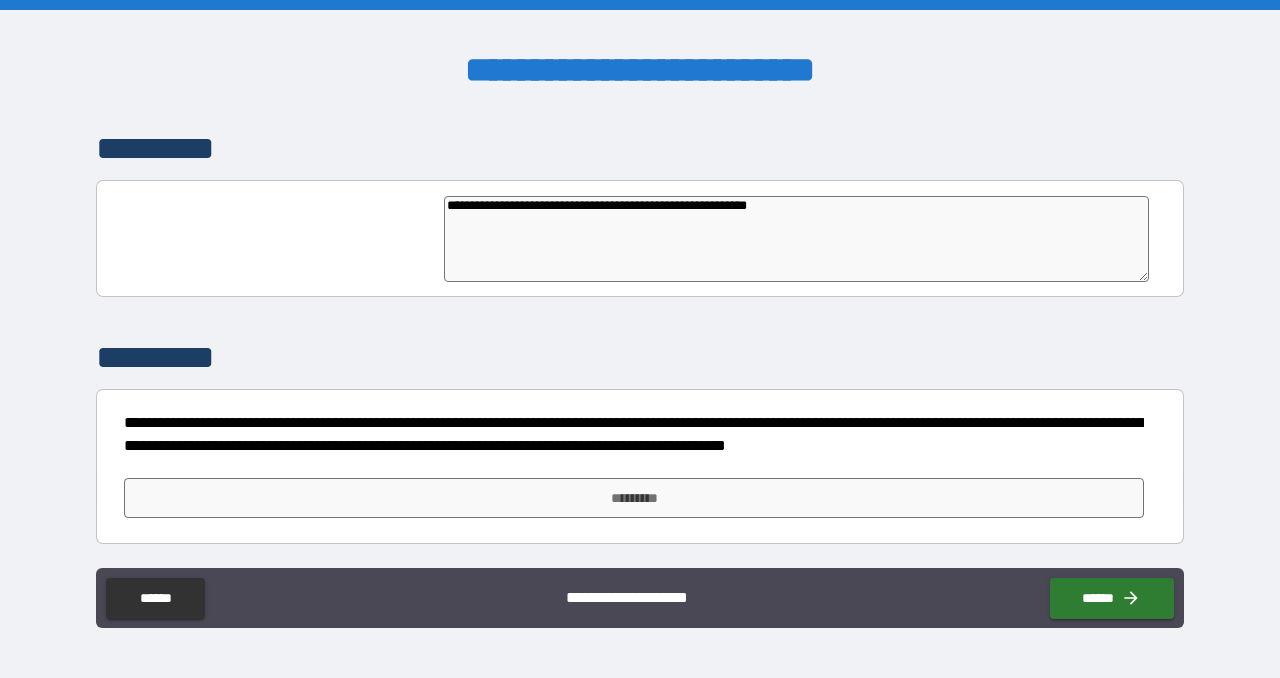 type on "*" 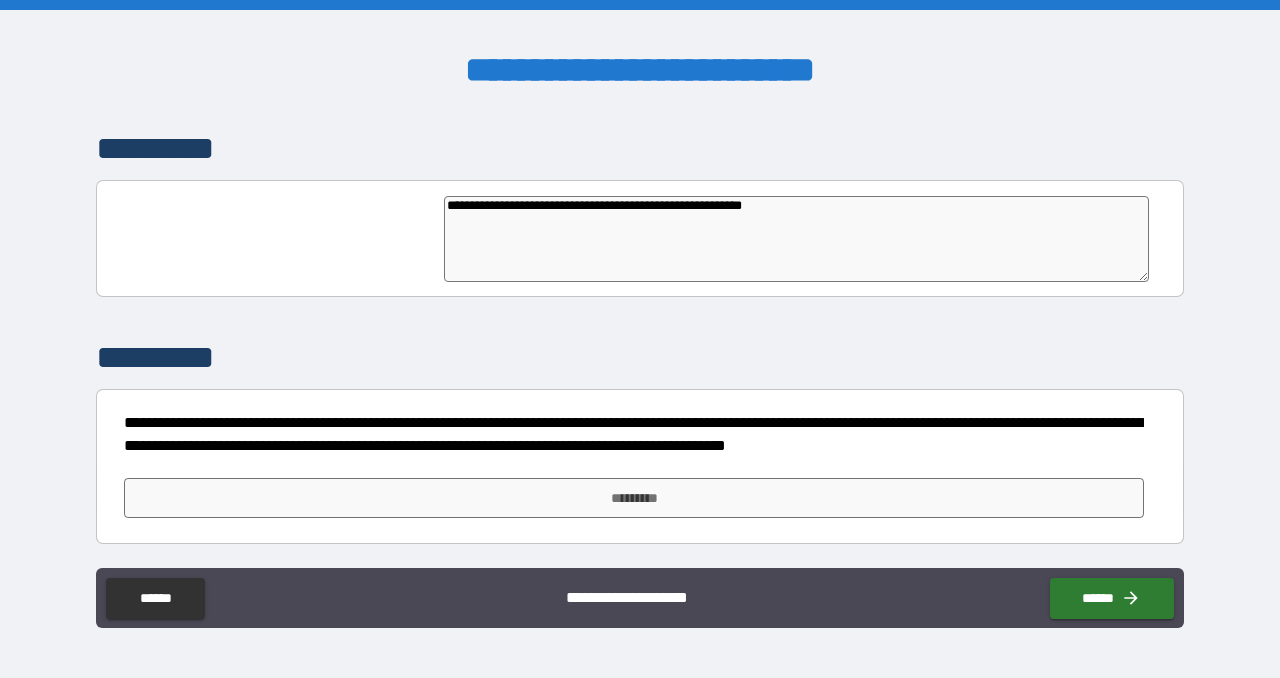 type on "*" 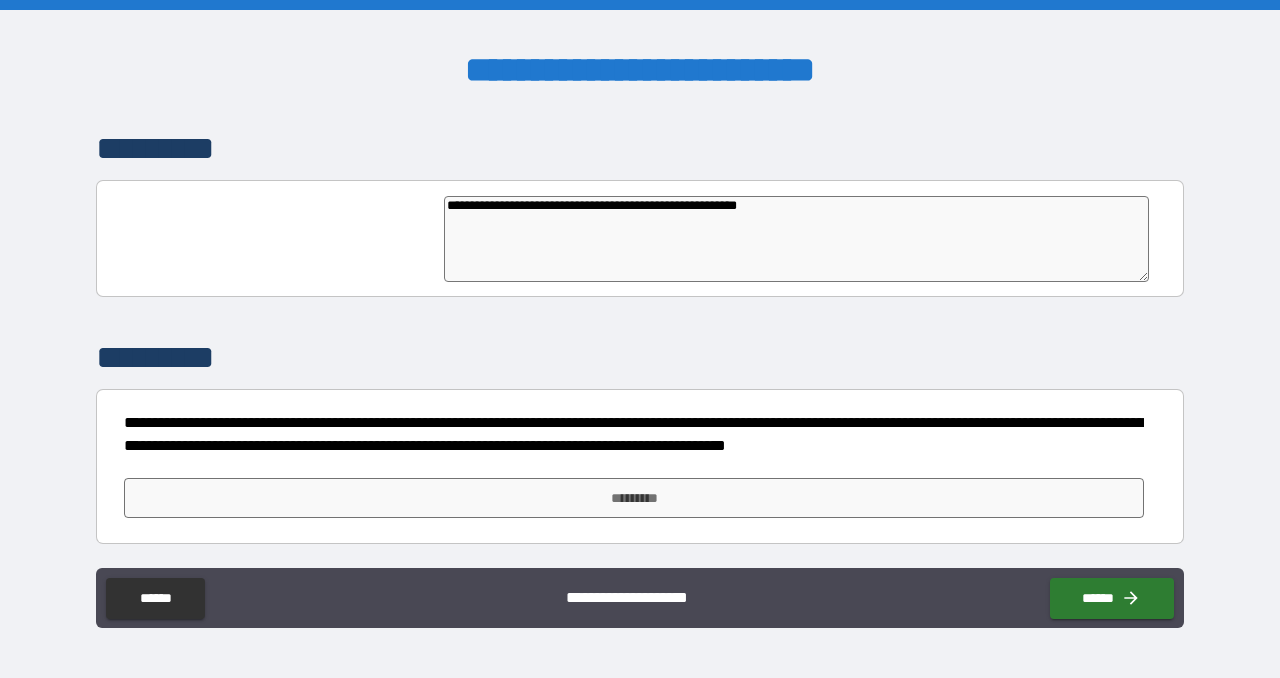 type on "*" 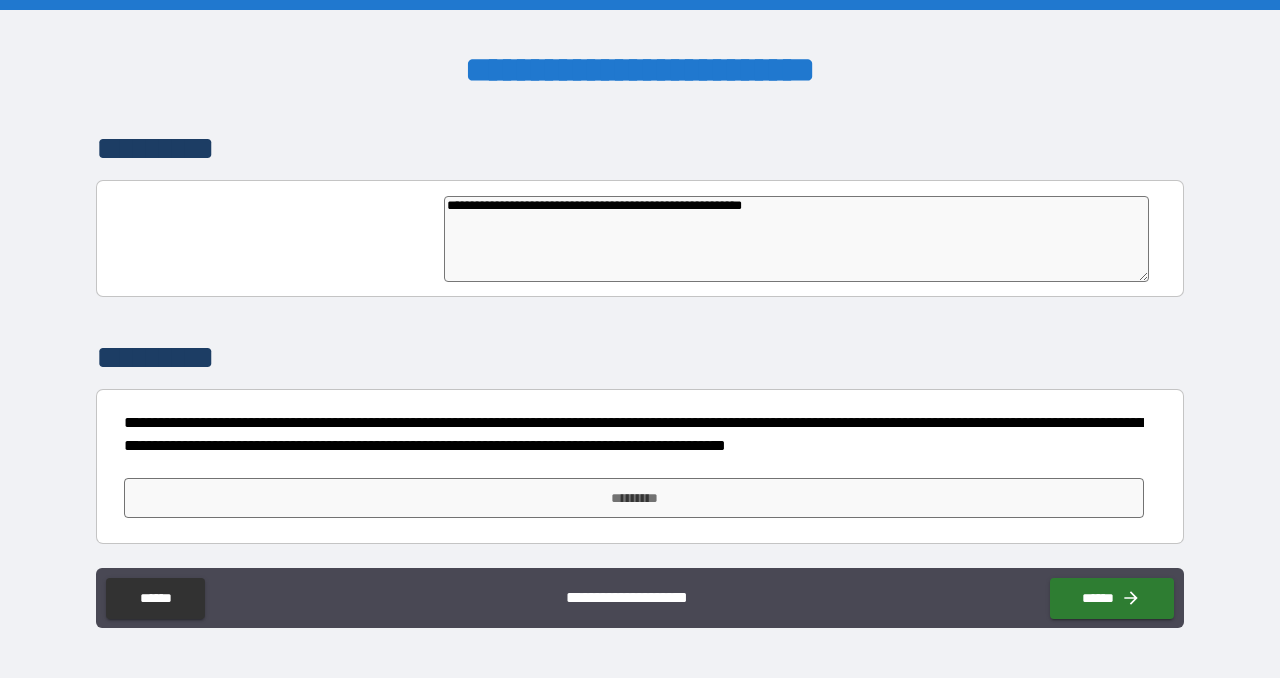type on "*" 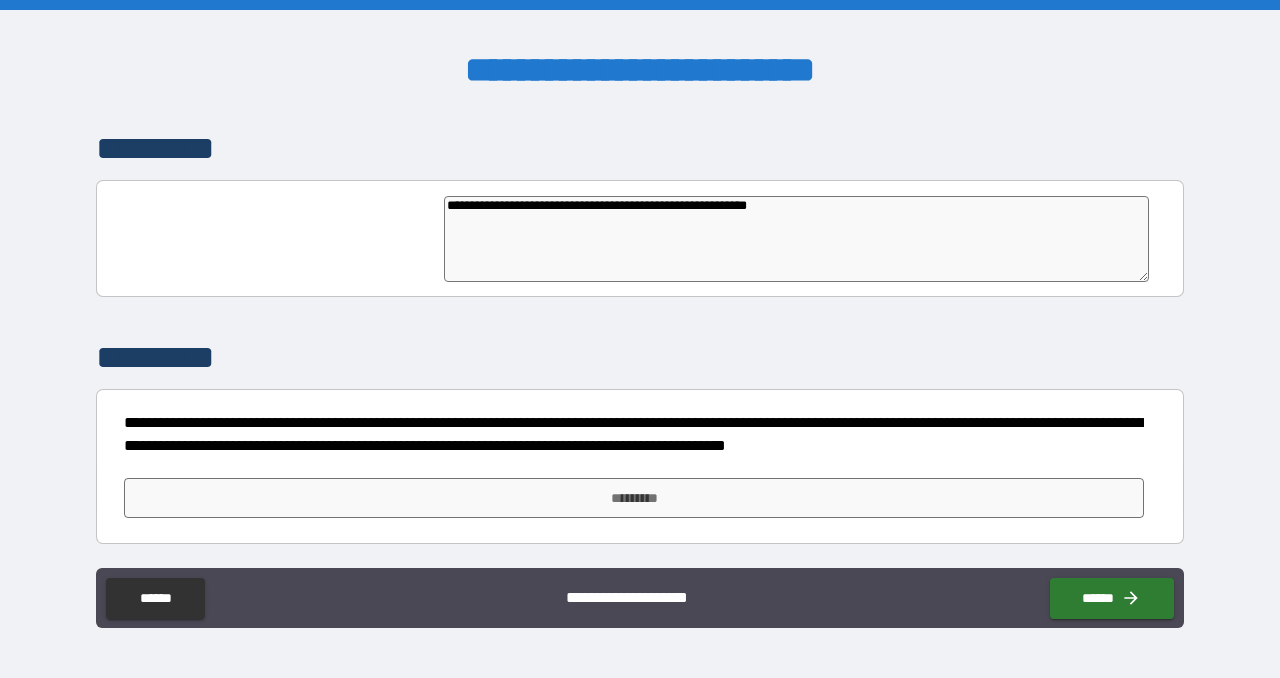 type on "*" 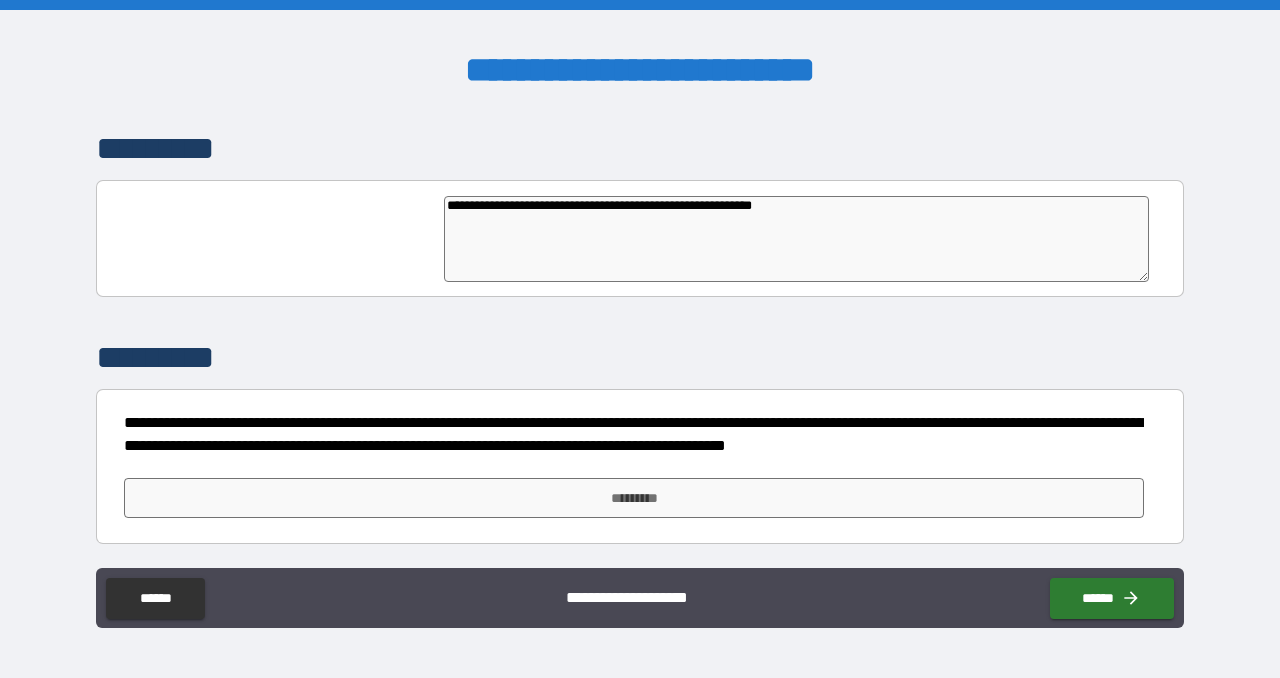 type on "*" 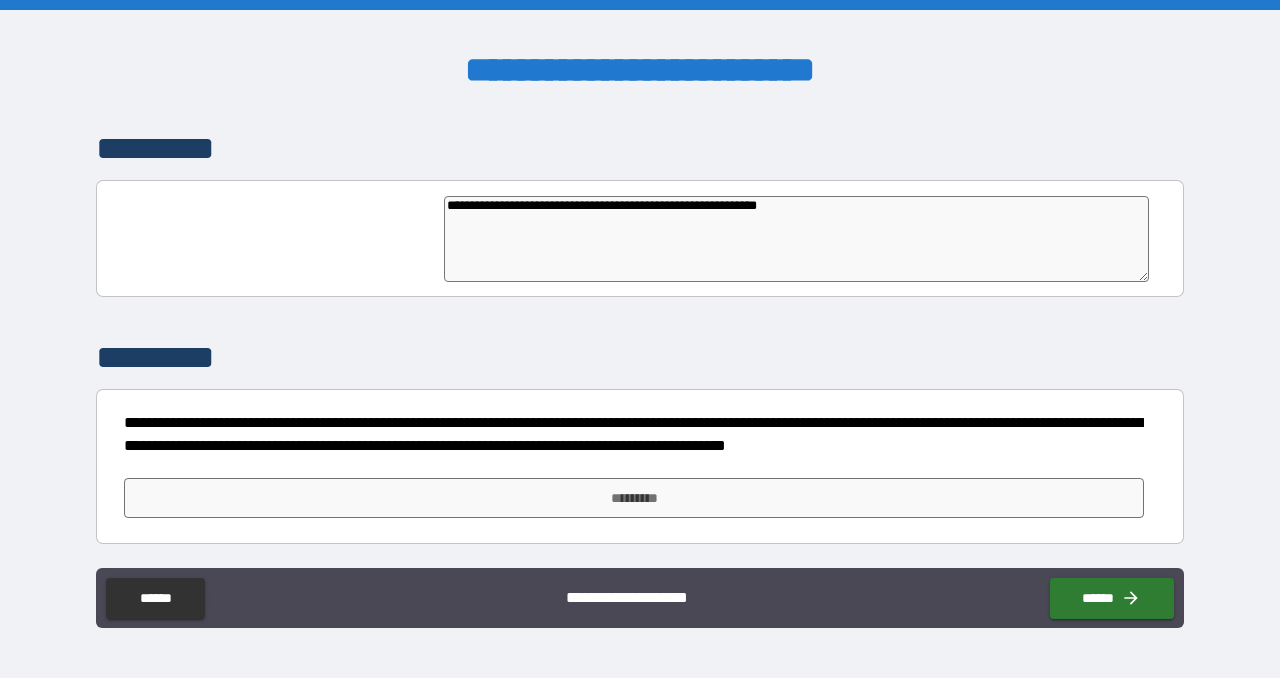 type on "*" 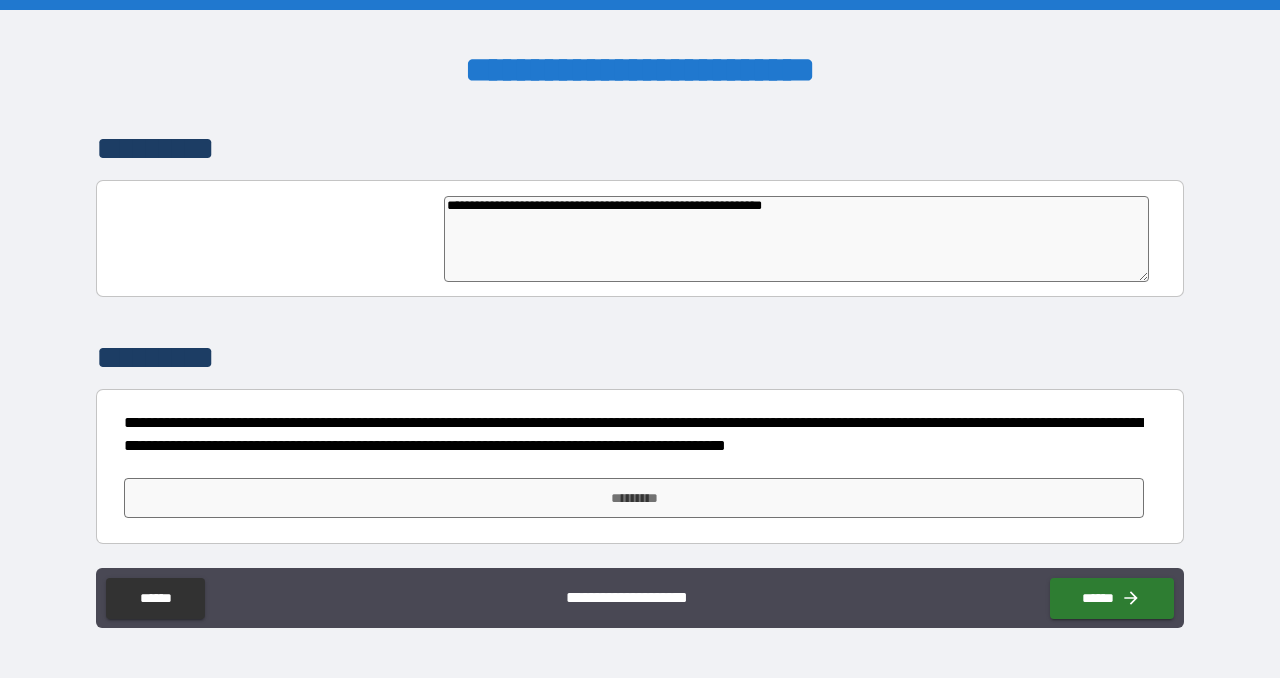 type on "*" 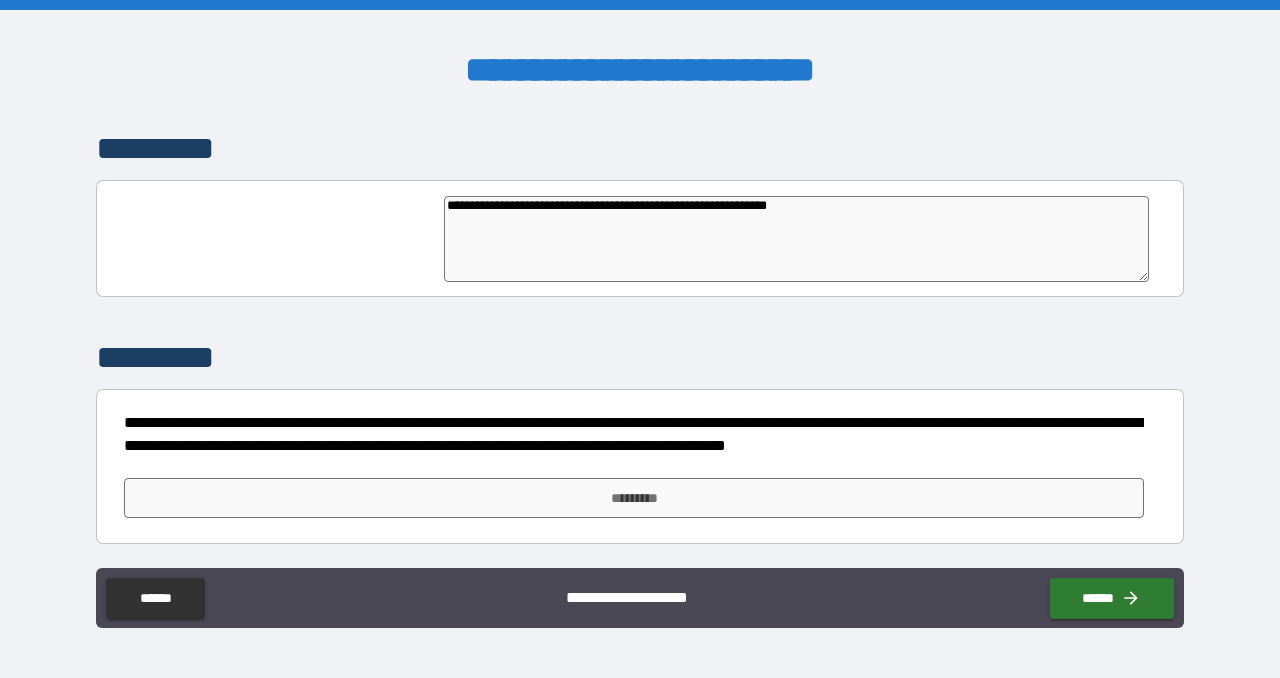 type on "*" 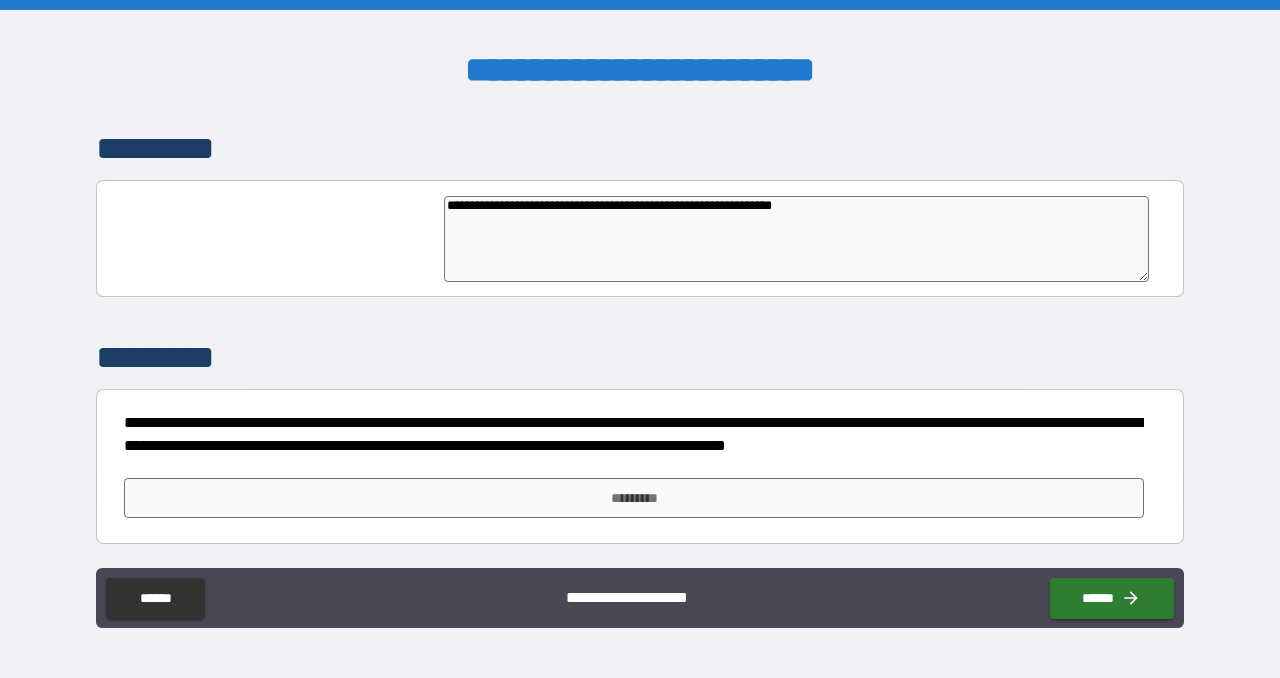type on "*" 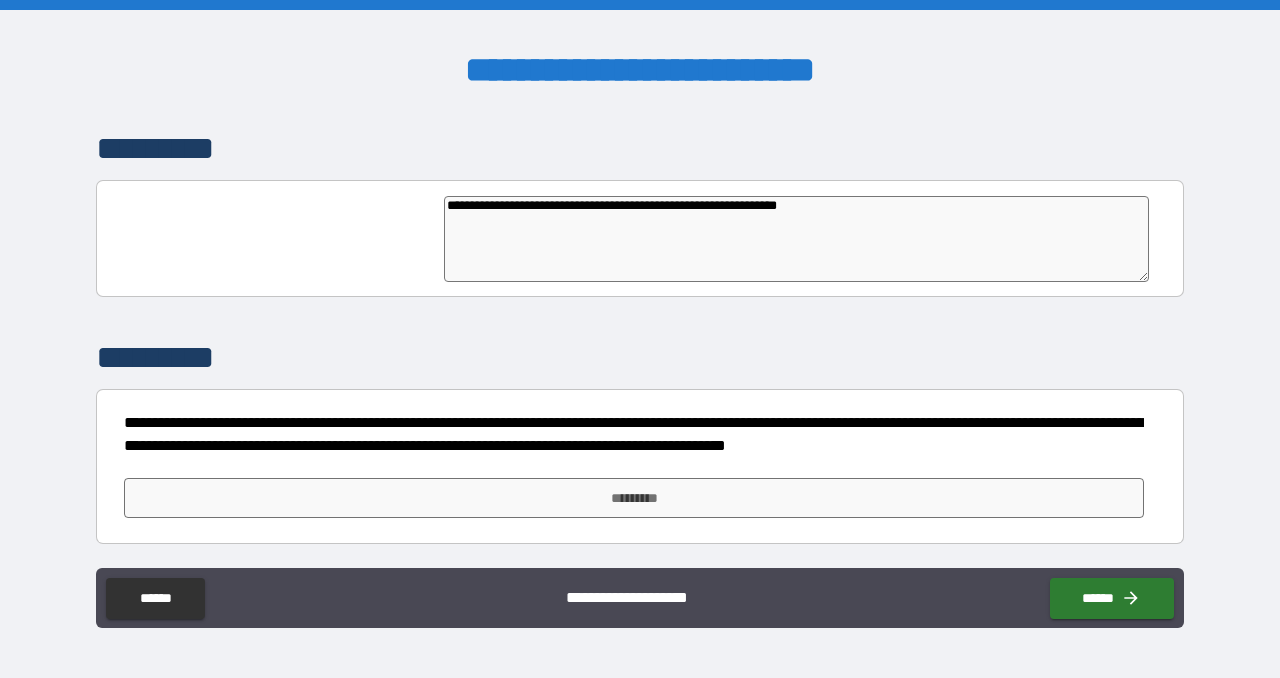 type on "**********" 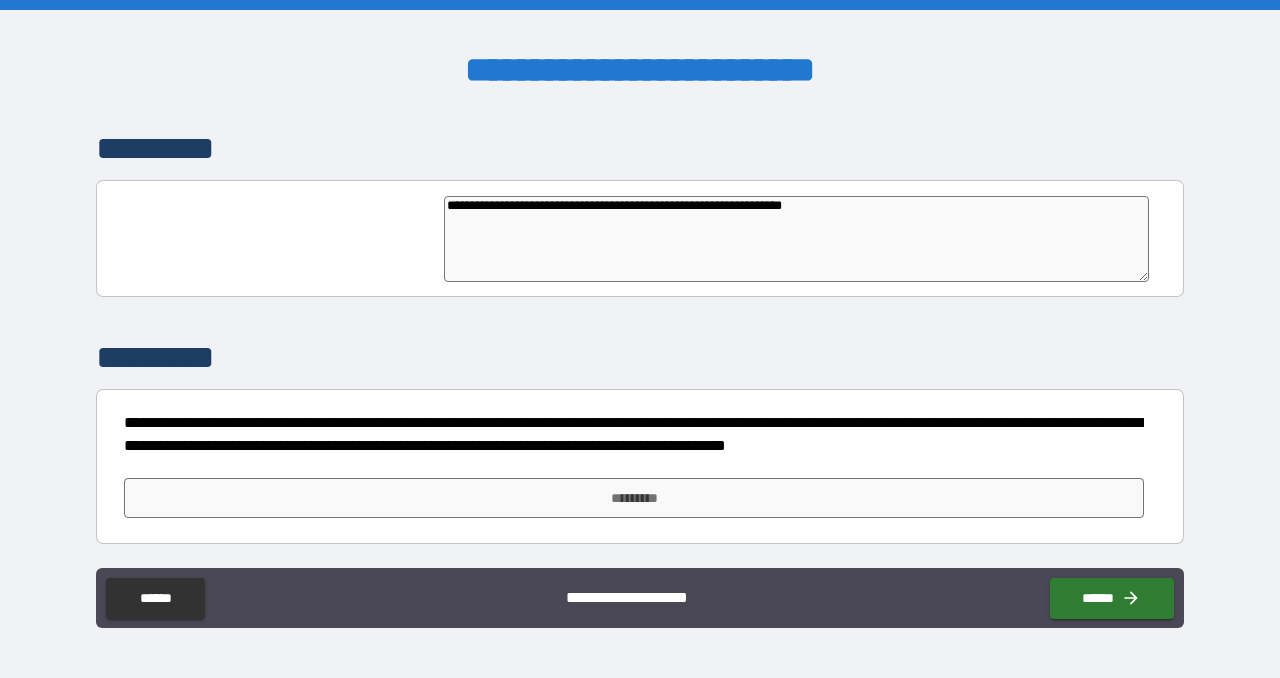 type on "*" 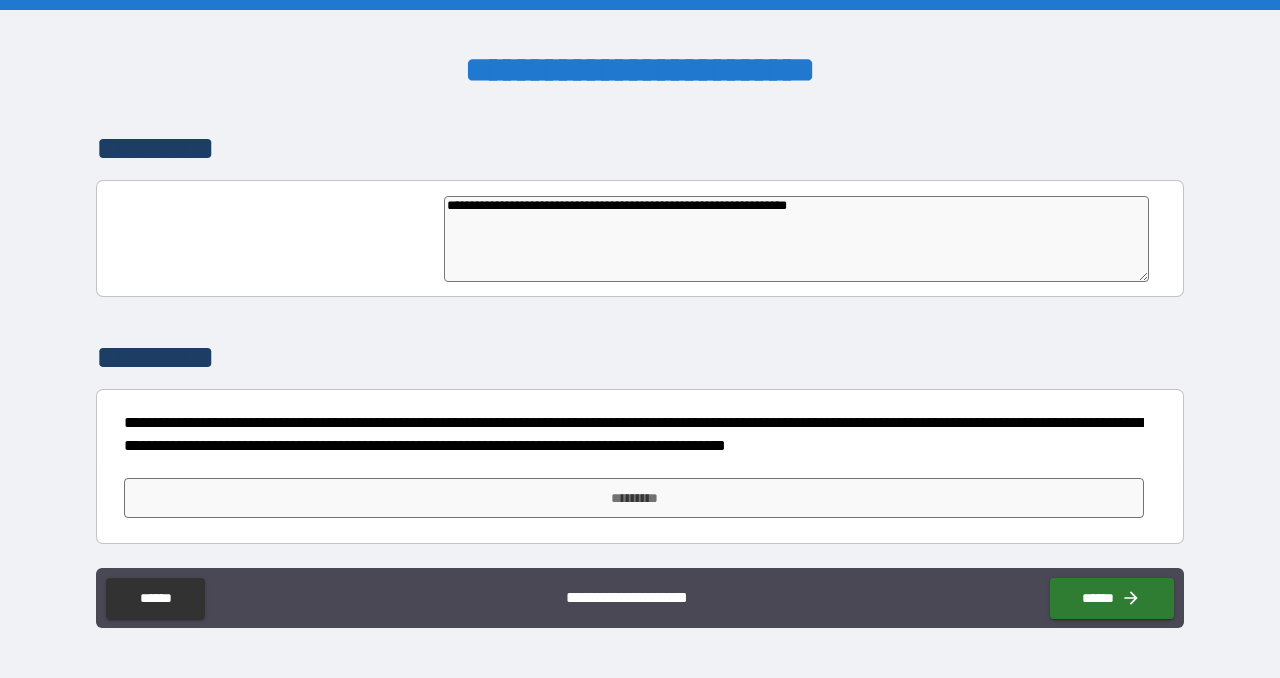 type on "*" 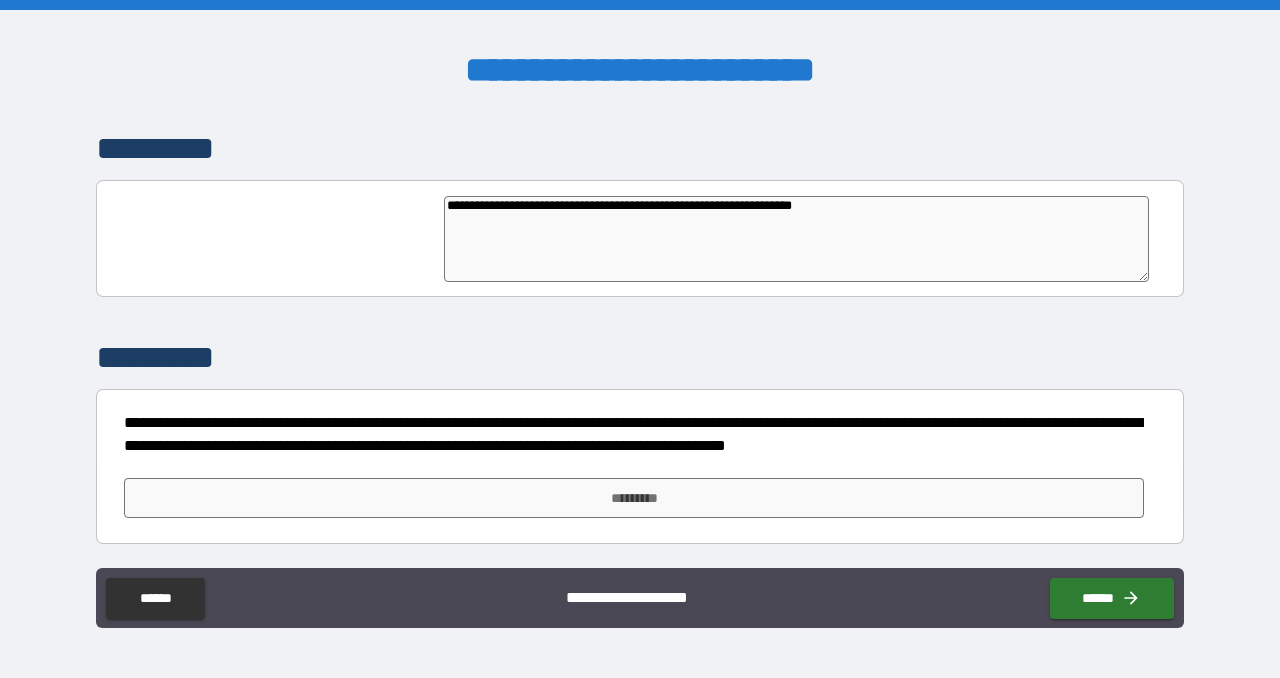 type on "*" 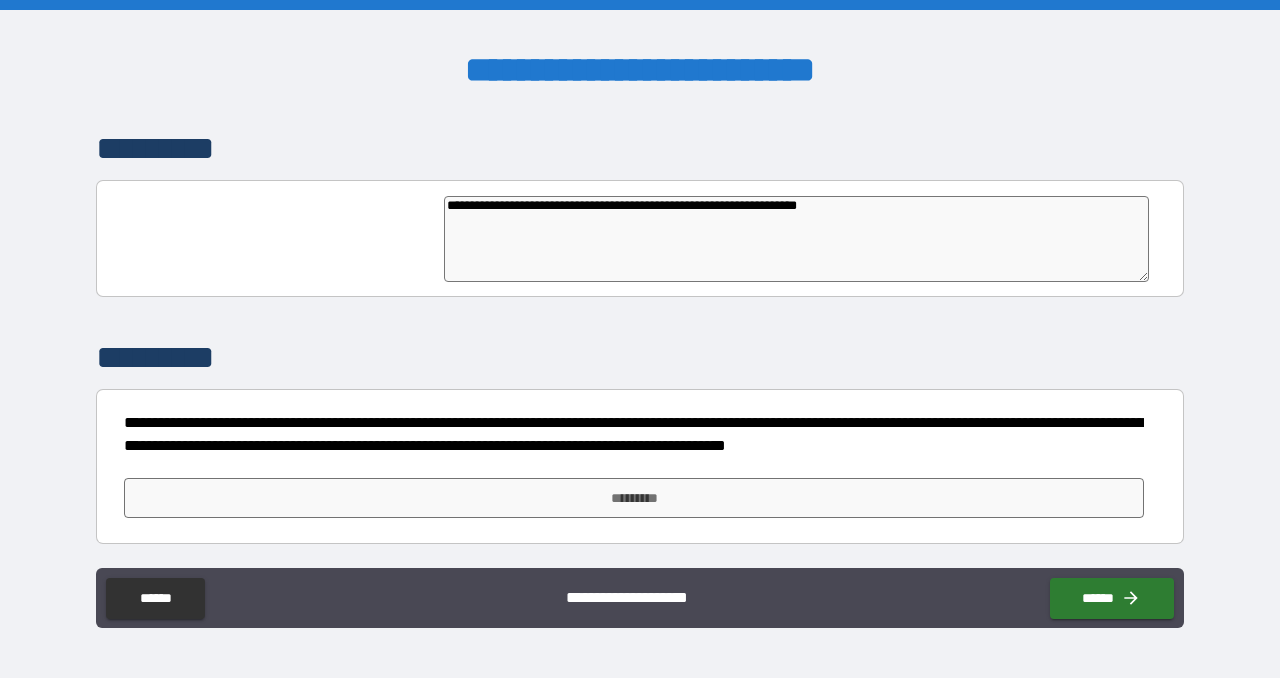 type on "*" 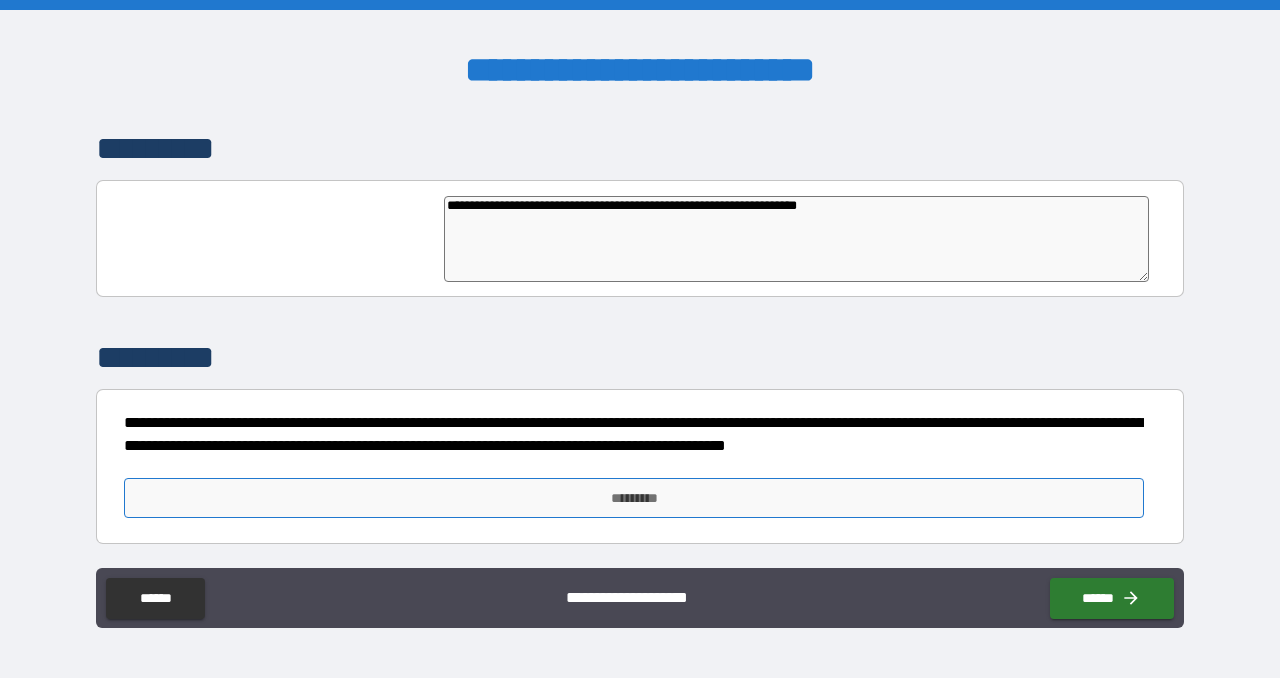 type on "**********" 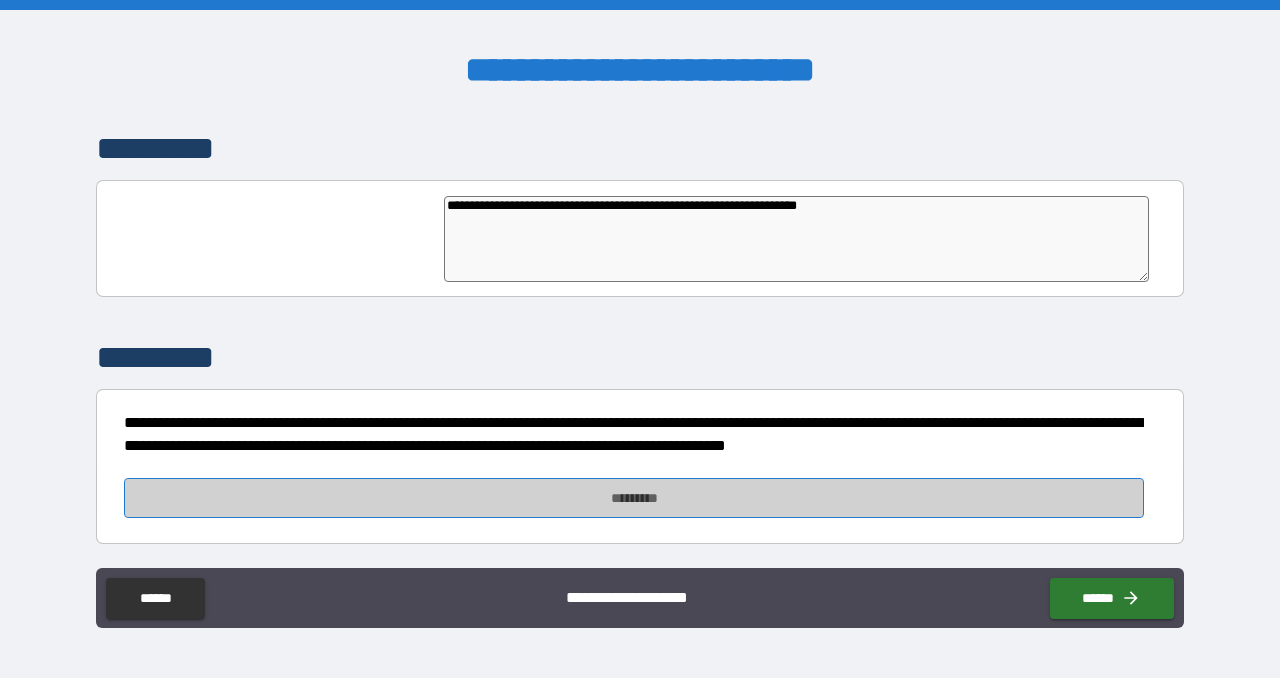 click on "*********" at bounding box center [634, 498] 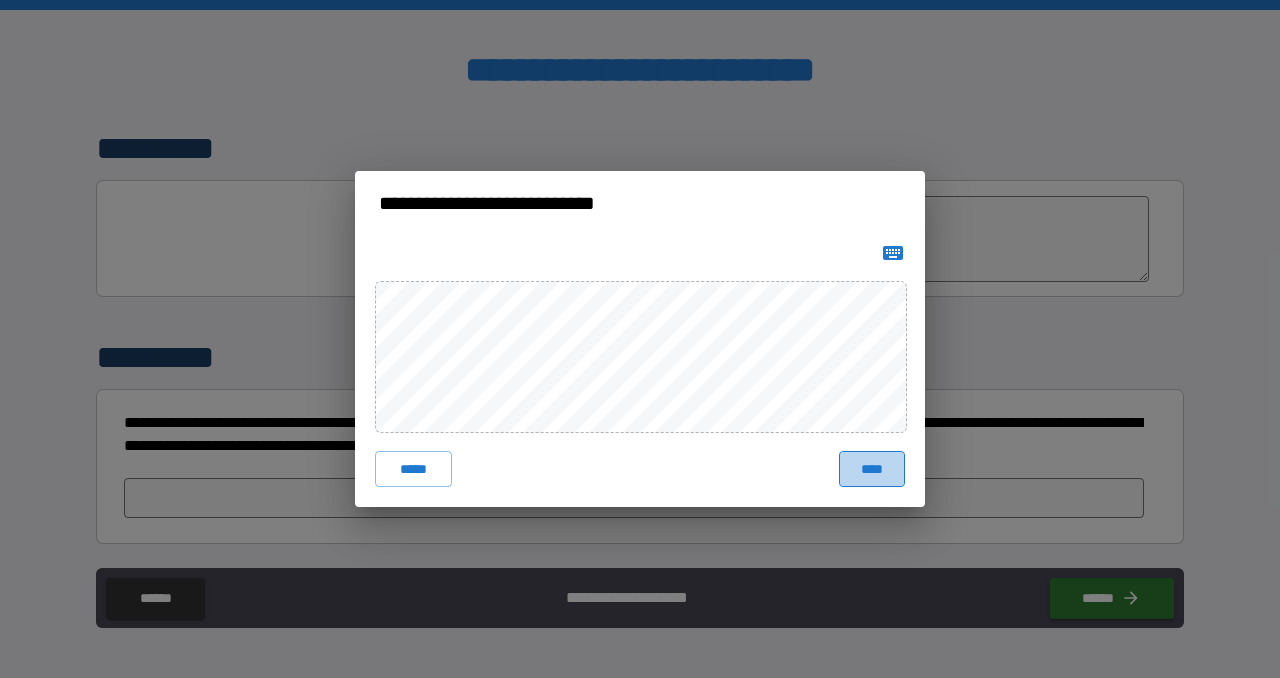 click on "****" at bounding box center [872, 469] 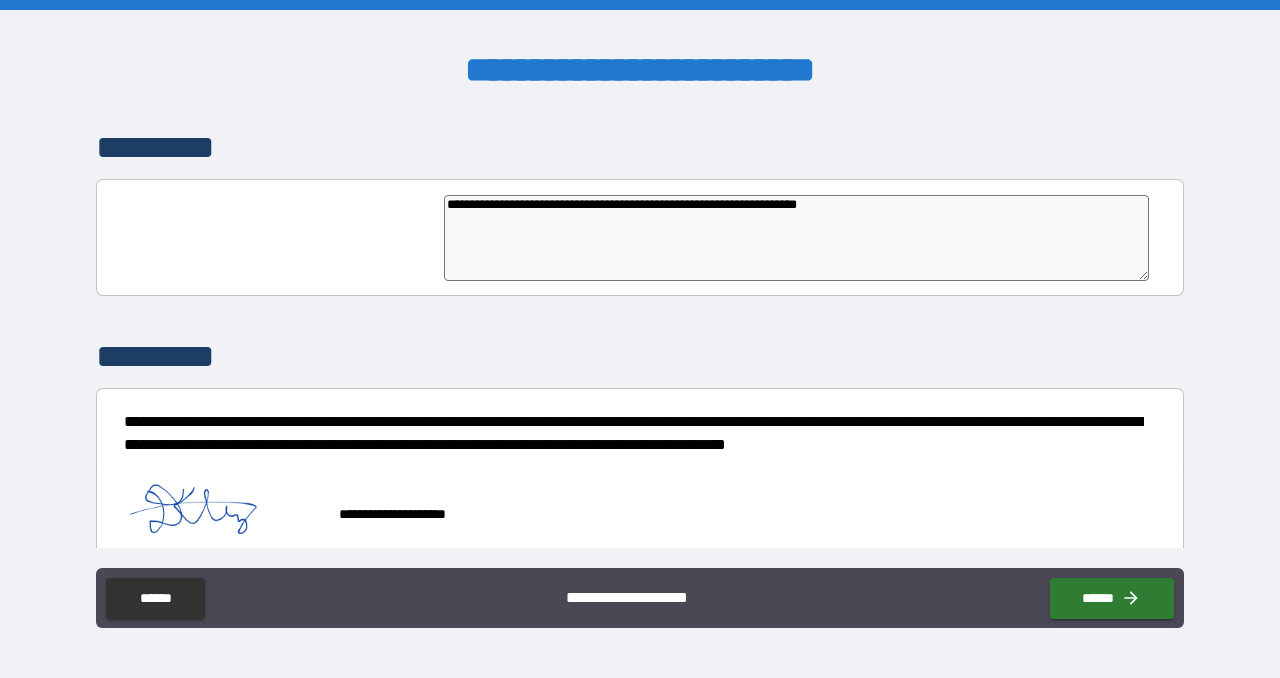 type on "*" 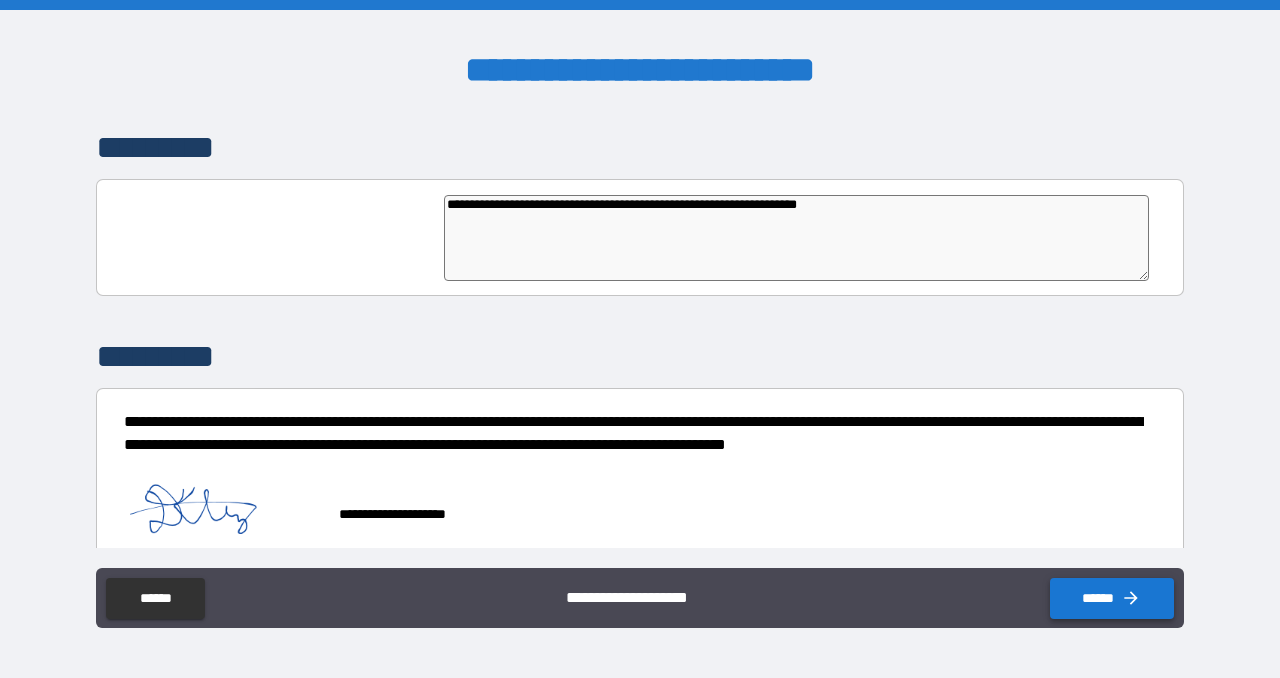 click on "******" at bounding box center (1112, 598) 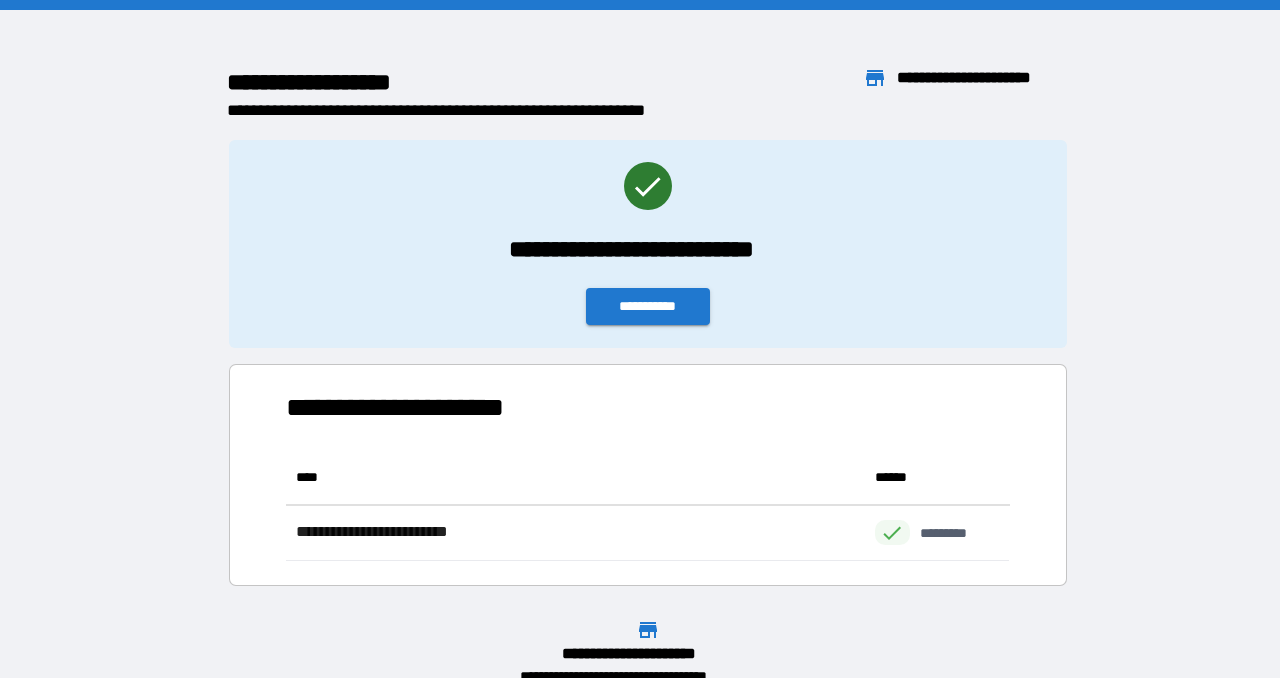 scroll, scrollTop: 1, scrollLeft: 0, axis: vertical 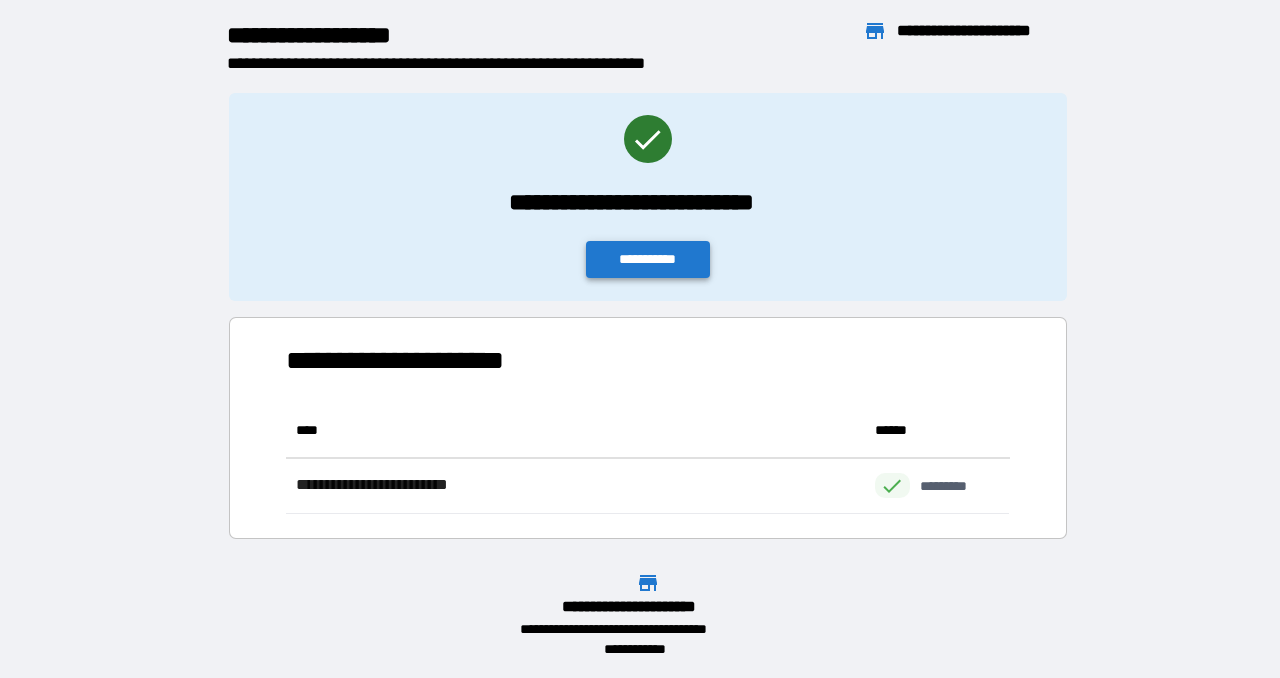 click on "**********" at bounding box center (648, 259) 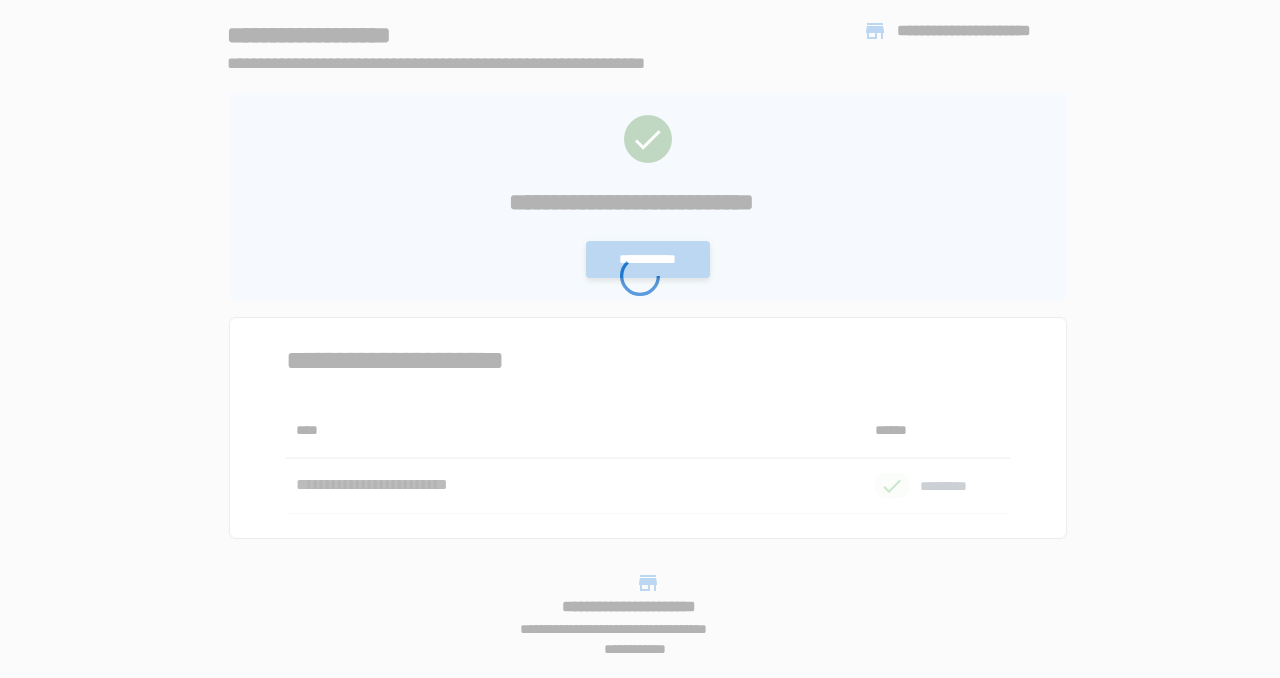 scroll, scrollTop: 0, scrollLeft: 0, axis: both 